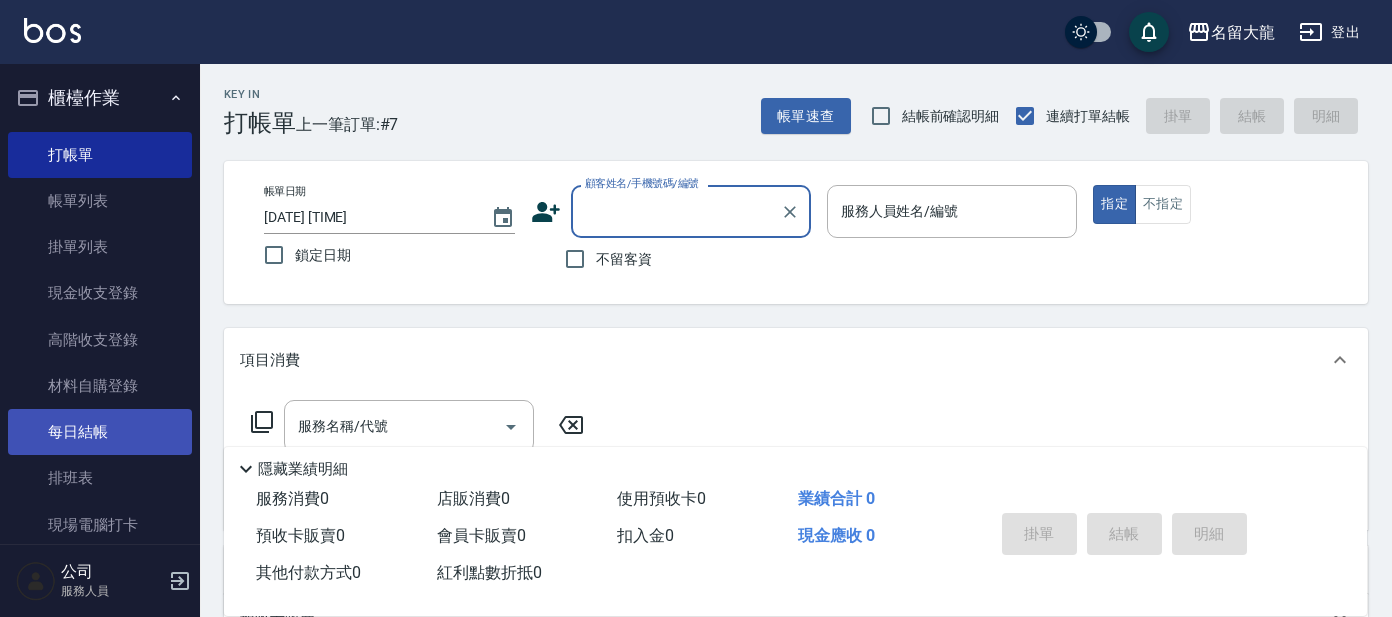 scroll, scrollTop: 0, scrollLeft: 0, axis: both 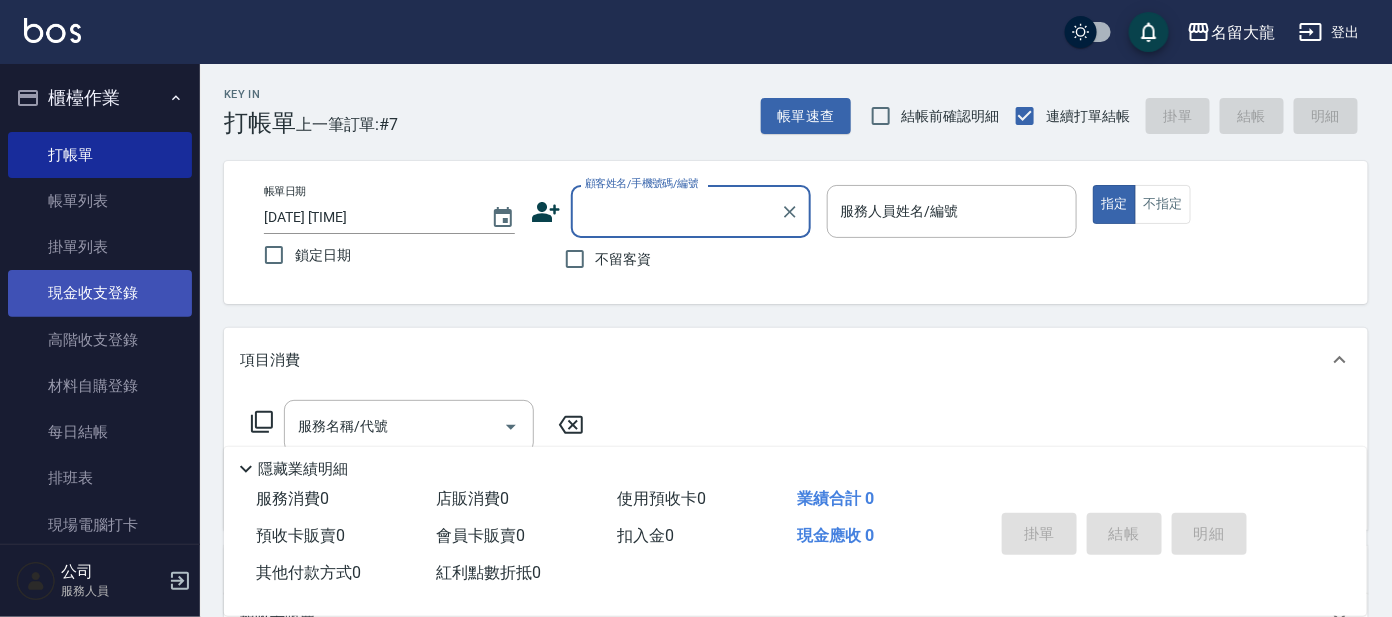 click on "現金收支登錄" at bounding box center (100, 293) 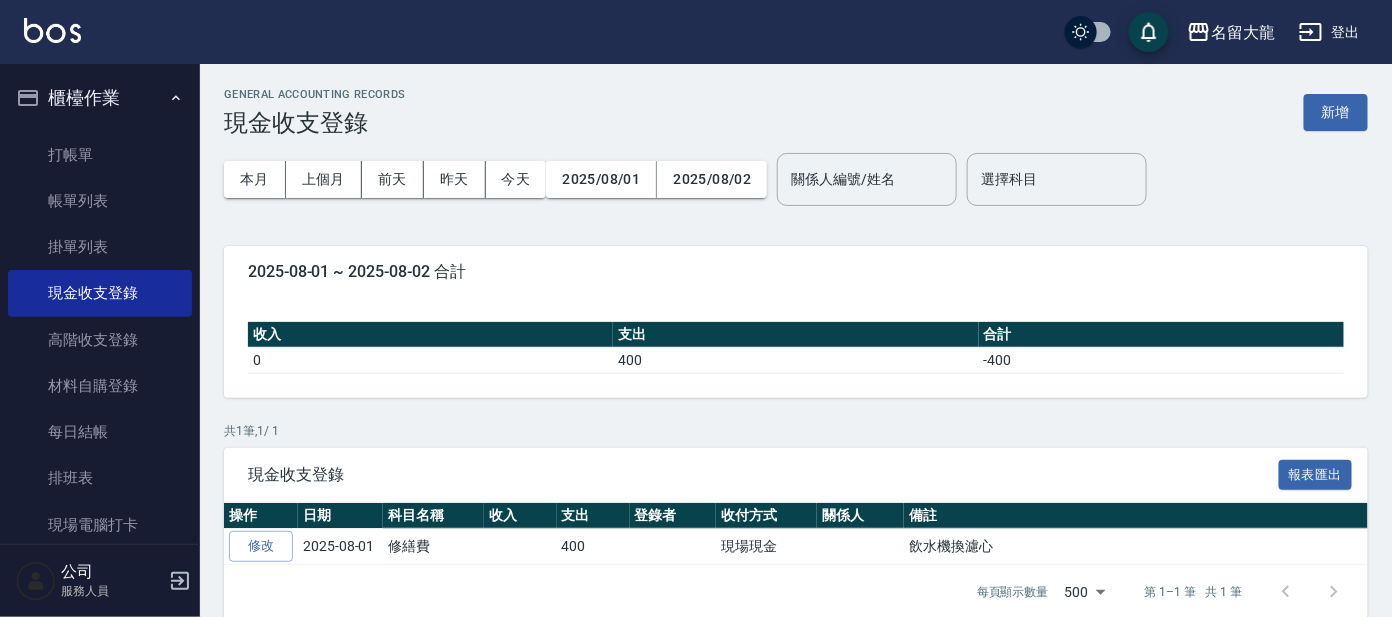 click on "新增" at bounding box center [1336, 112] 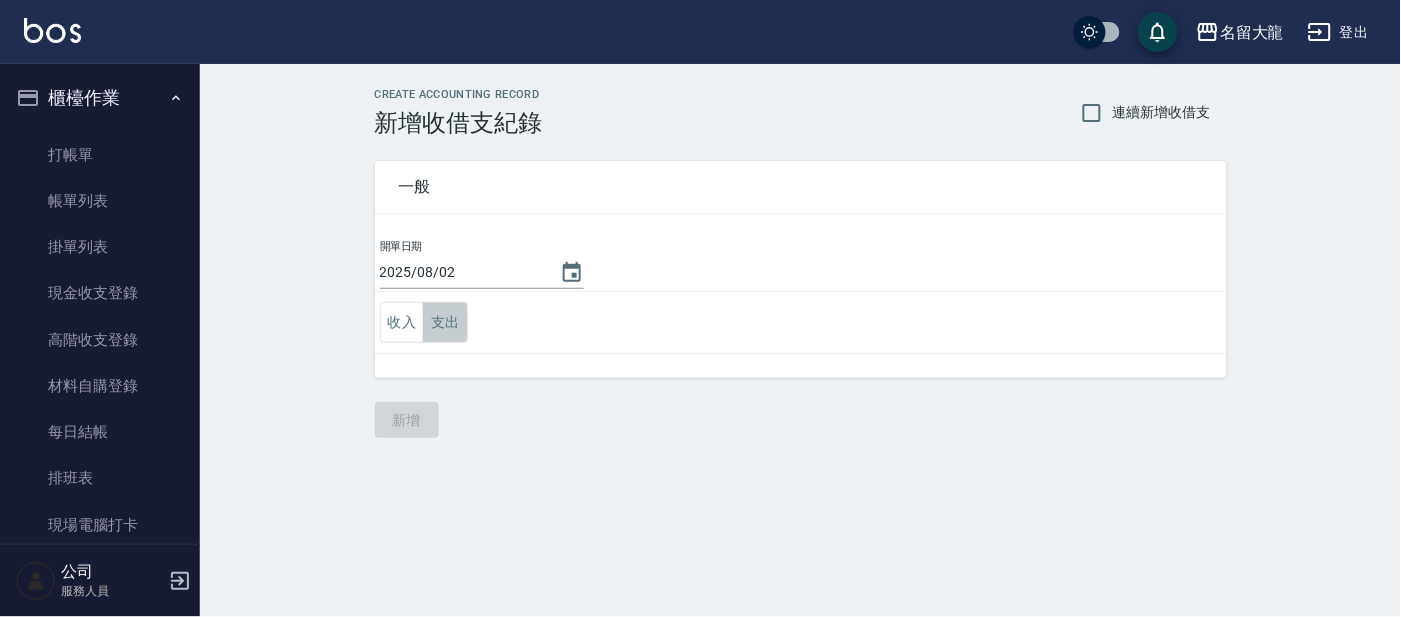 click on "支出" at bounding box center (445, 322) 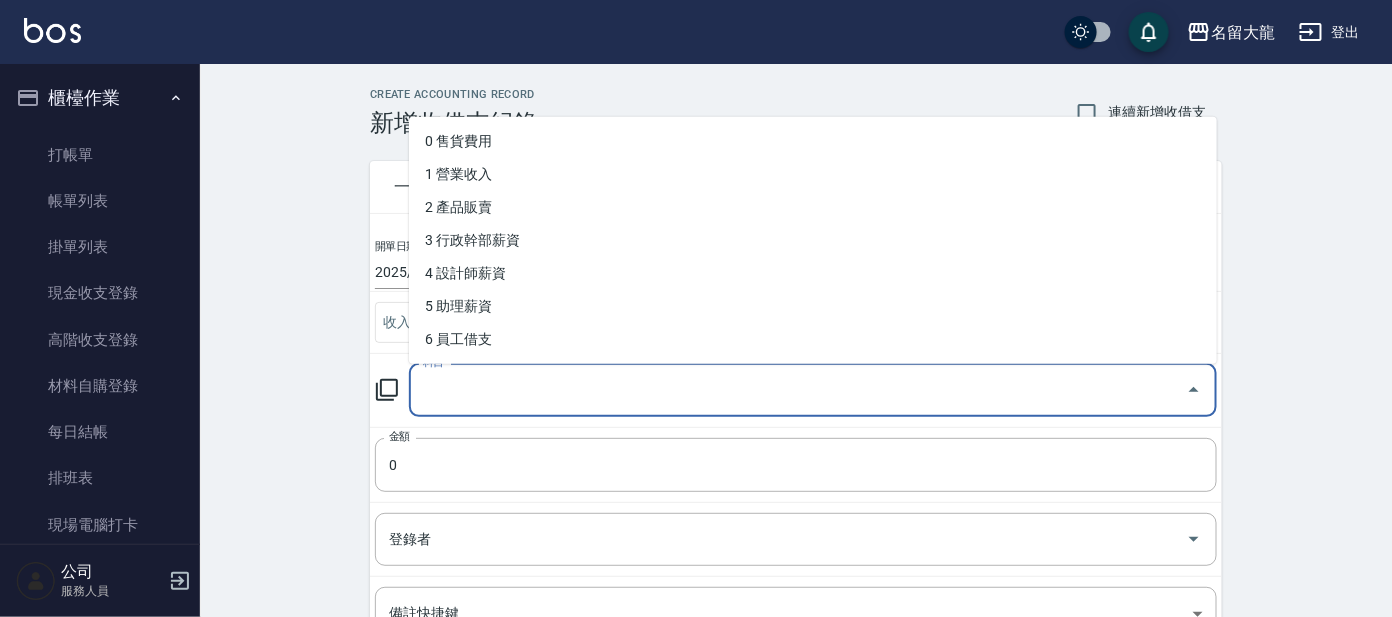 click on "科目" at bounding box center (798, 390) 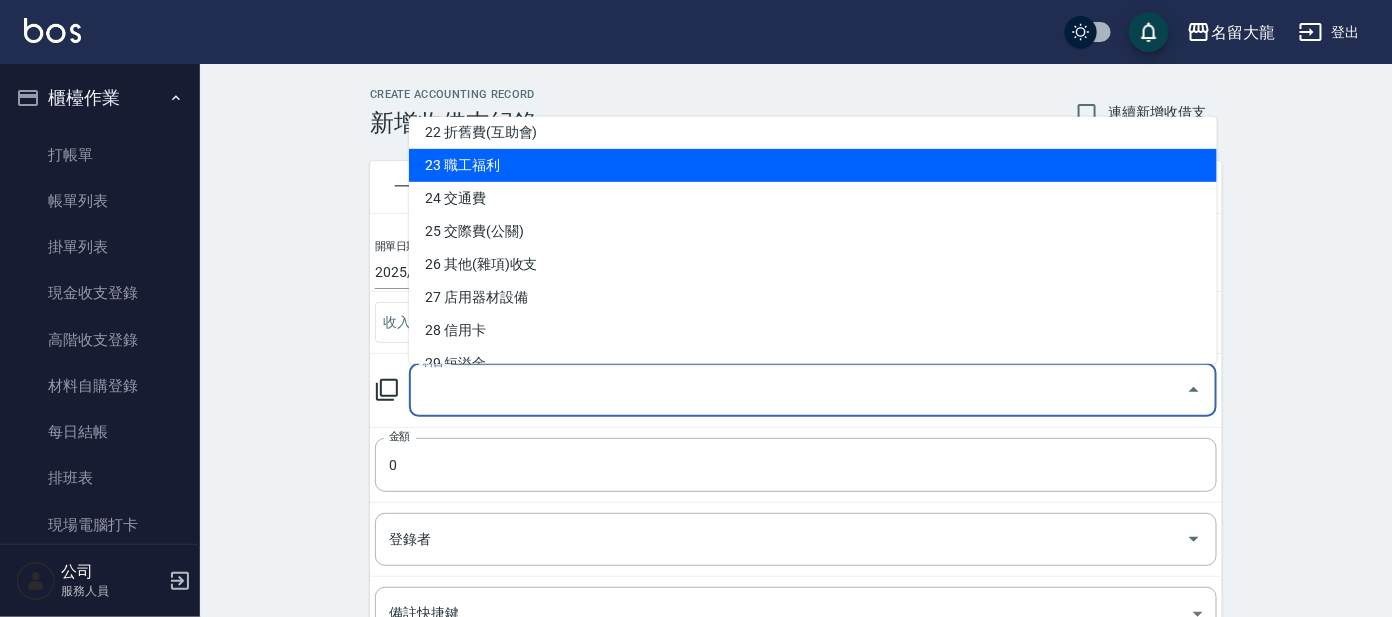 scroll, scrollTop: 874, scrollLeft: 0, axis: vertical 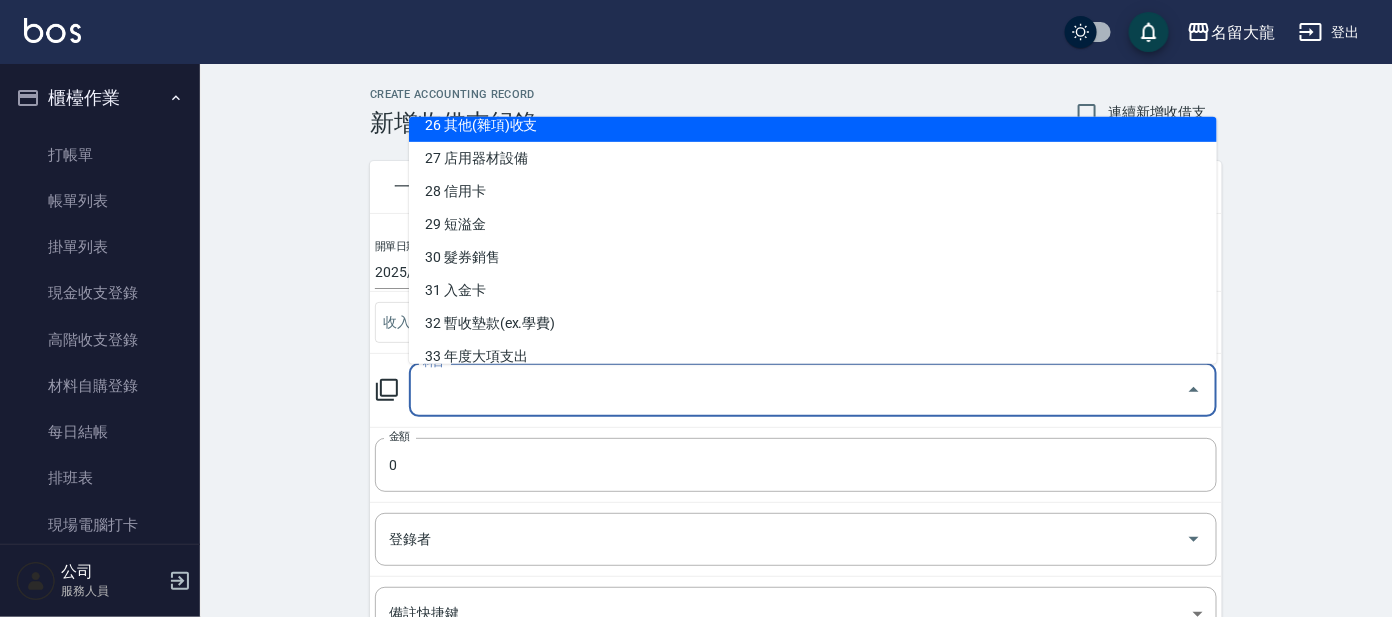click on "26 其他(雜項)收支" at bounding box center (813, 125) 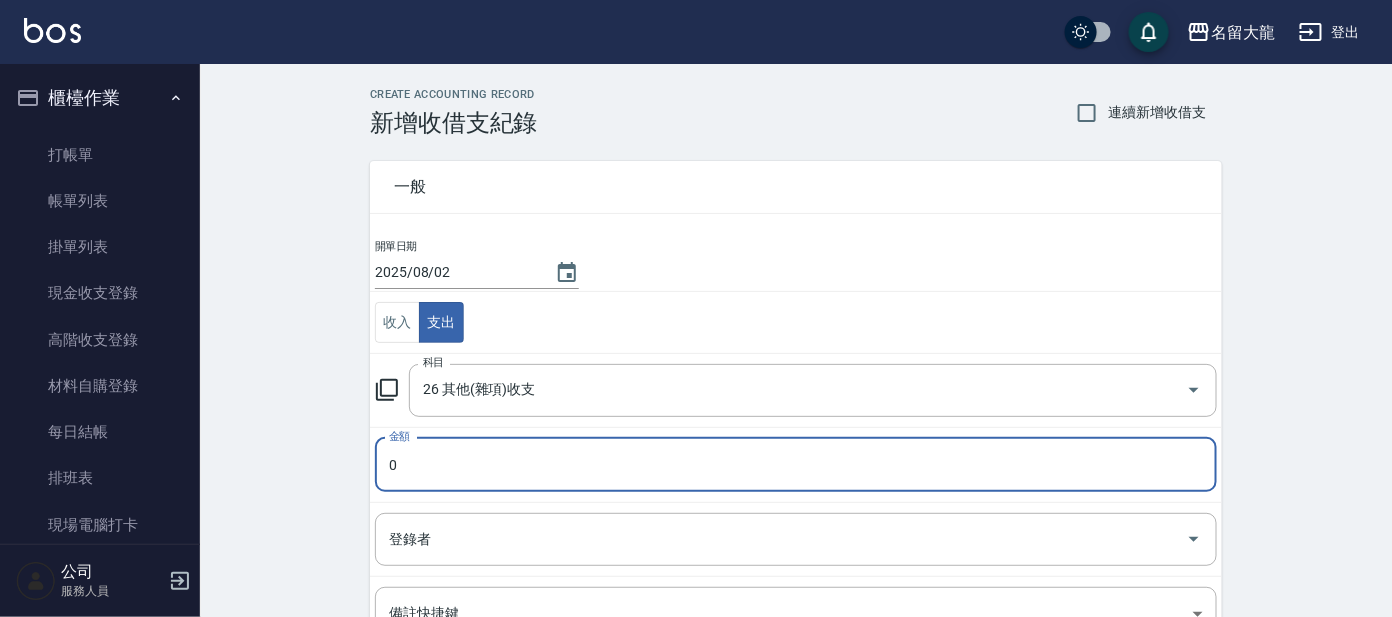 type on "26 其他(雜項)收支" 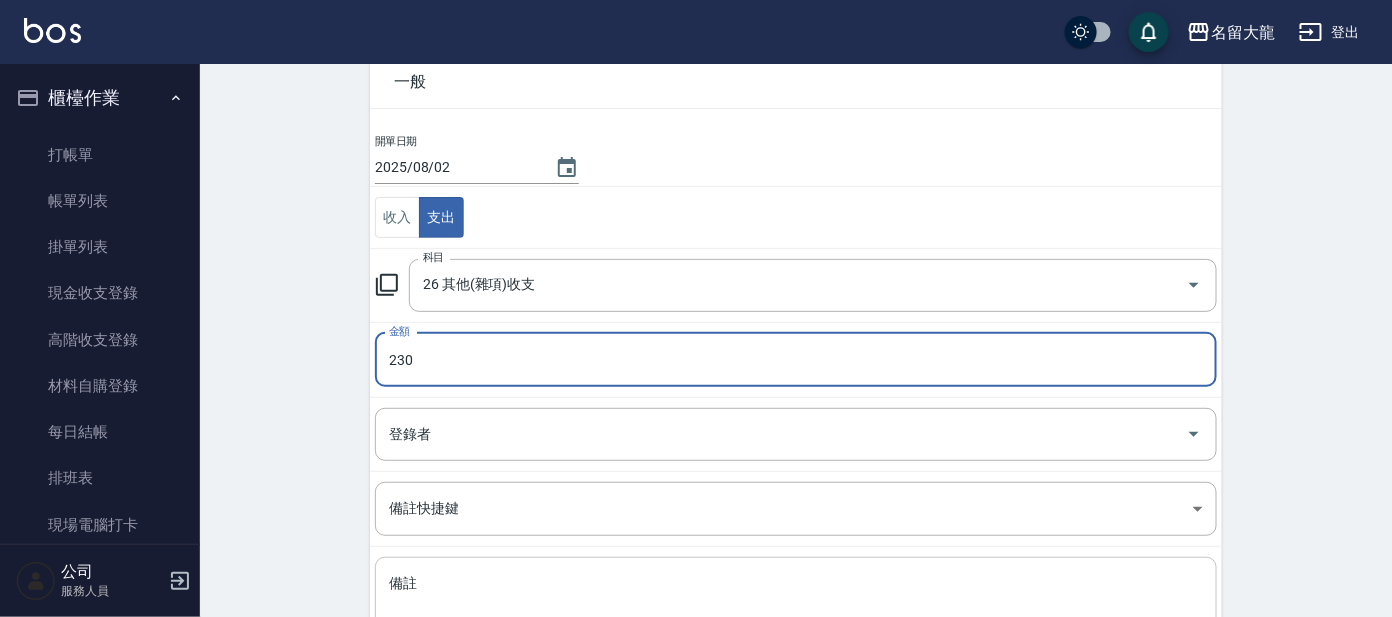 scroll, scrollTop: 264, scrollLeft: 0, axis: vertical 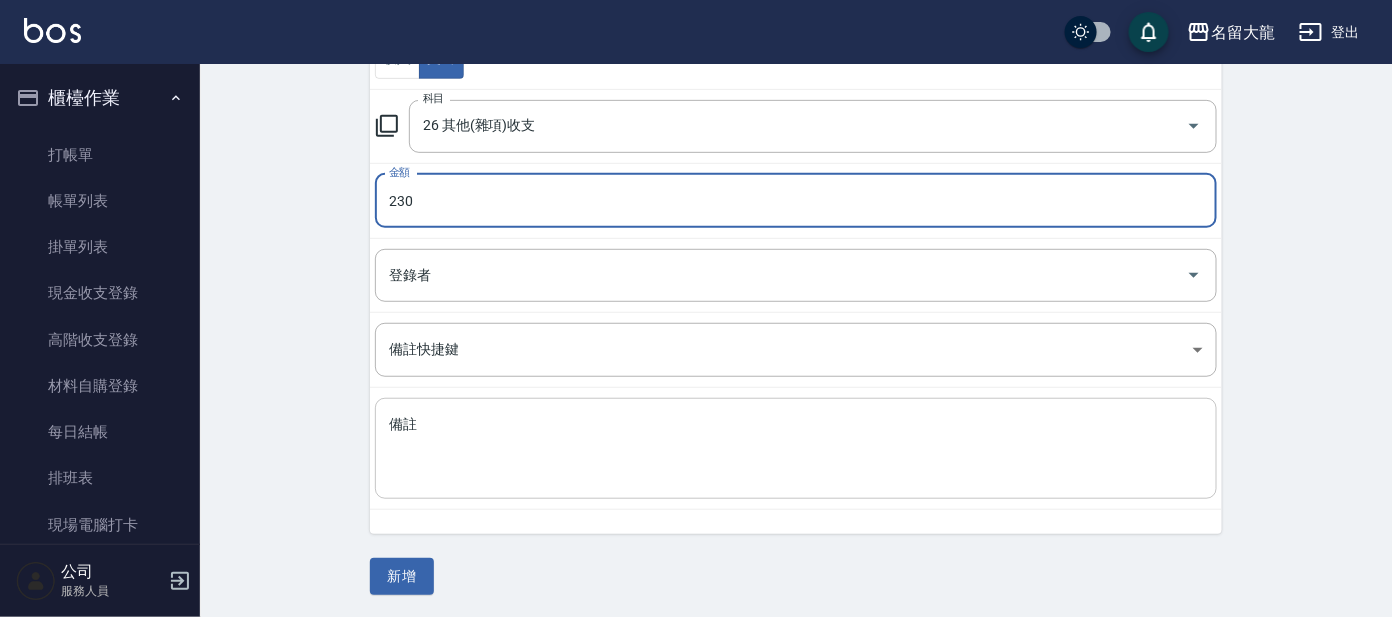 type on "230" 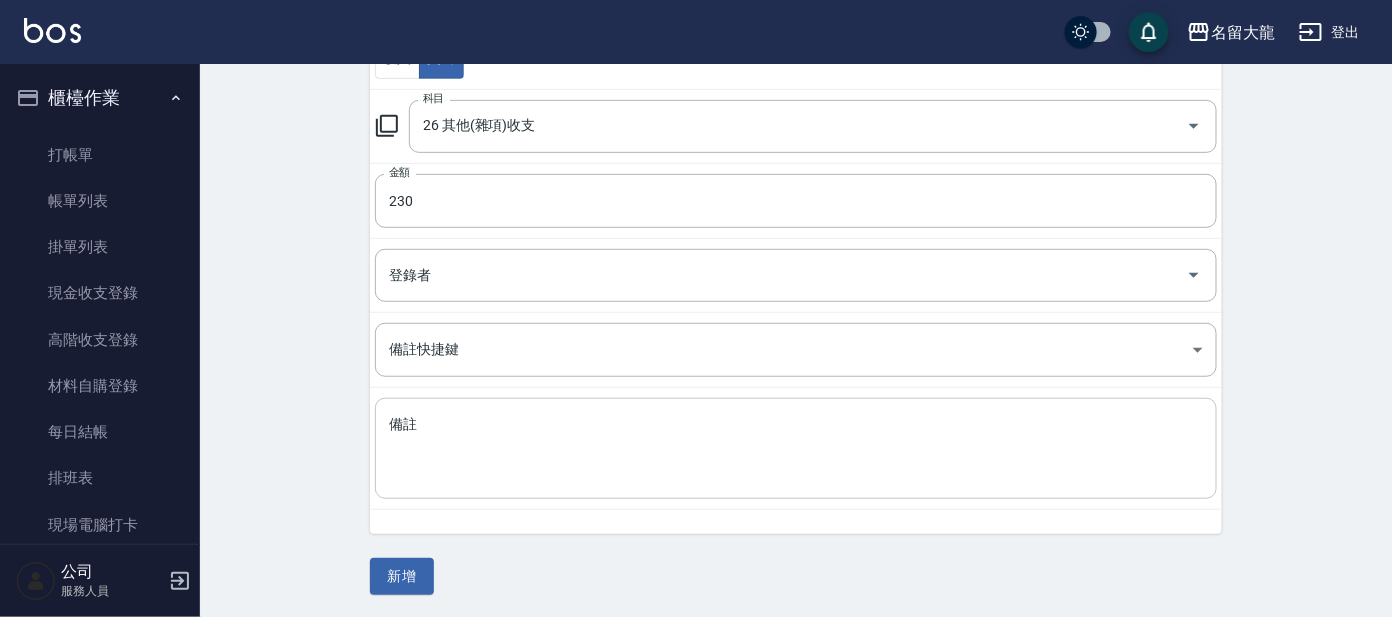 click on "x 備註" at bounding box center (796, 448) 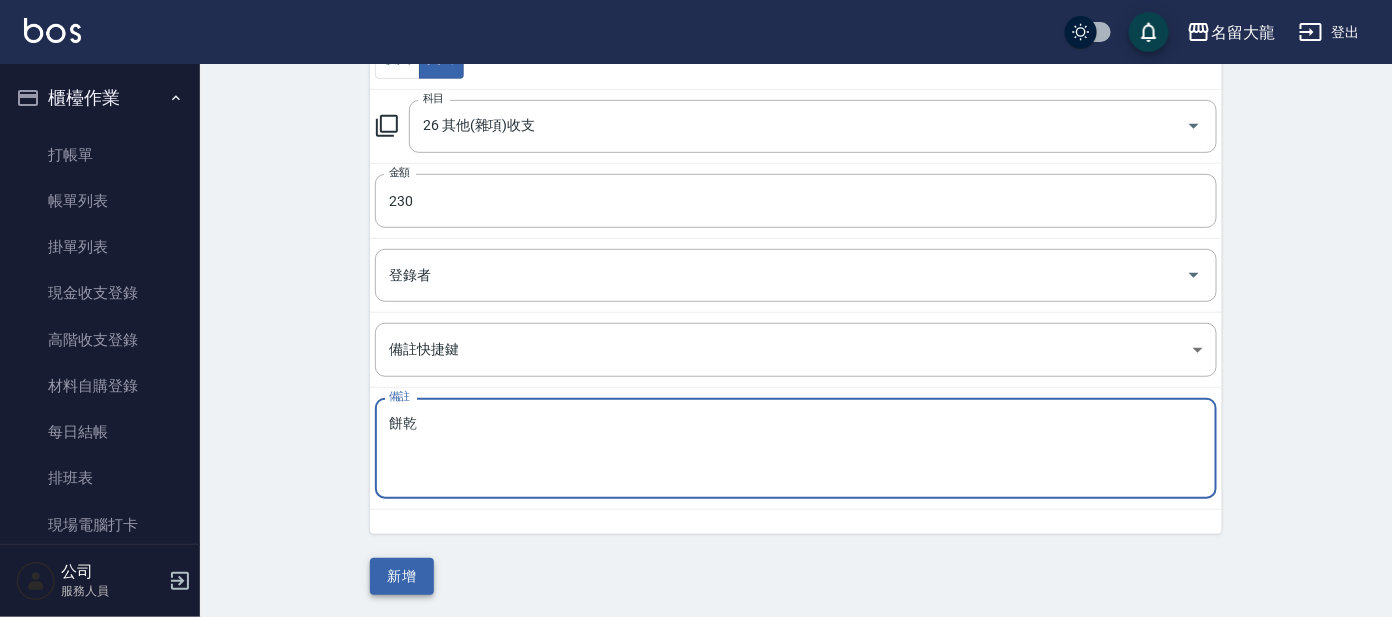 type on "餅乾" 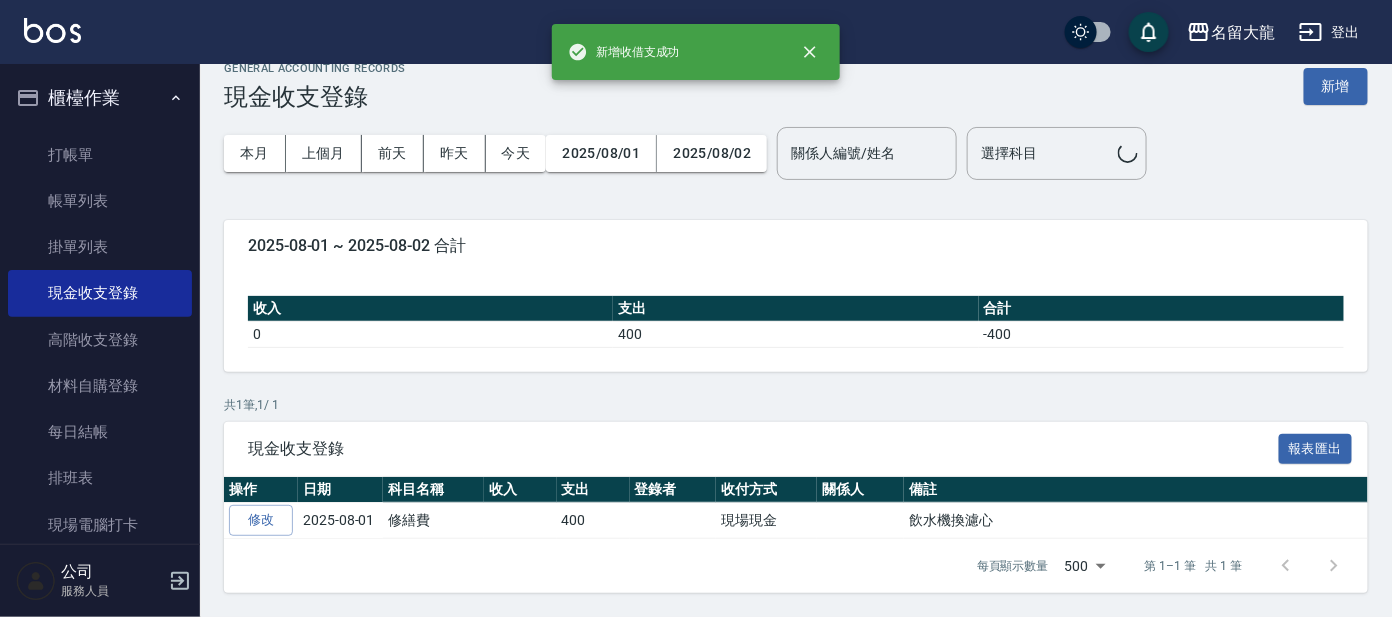 scroll, scrollTop: 0, scrollLeft: 0, axis: both 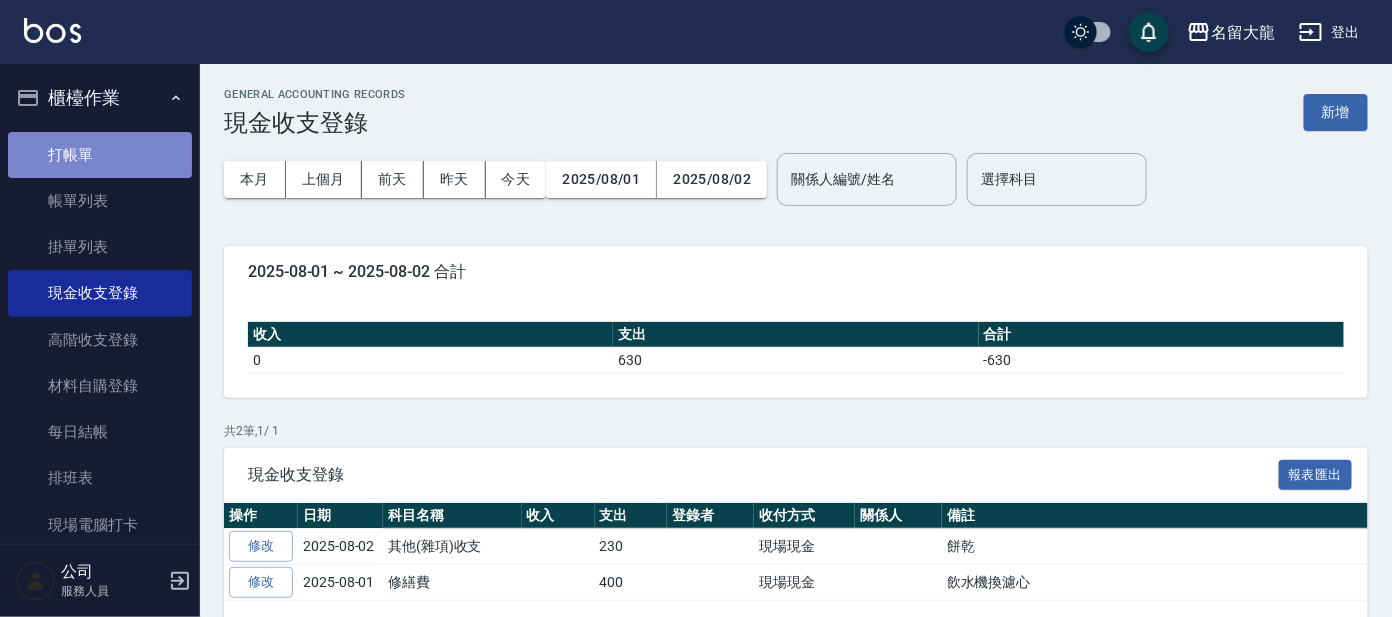 click on "打帳單" at bounding box center [100, 155] 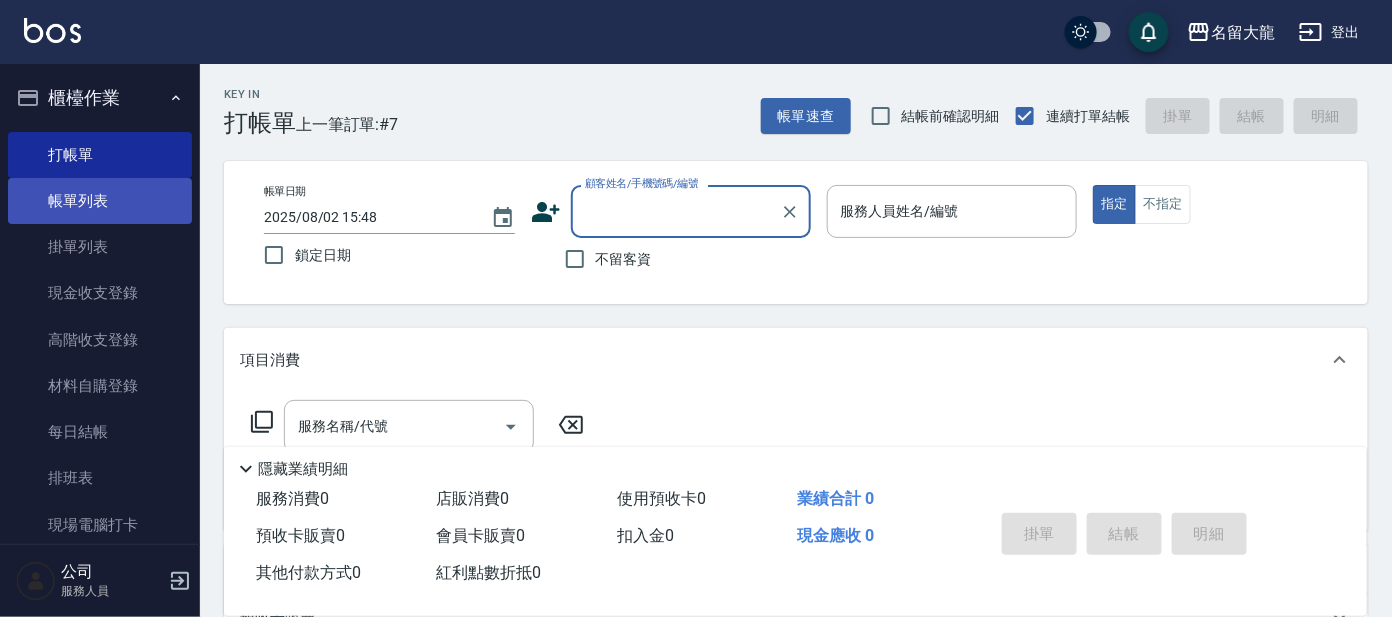 drag, startPoint x: 79, startPoint y: 185, endPoint x: 72, endPoint y: 193, distance: 10.630146 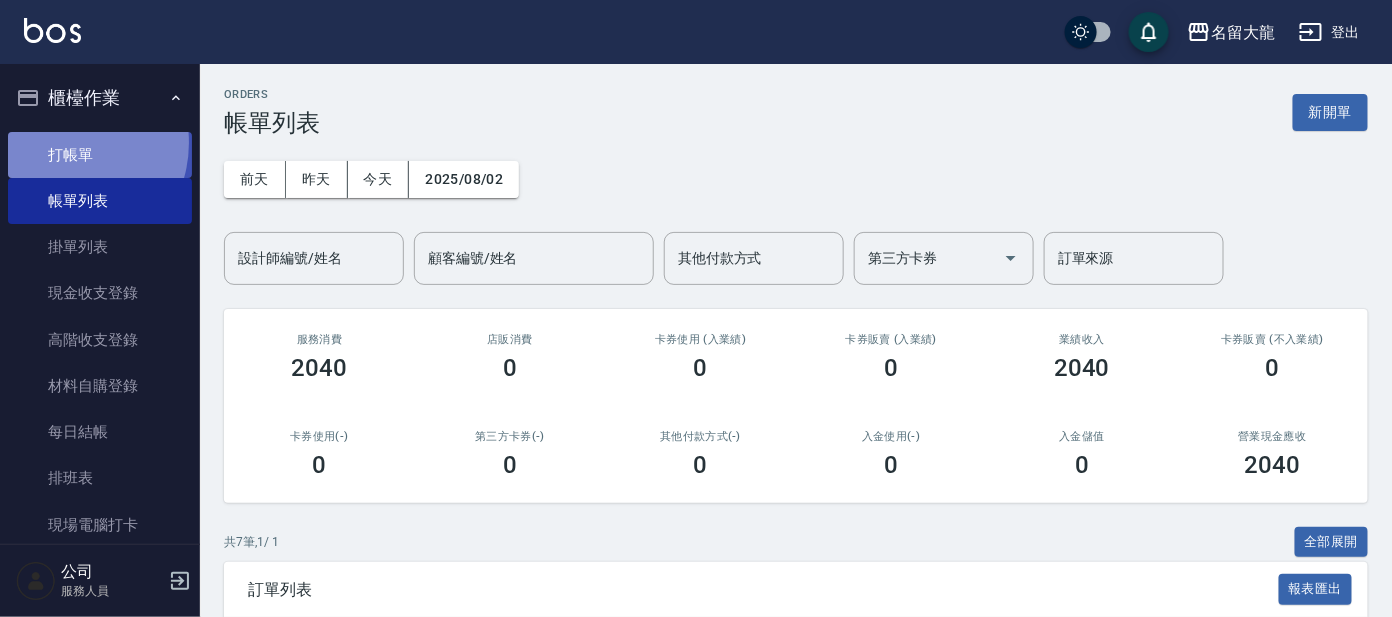 click on "打帳單" at bounding box center (100, 155) 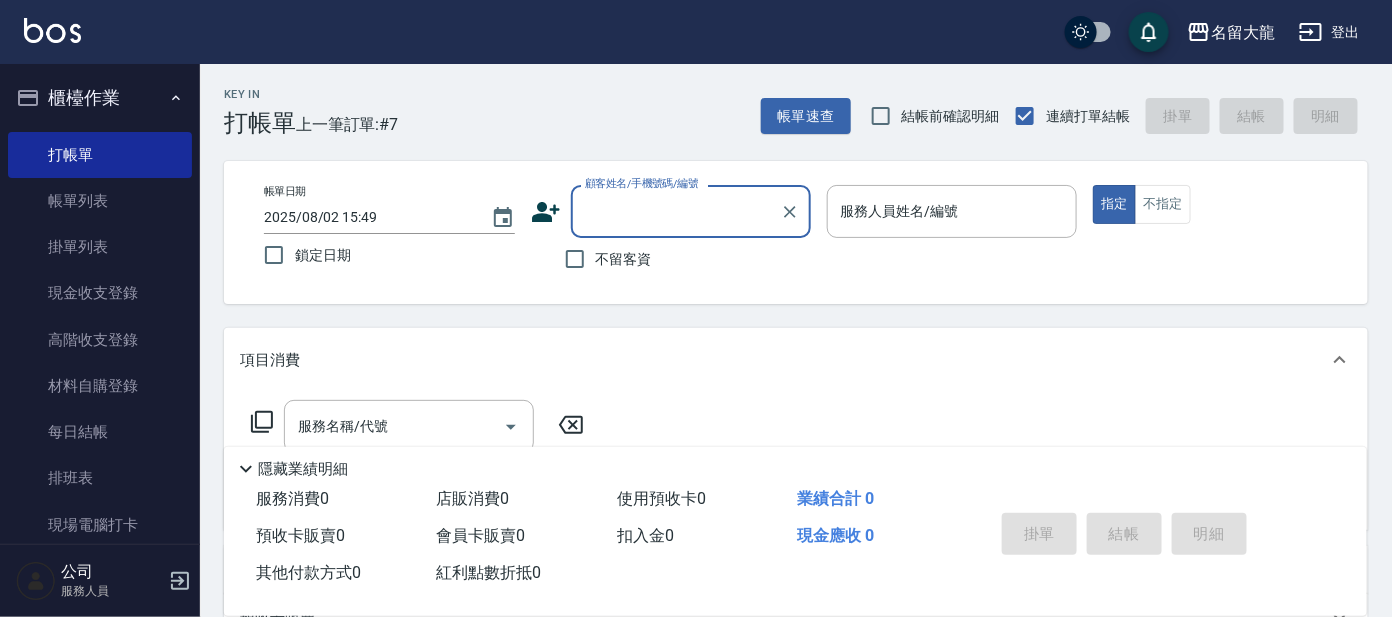 click on "顧客姓名/手機號碼/編號" at bounding box center [676, 211] 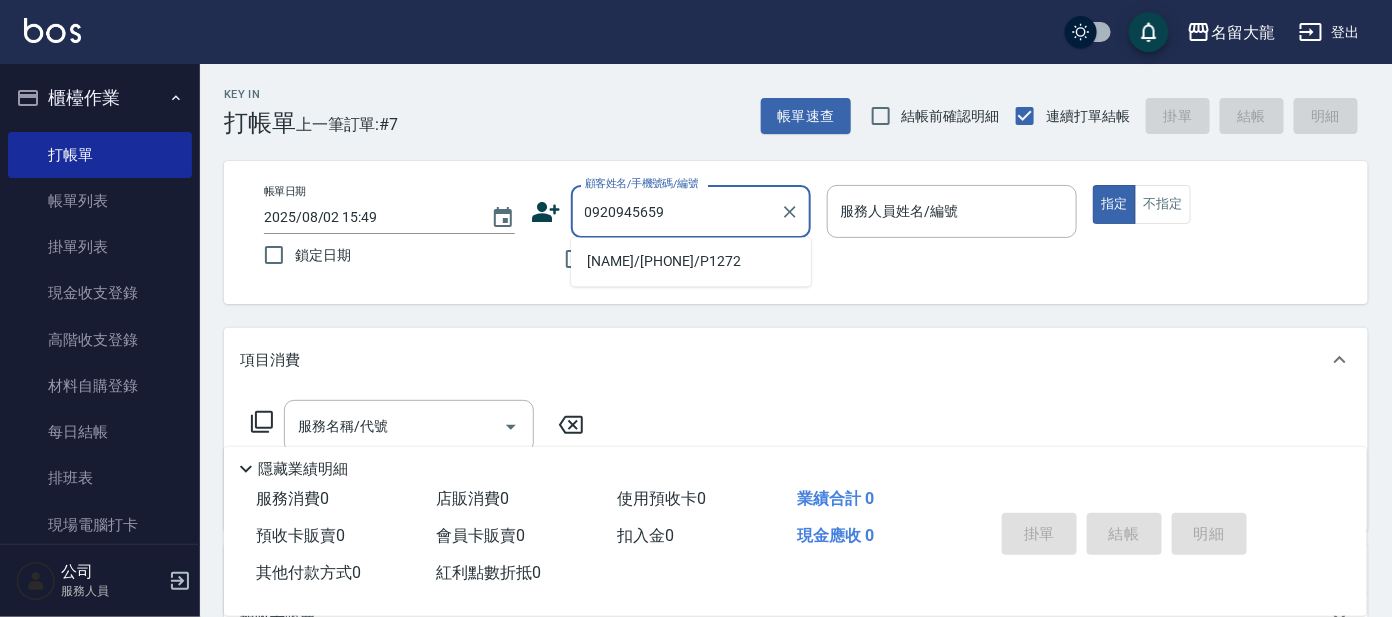 click on "[NAME]/[PHONE]/P1272" at bounding box center (691, 262) 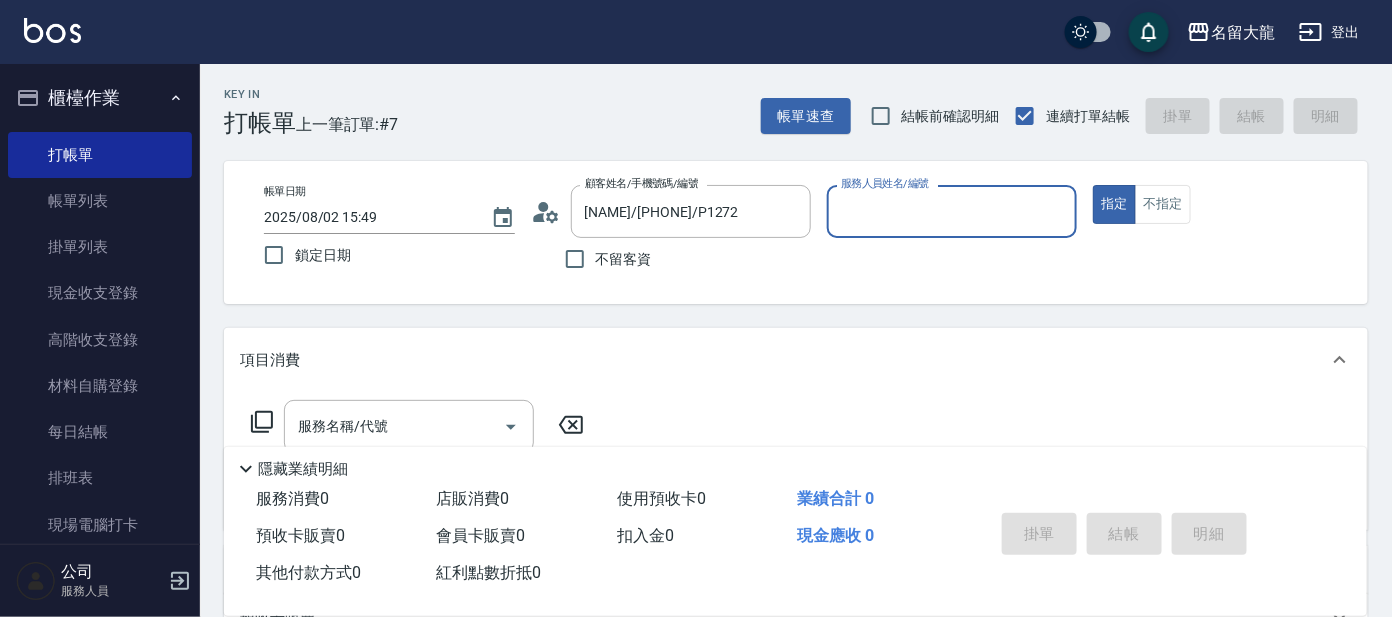 click on "服務人員姓名/編號" at bounding box center (952, 211) 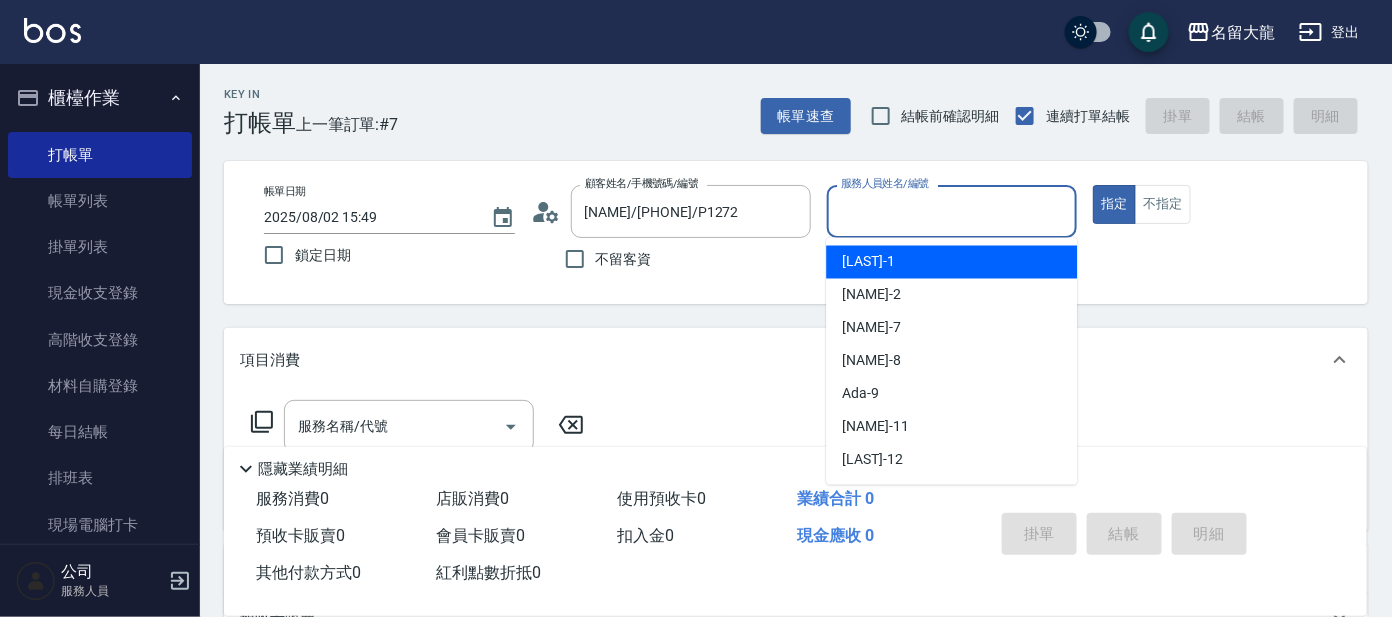 click on "[NAME] -1" at bounding box center [951, 262] 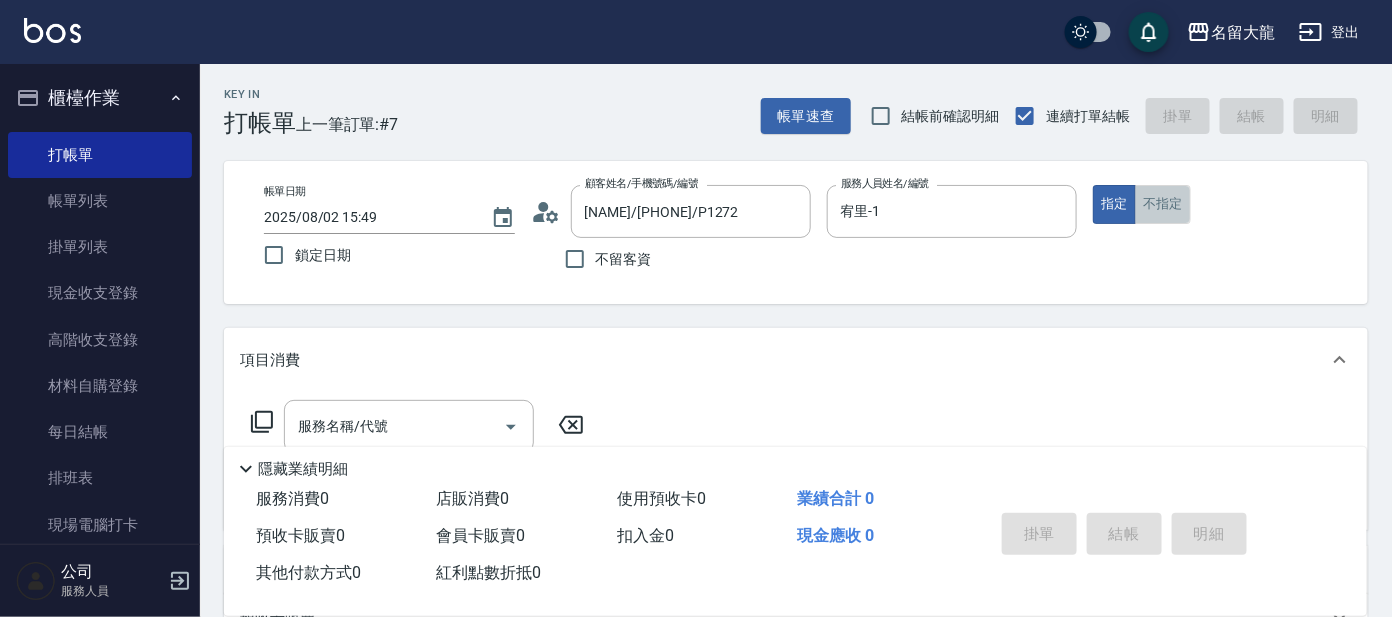 click on "不指定" at bounding box center [1163, 204] 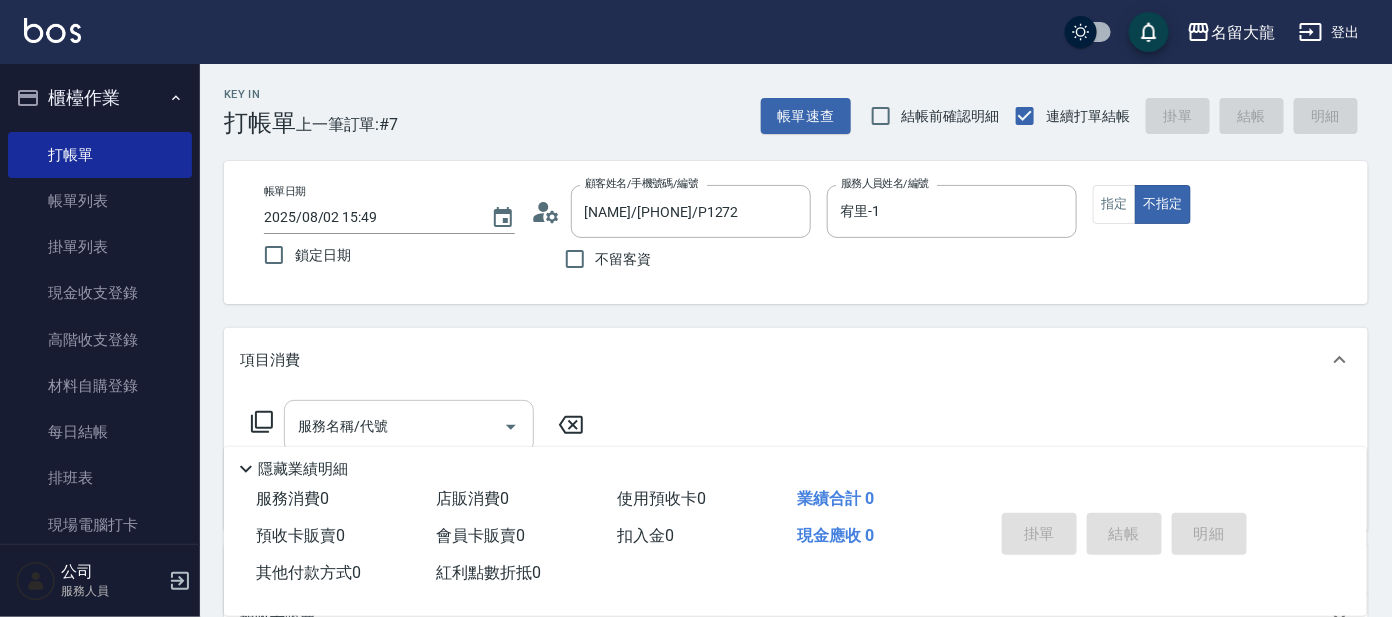 click on "服務名稱/代號" at bounding box center (394, 426) 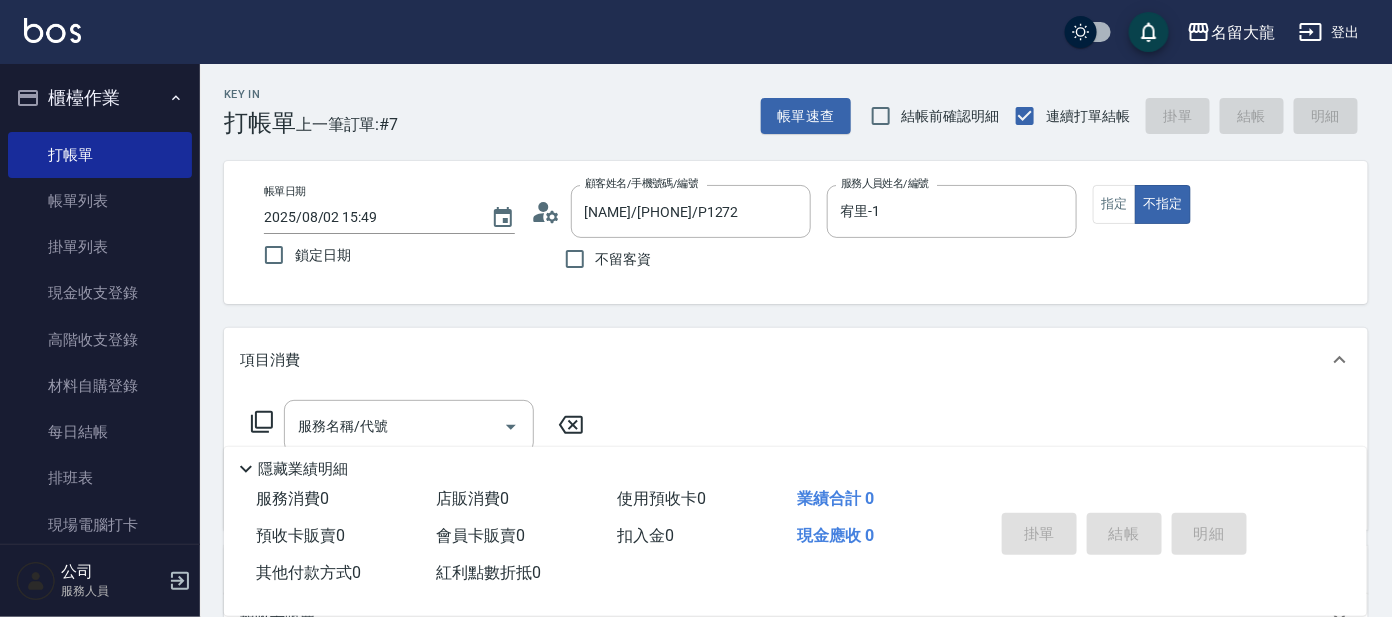 click 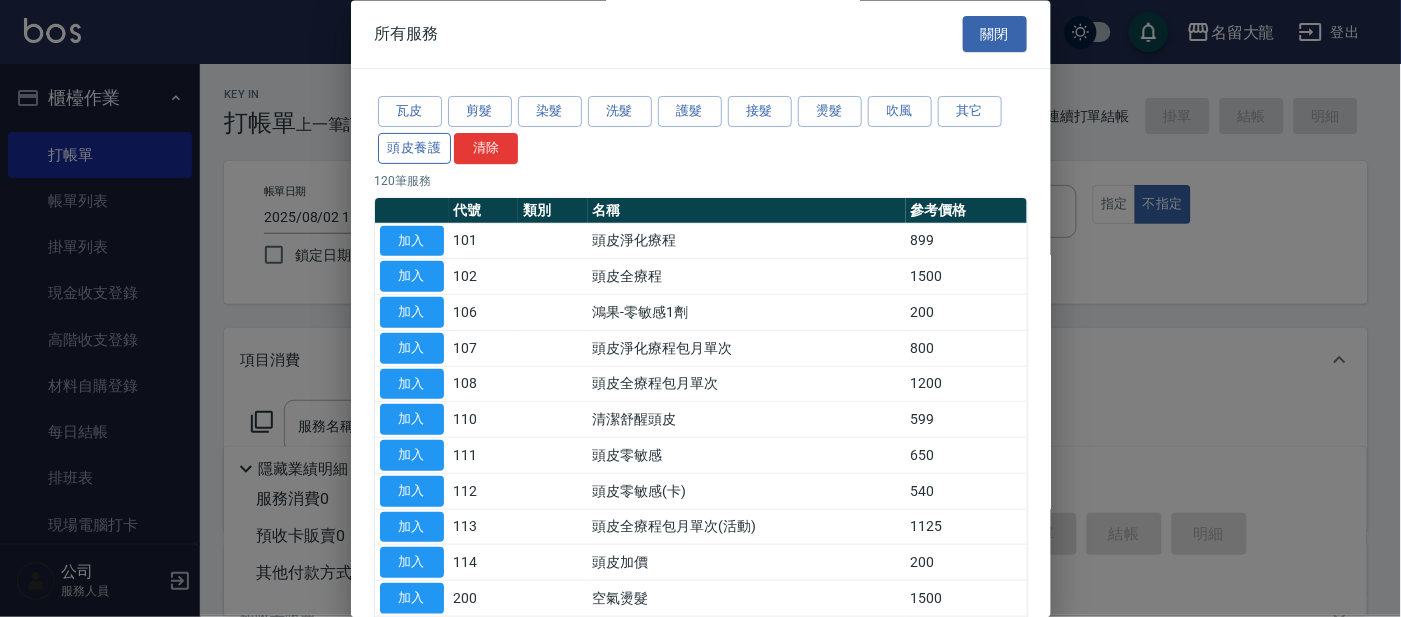 click on "頭皮養護" at bounding box center (415, 148) 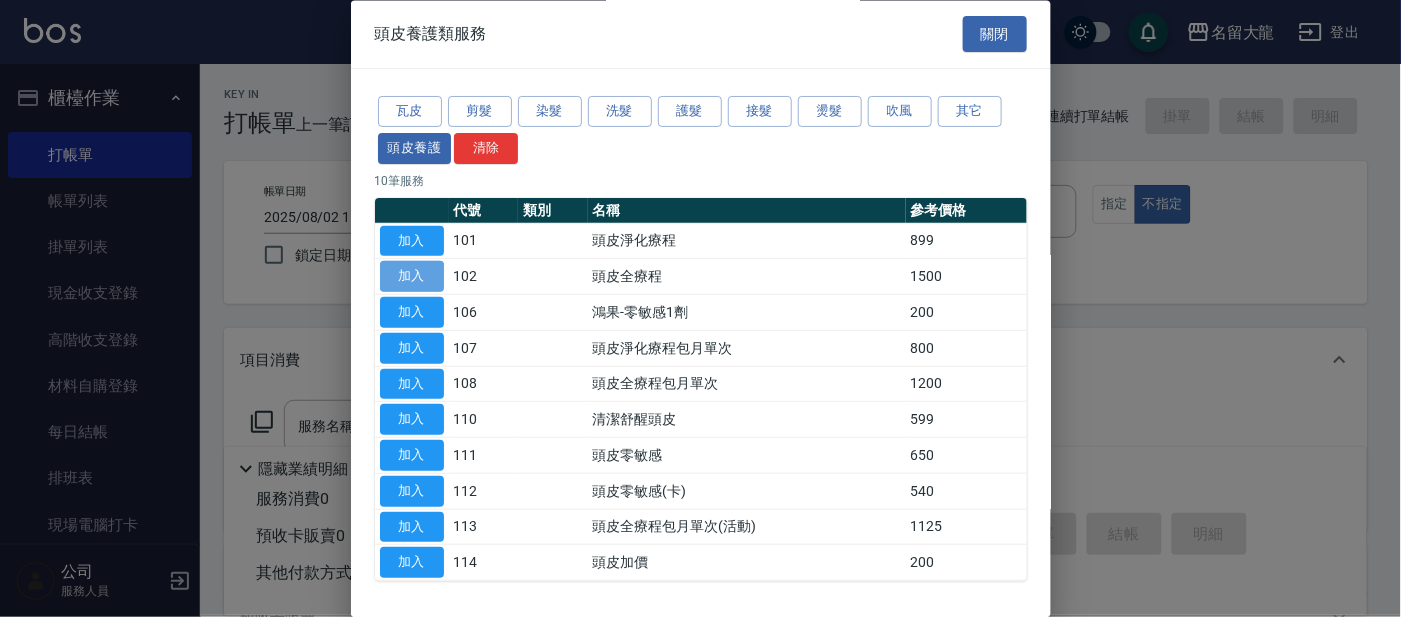 click on "加入" at bounding box center (412, 277) 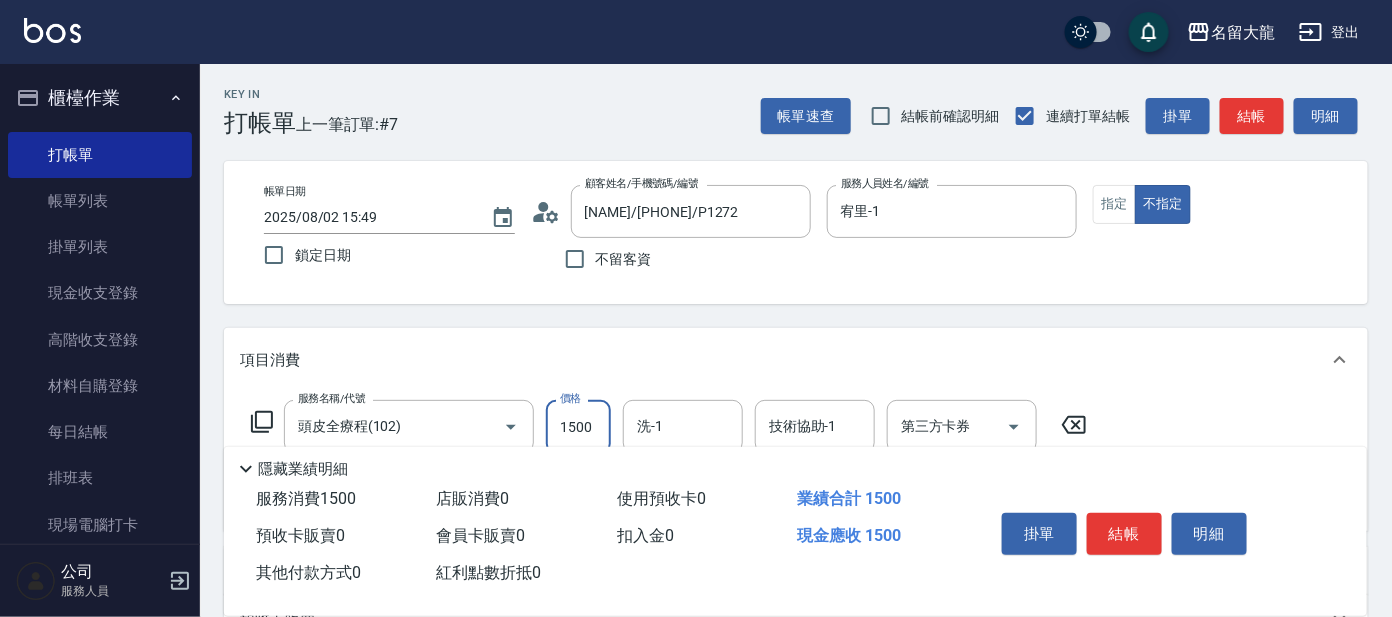 click on "1500" at bounding box center [578, 427] 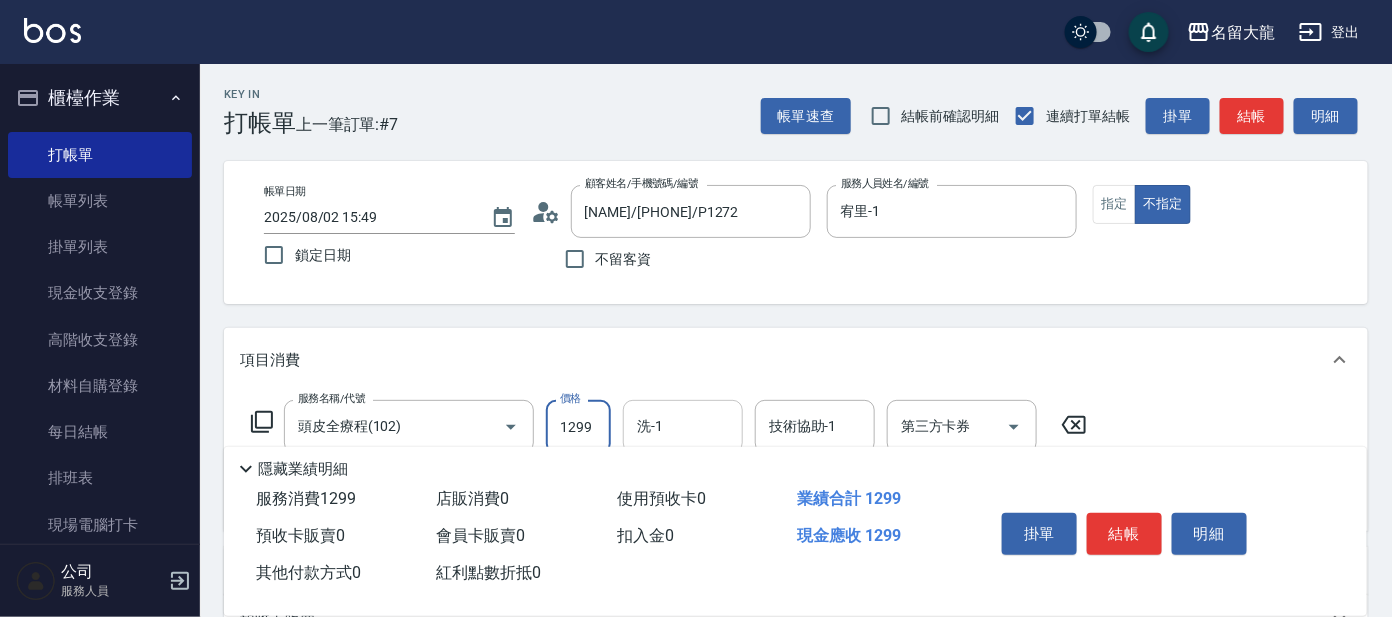 type on "1299" 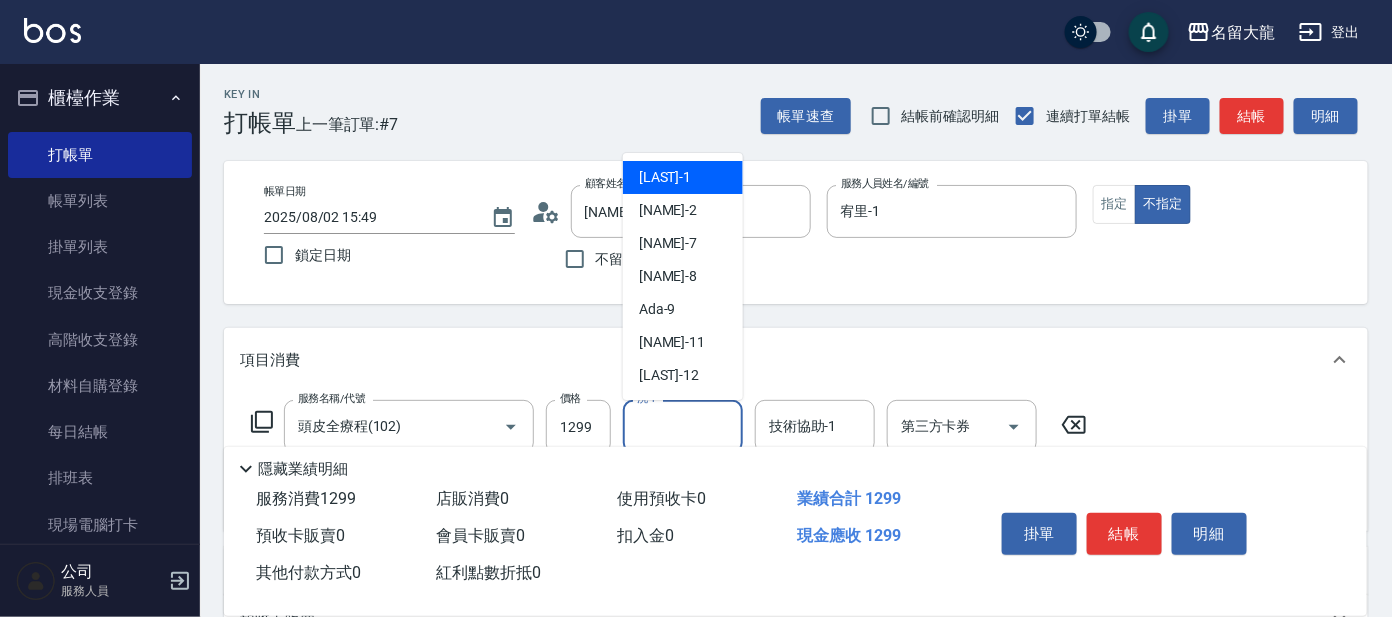 click on "洗-1" at bounding box center (683, 426) 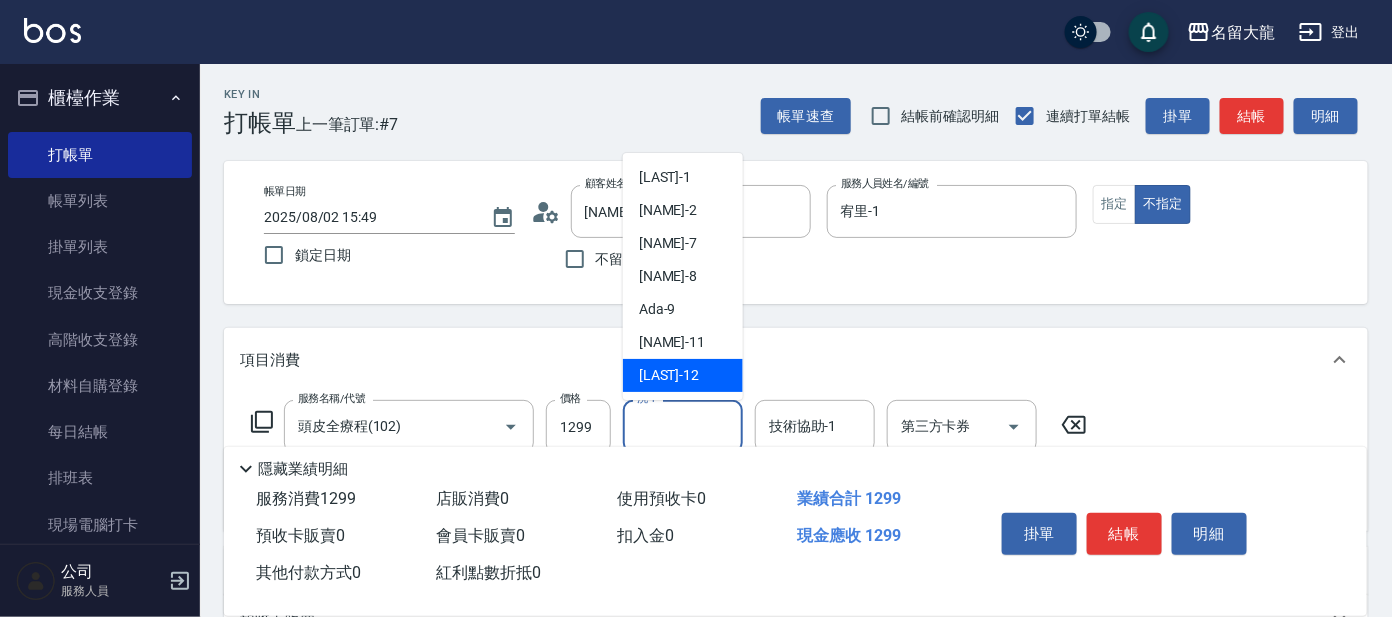 scroll, scrollTop: 99, scrollLeft: 0, axis: vertical 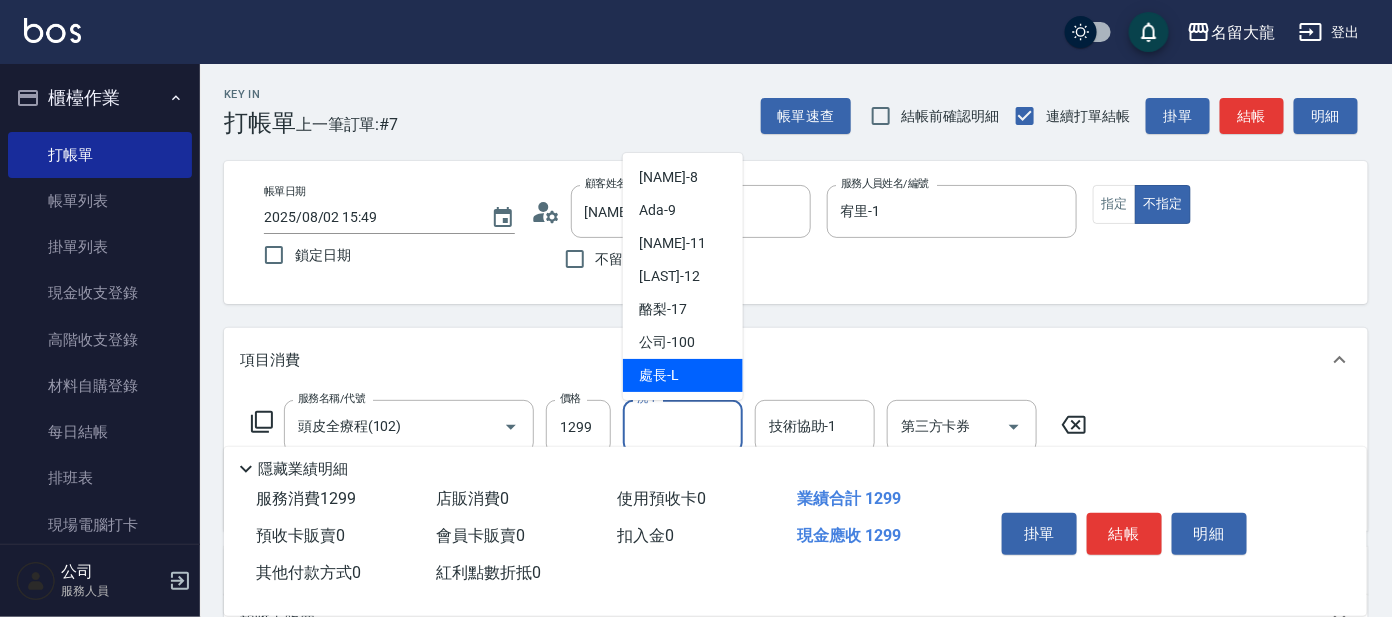 click on "處長 -L" at bounding box center (659, 375) 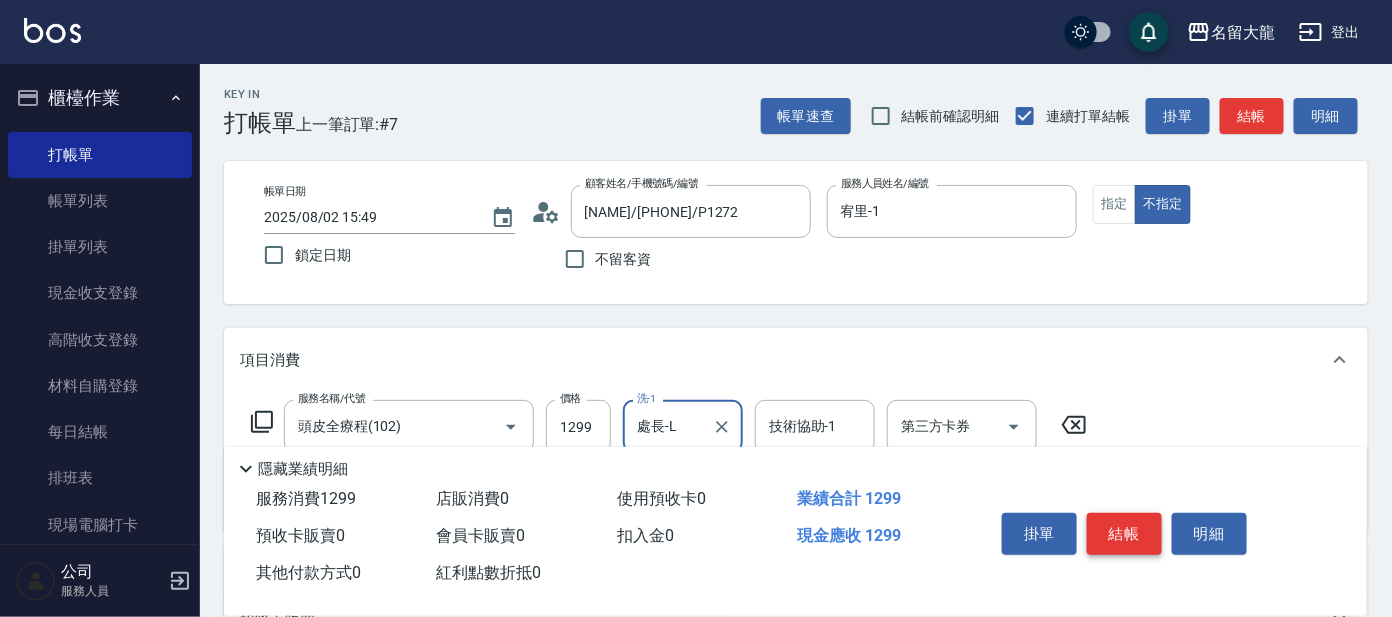 click on "結帳" at bounding box center (1124, 534) 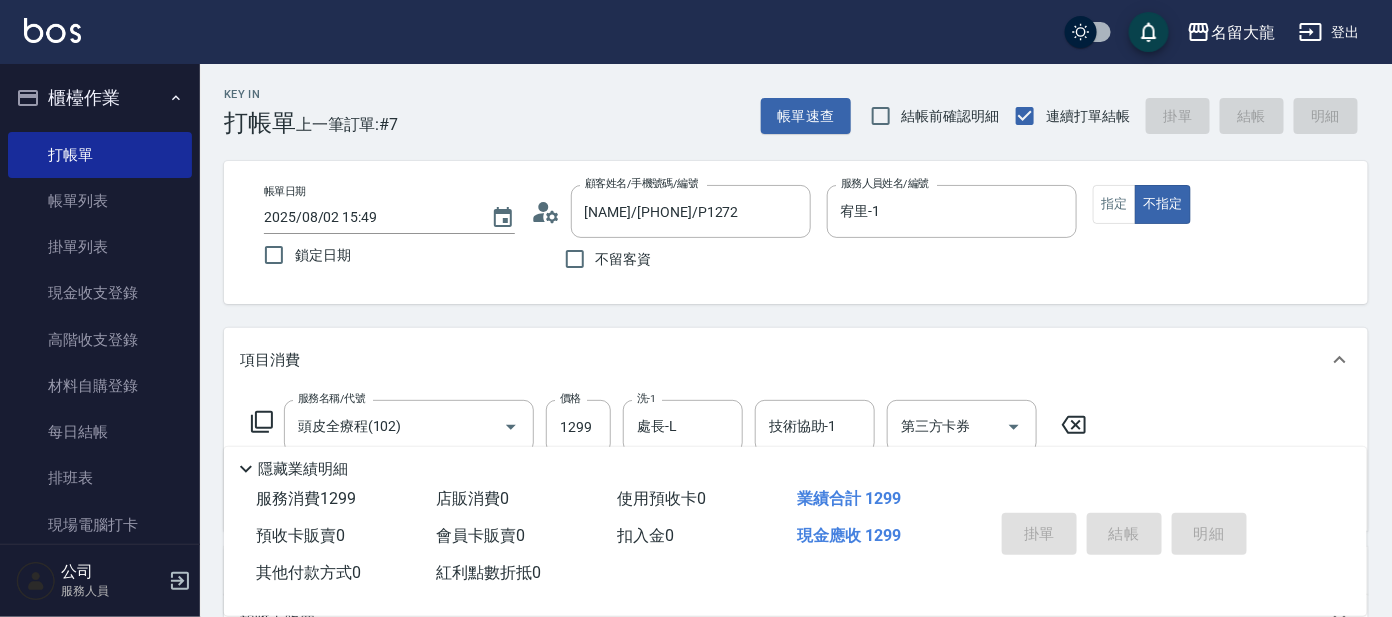 type on "[DATE] [TIME]" 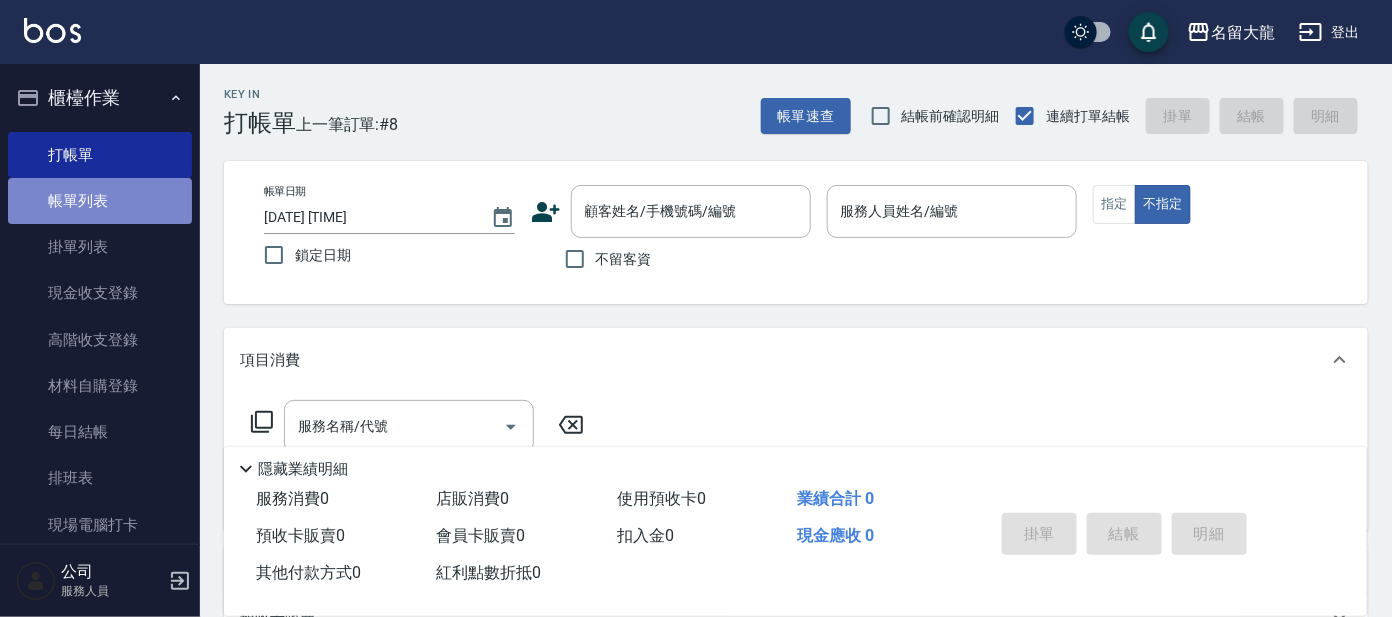click on "帳單列表" at bounding box center [100, 201] 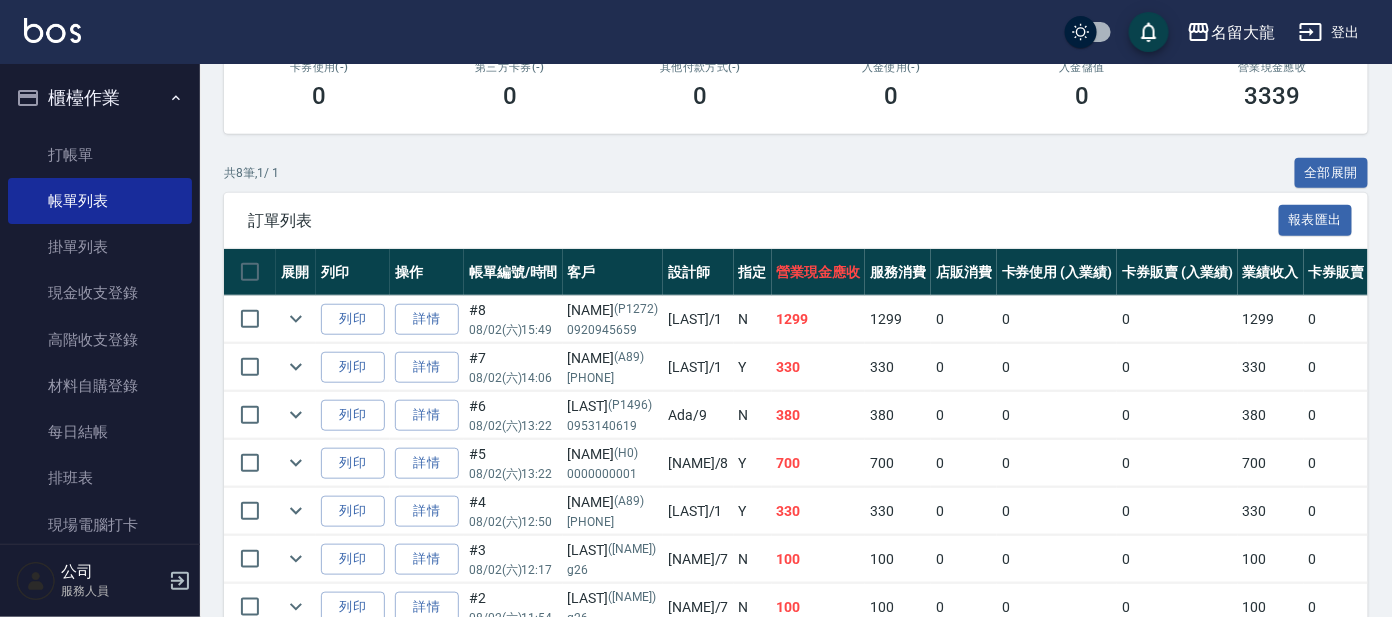 scroll, scrollTop: 374, scrollLeft: 0, axis: vertical 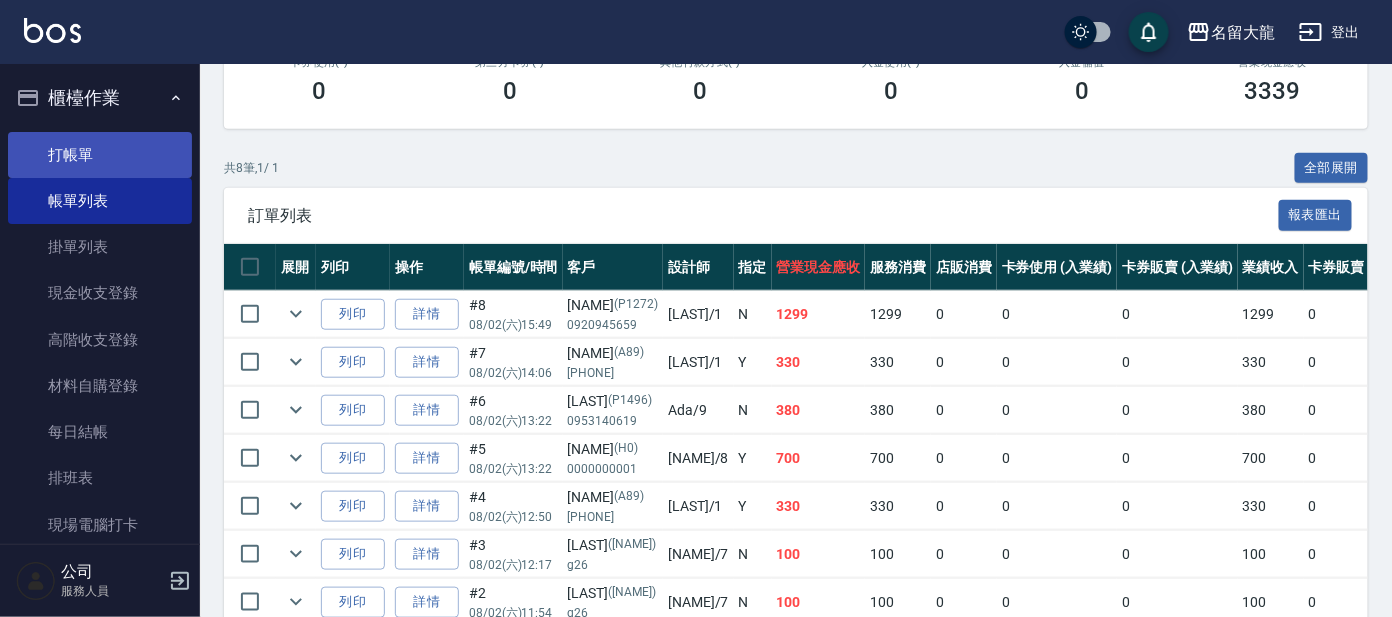 drag, startPoint x: 163, startPoint y: 144, endPoint x: 168, endPoint y: 159, distance: 15.811388 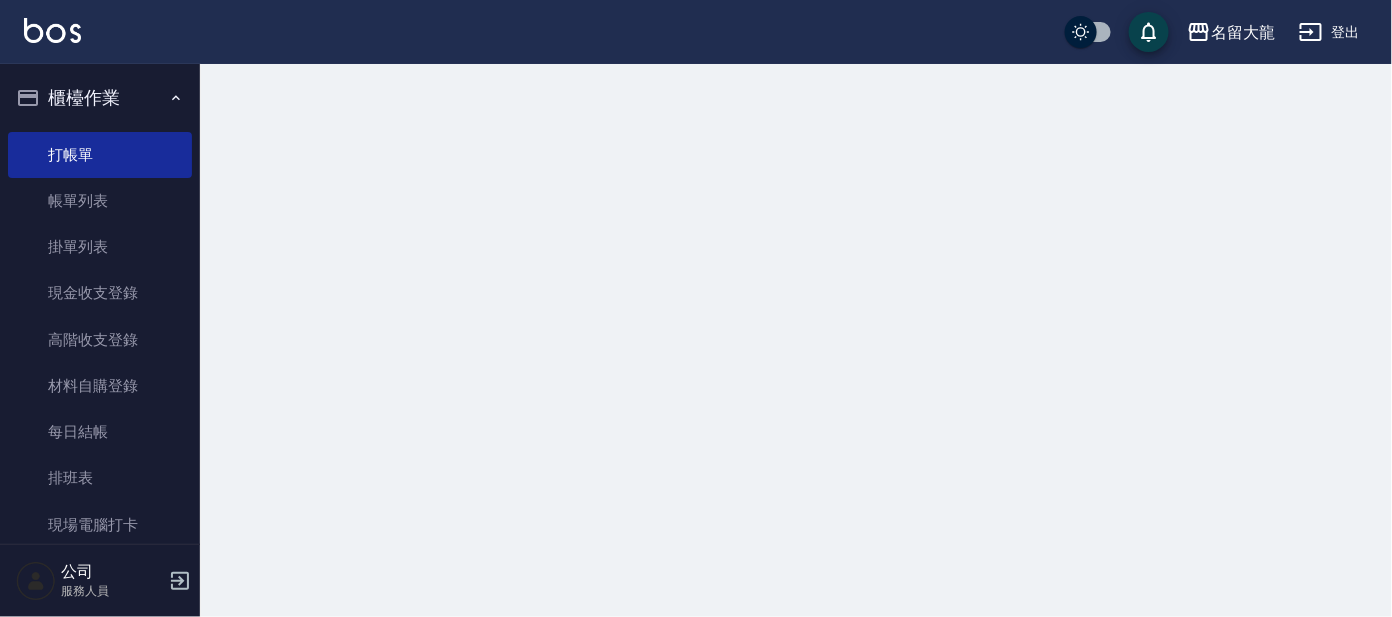 scroll, scrollTop: 0, scrollLeft: 0, axis: both 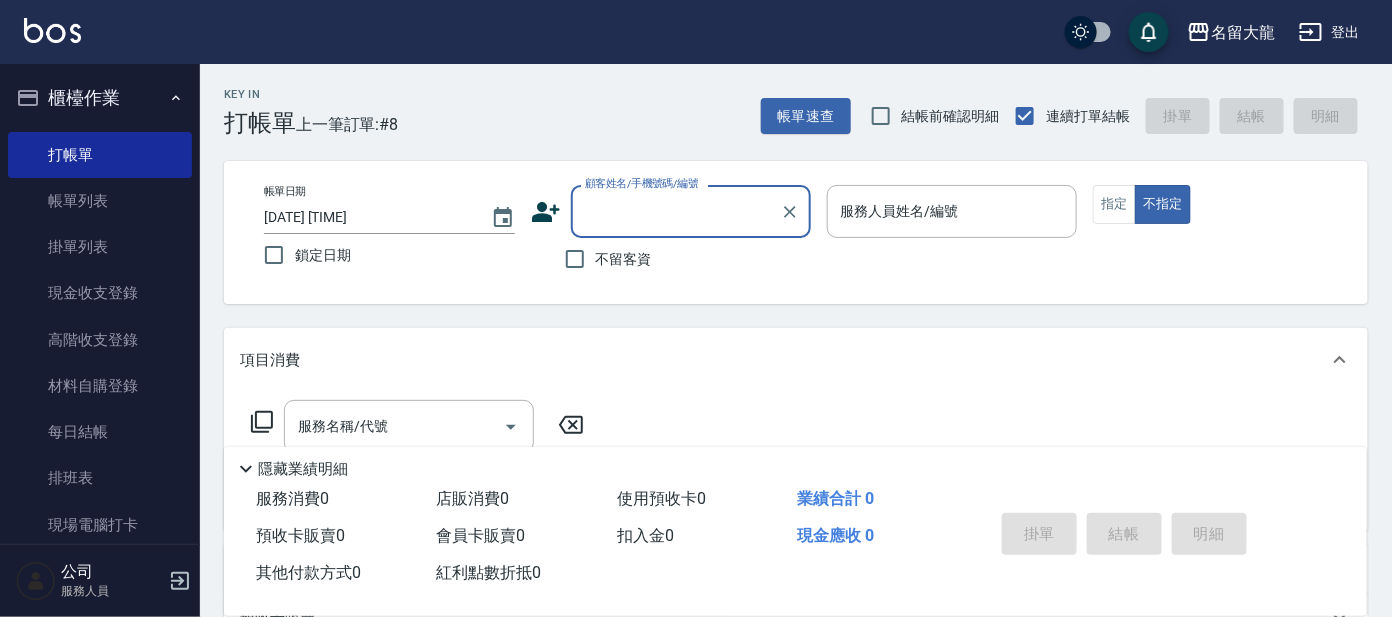 click on "顧客姓名/手機號碼/編號" at bounding box center (676, 211) 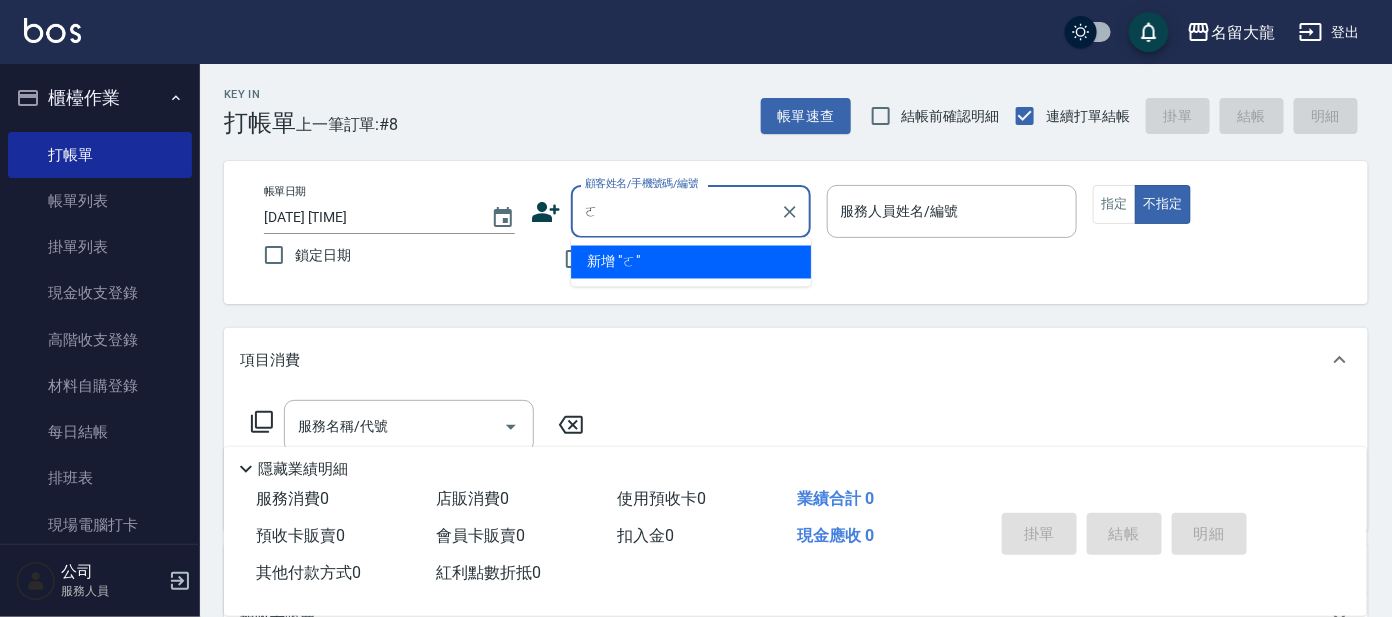 type on "7" 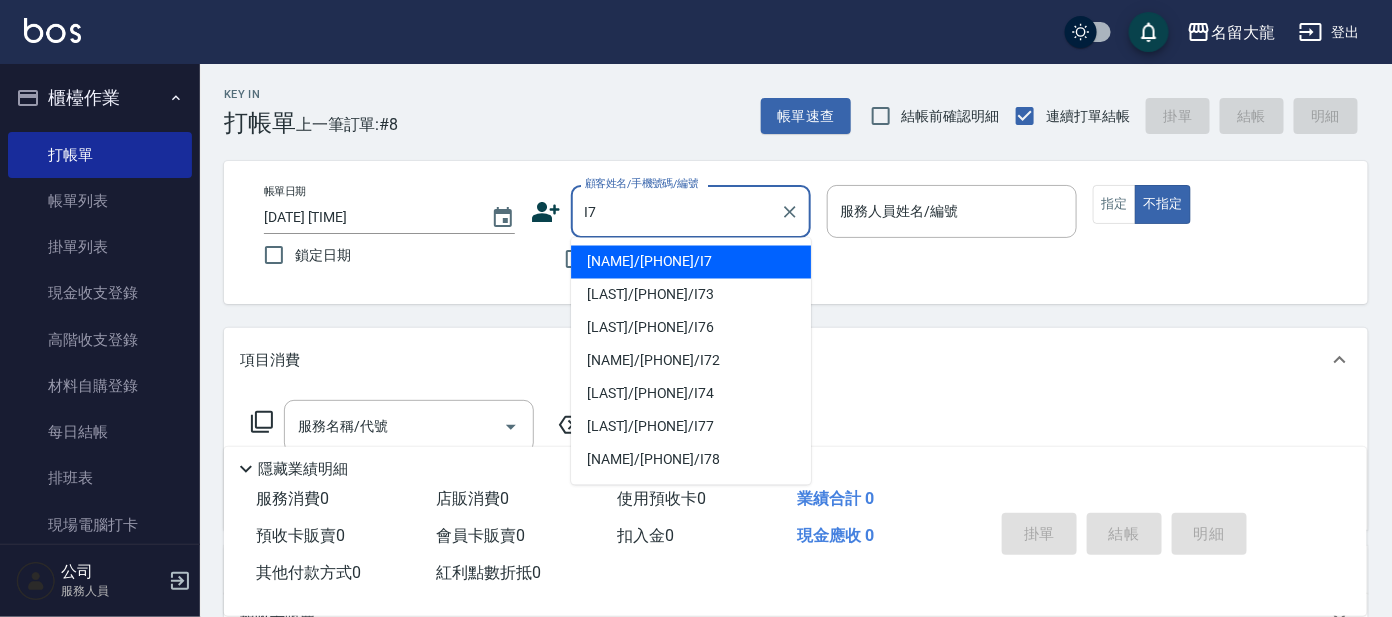 click on "[NAME]/[PHONE]/I7" at bounding box center (691, 262) 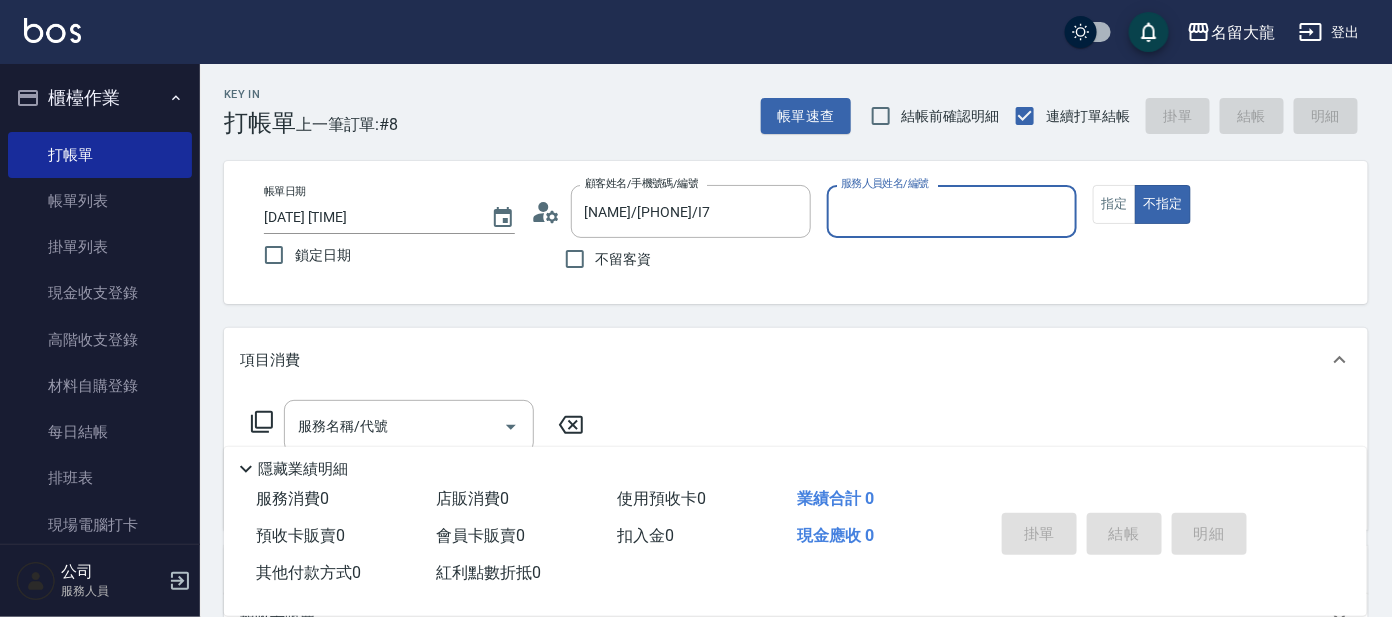 type on "[NAME]-9" 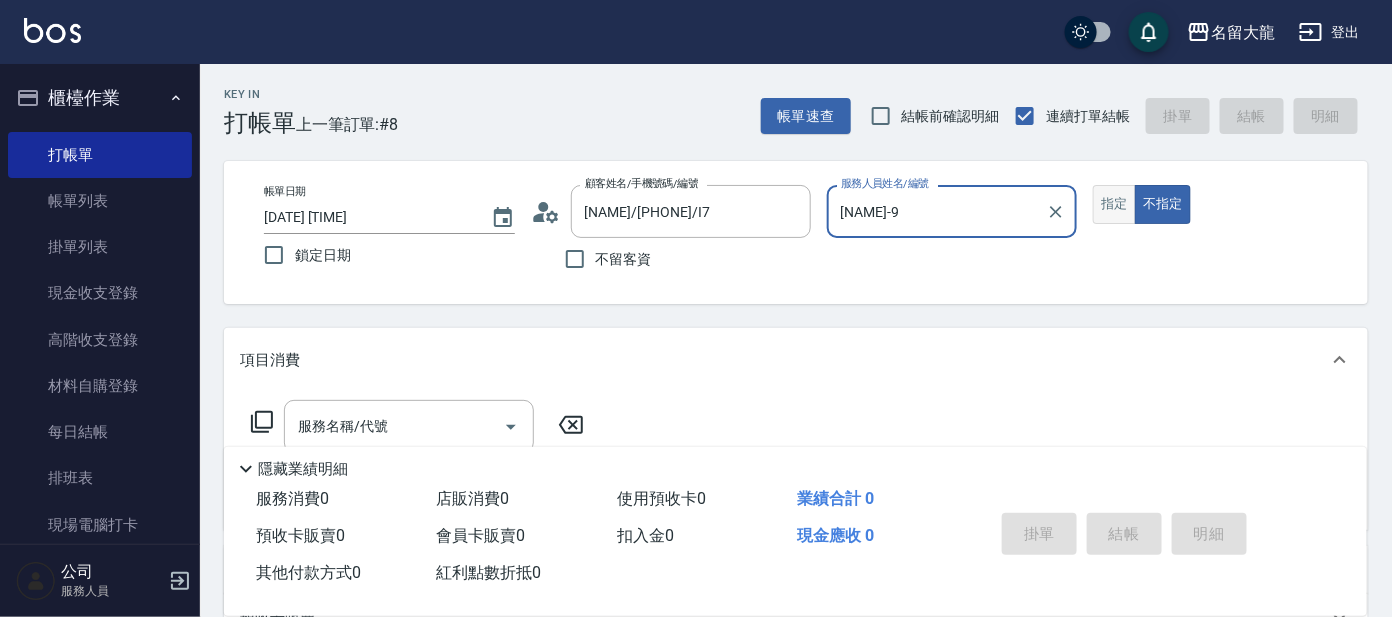 click on "指定" at bounding box center (1114, 204) 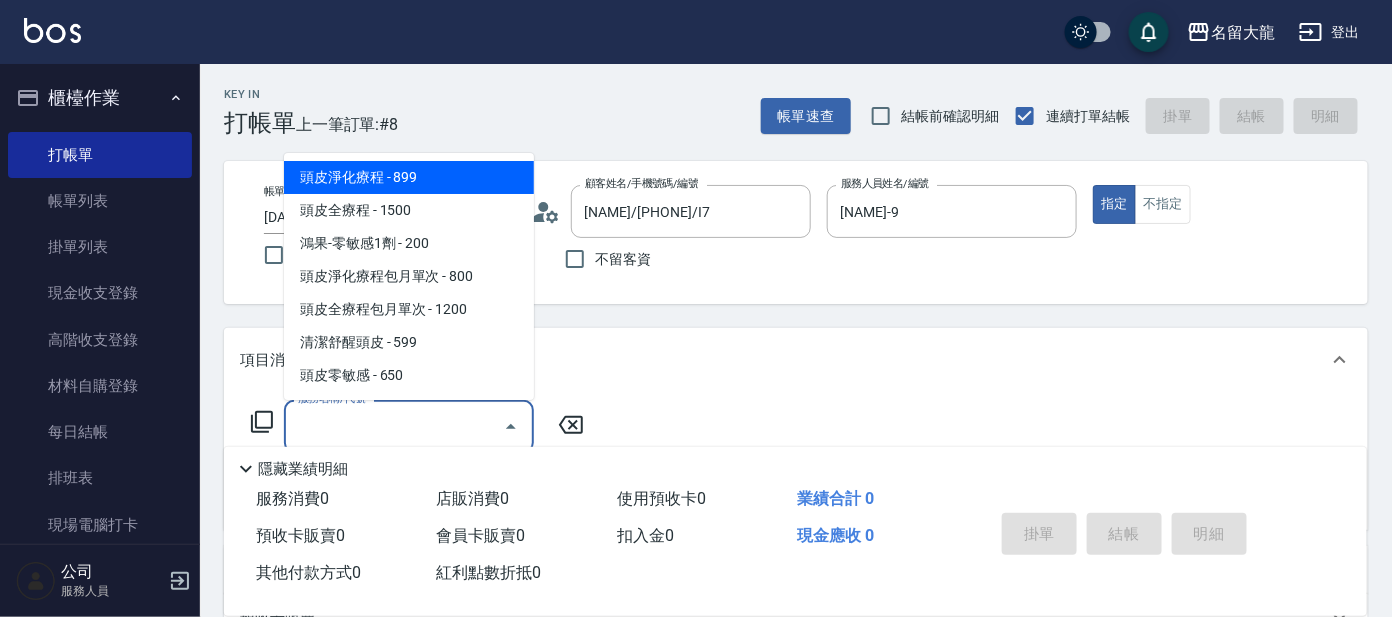 click on "服務名稱/代號" at bounding box center (394, 426) 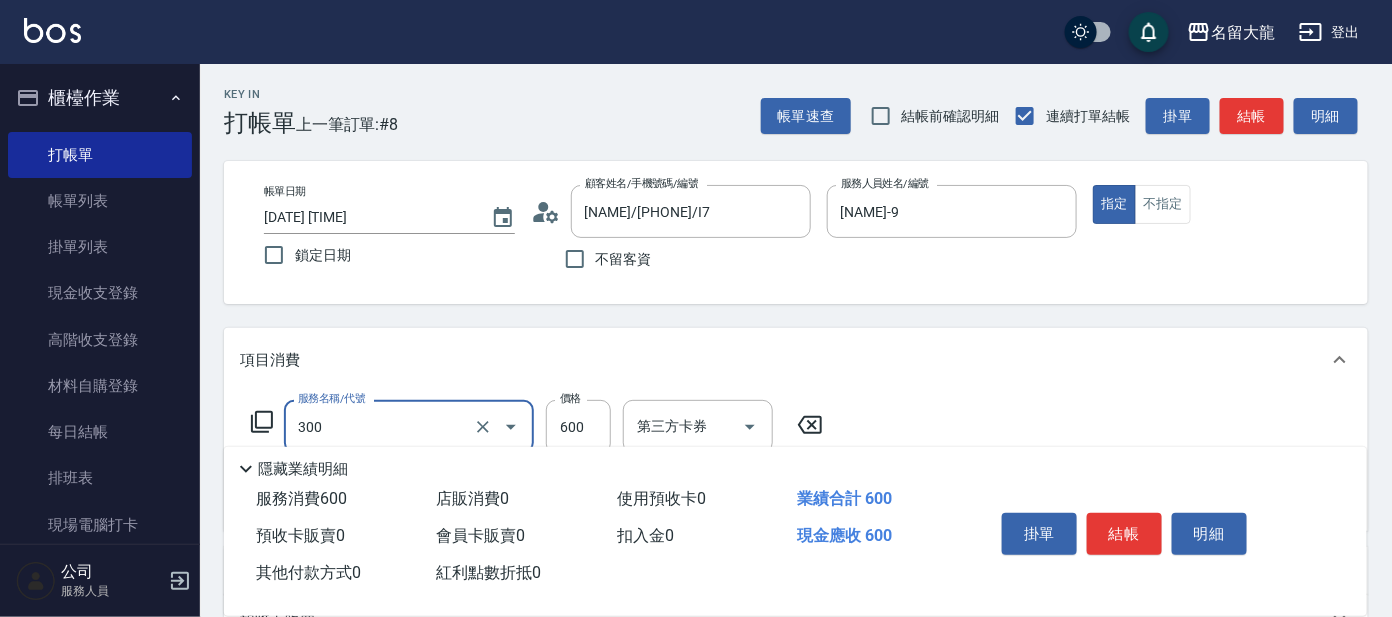 type on "剪髮 講師級設計師(300)" 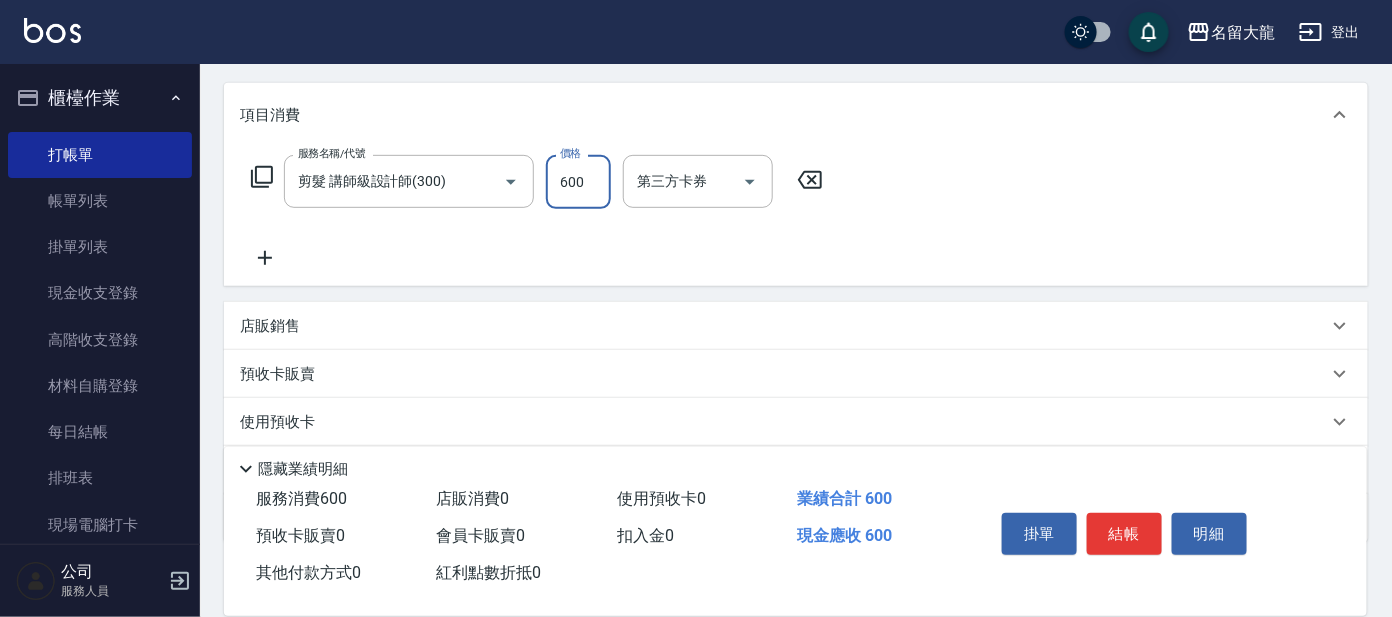 scroll, scrollTop: 249, scrollLeft: 0, axis: vertical 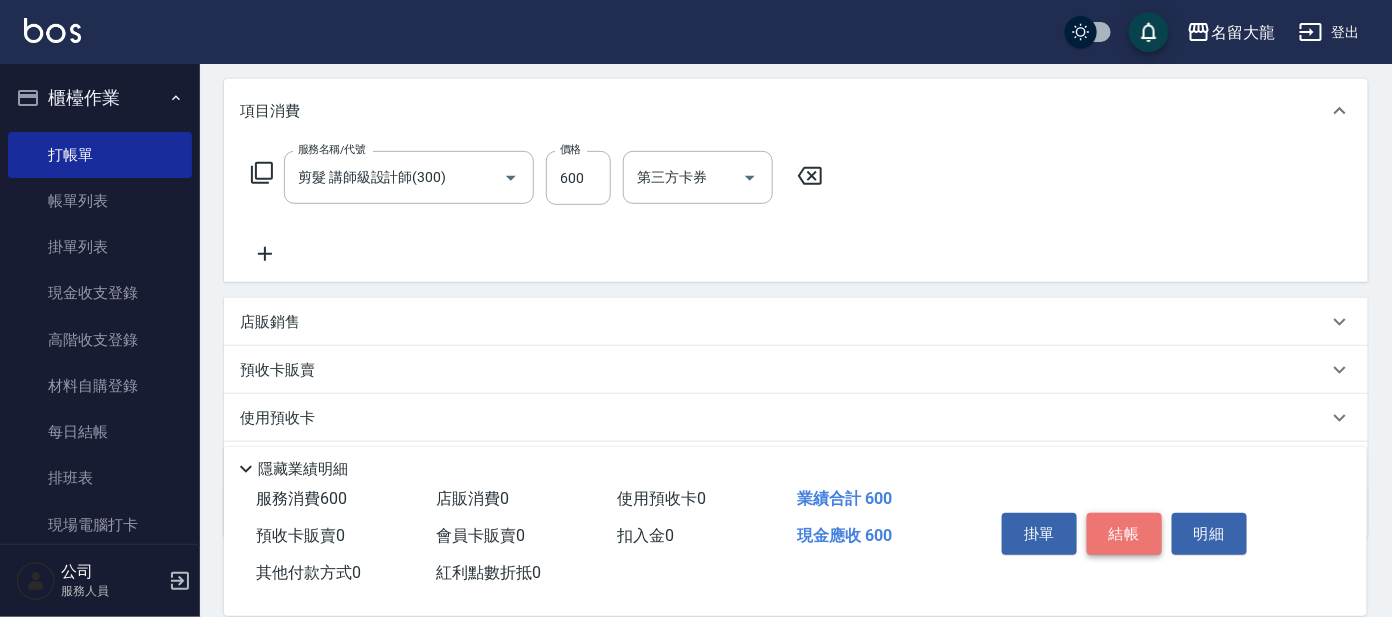click on "結帳" at bounding box center (1124, 534) 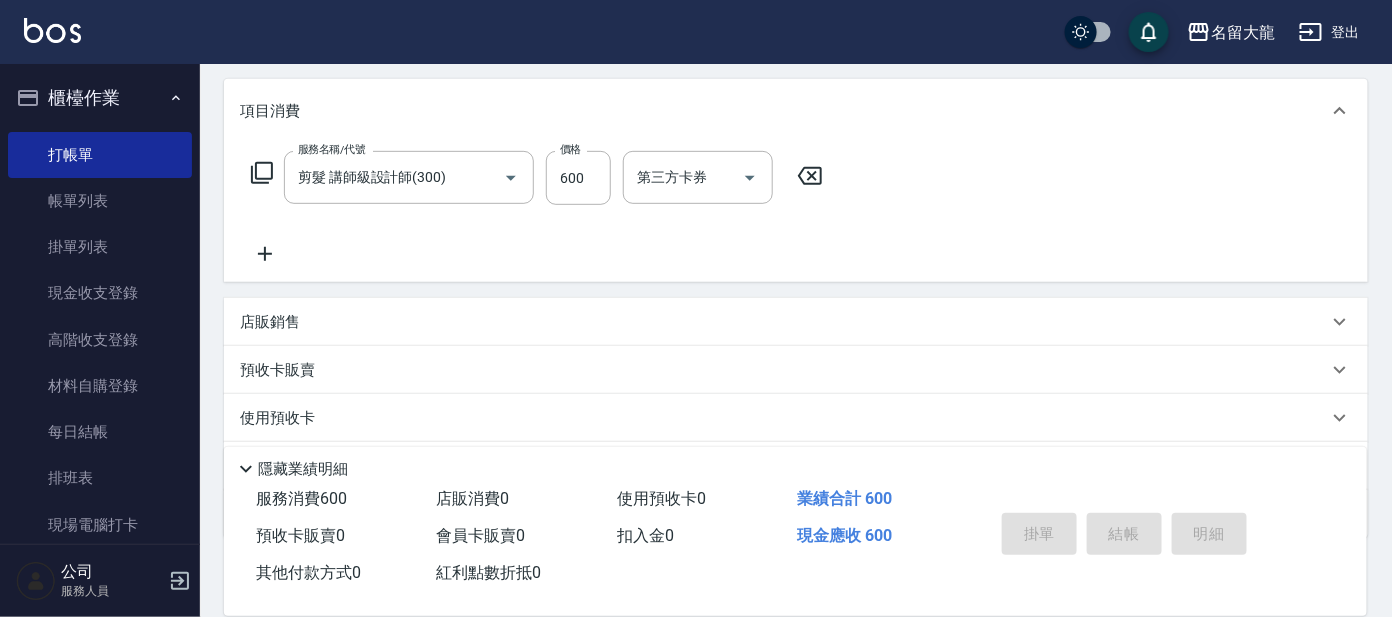type on "2025/08/02 16:00" 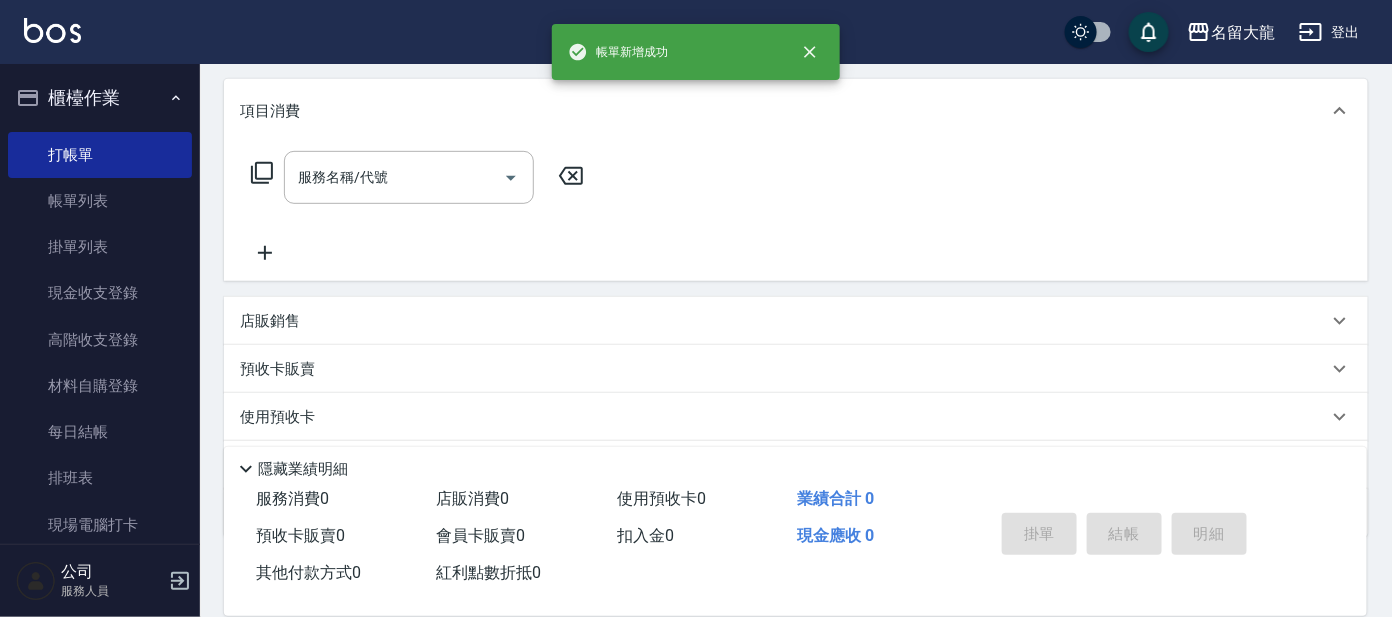 scroll, scrollTop: 0, scrollLeft: 0, axis: both 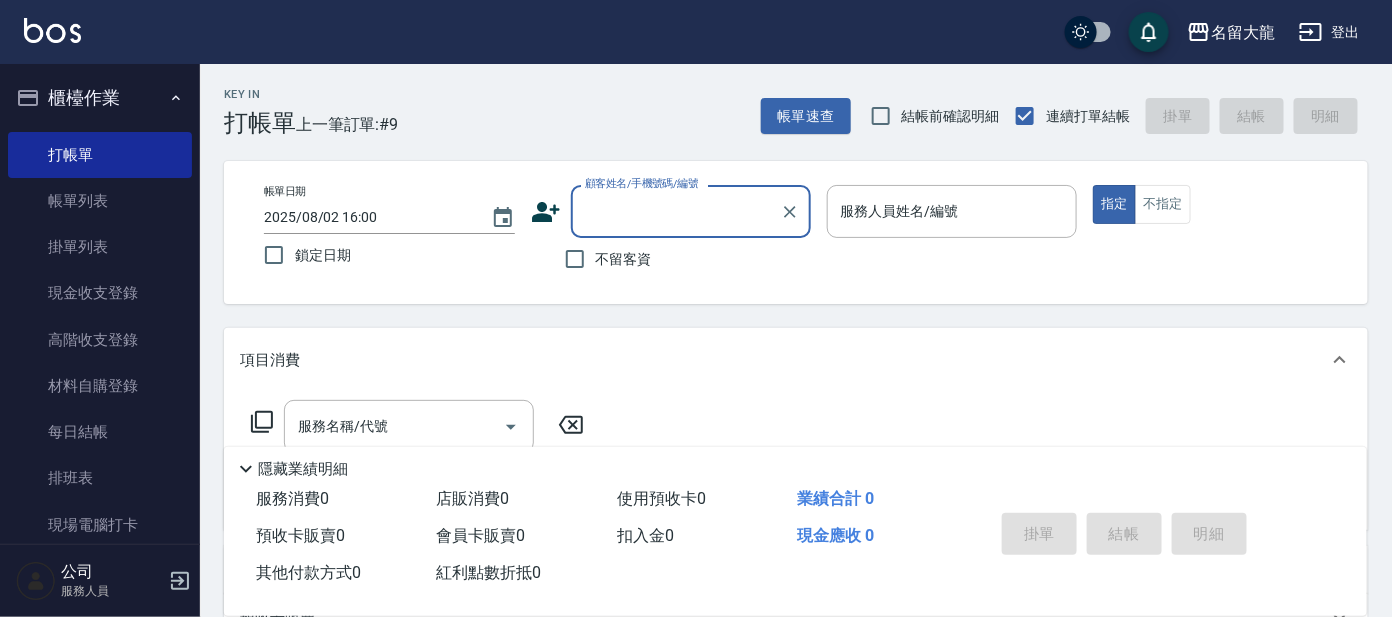 drag, startPoint x: 94, startPoint y: 207, endPoint x: 584, endPoint y: 473, distance: 557.5446 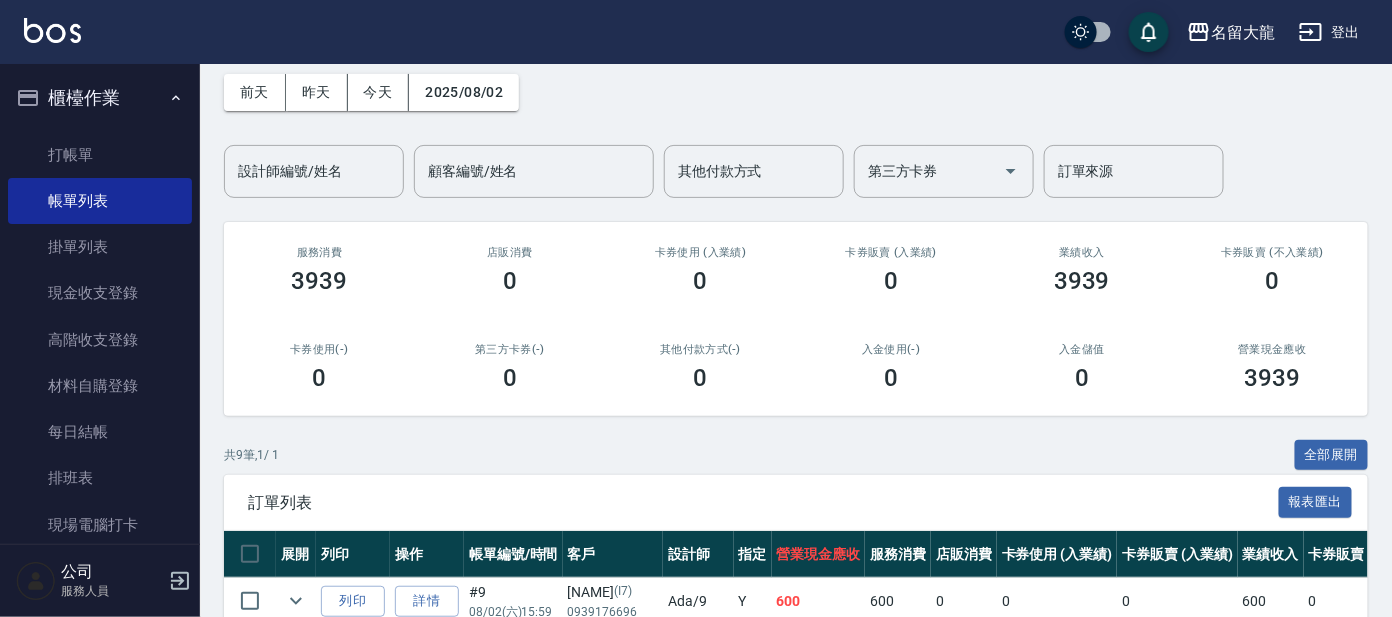 scroll, scrollTop: 124, scrollLeft: 0, axis: vertical 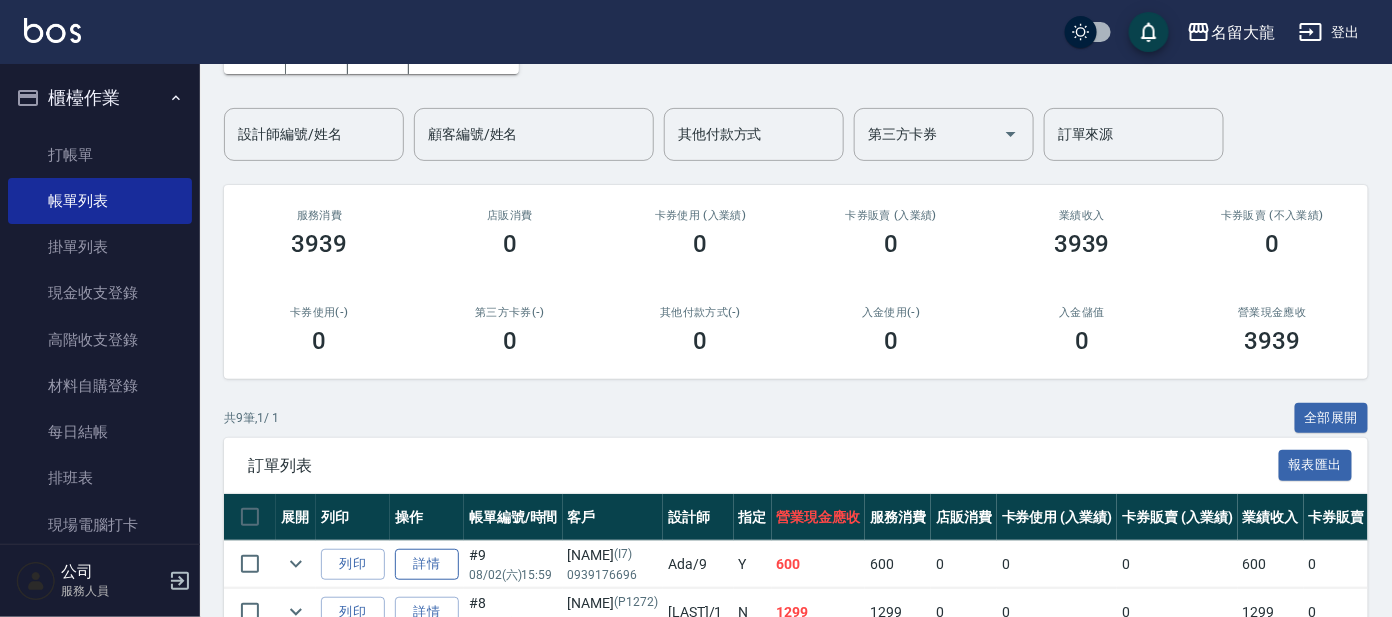 click on "詳情" at bounding box center (427, 564) 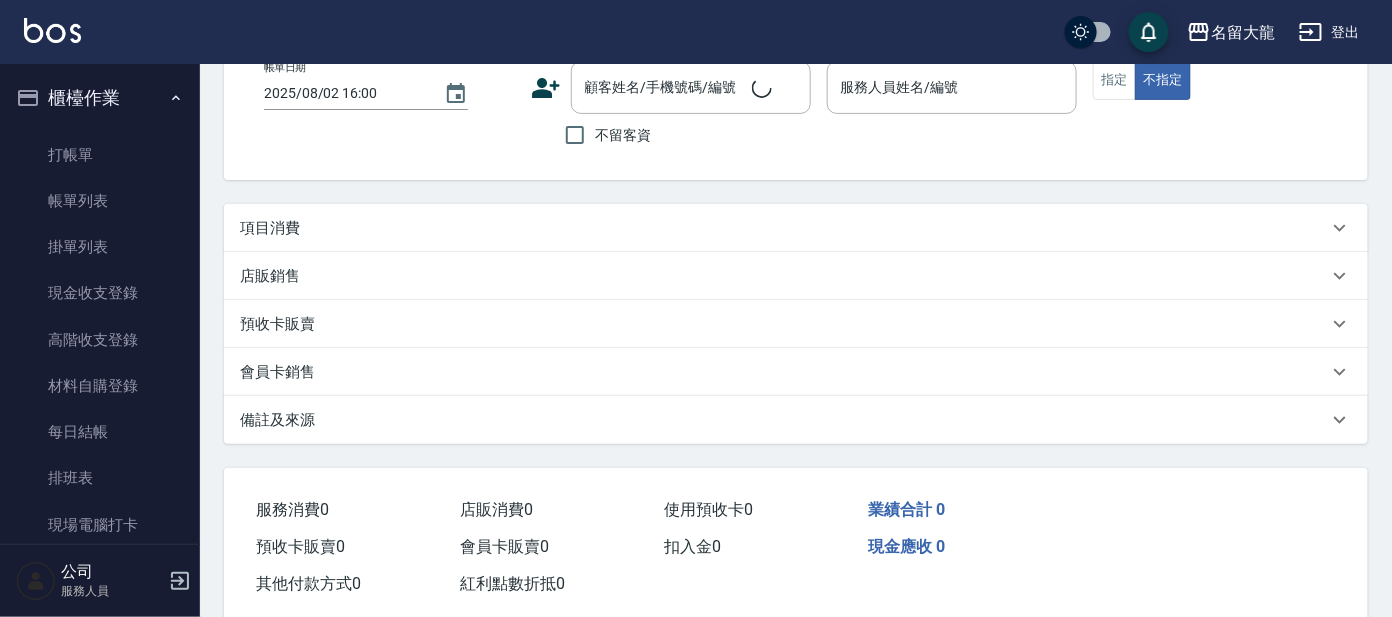 scroll, scrollTop: 0, scrollLeft: 0, axis: both 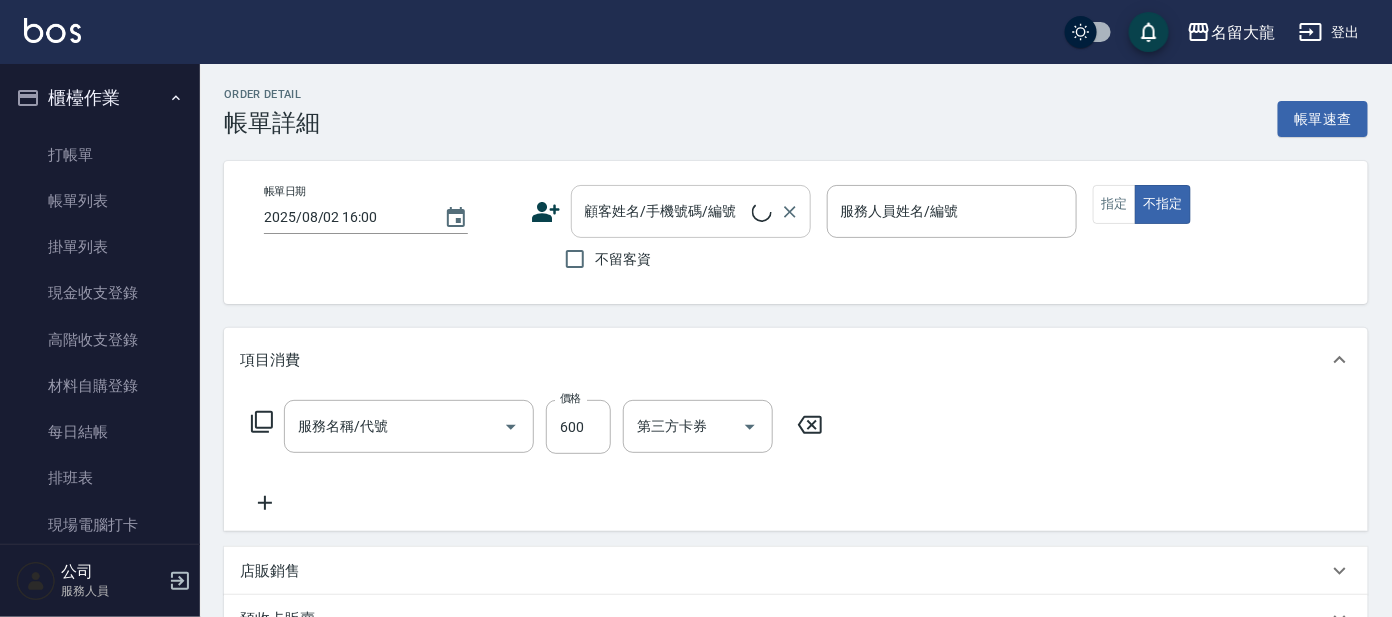 type on "[DATE] [TIME]" 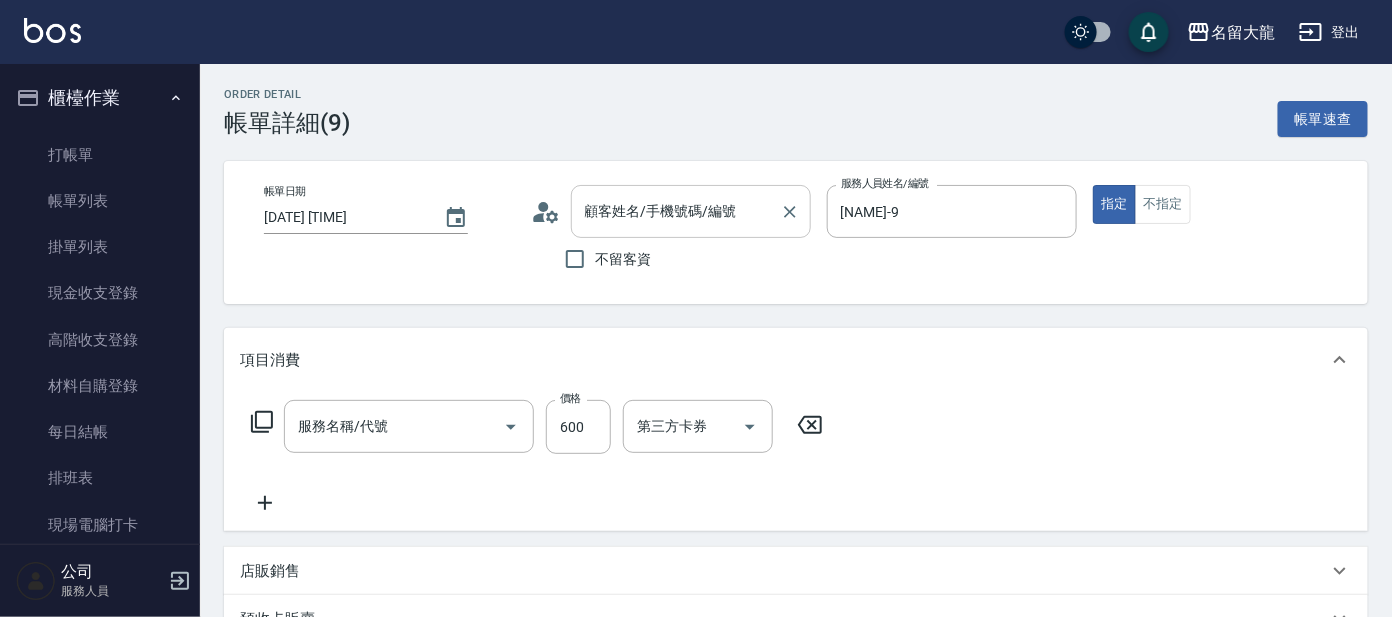 type on "剪髮 講師級設計師(300)" 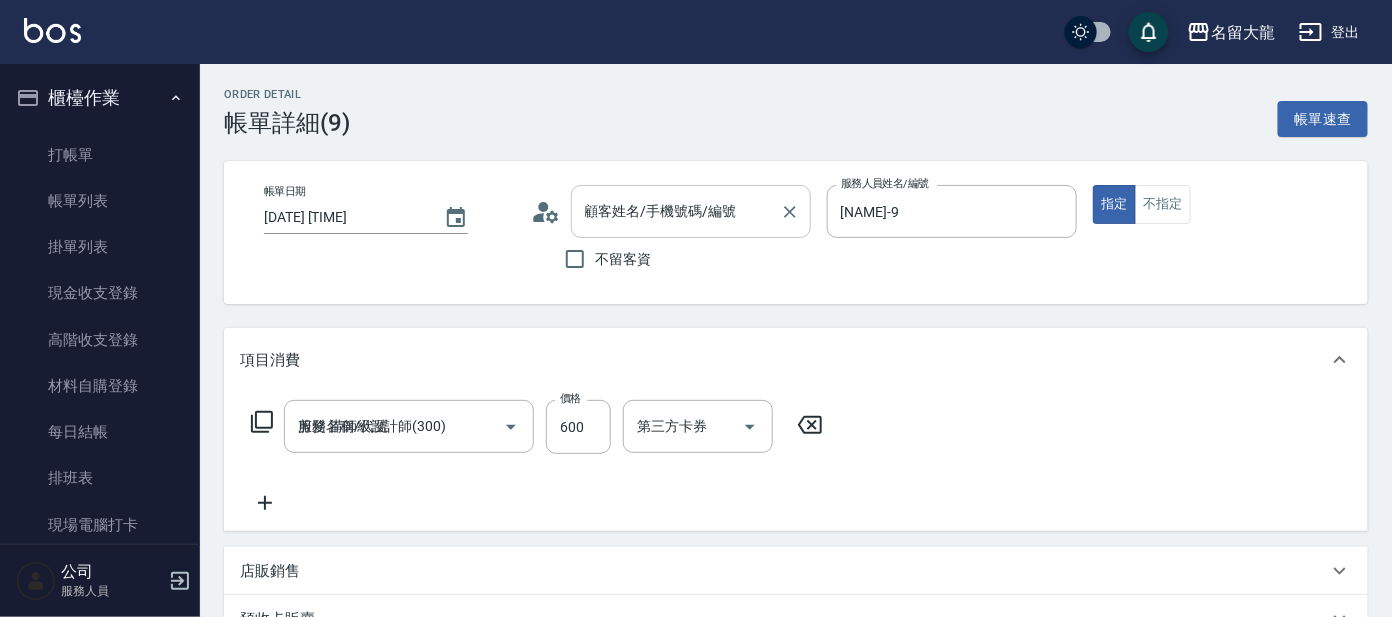 type on "[NAME]/[PHONE]/I7" 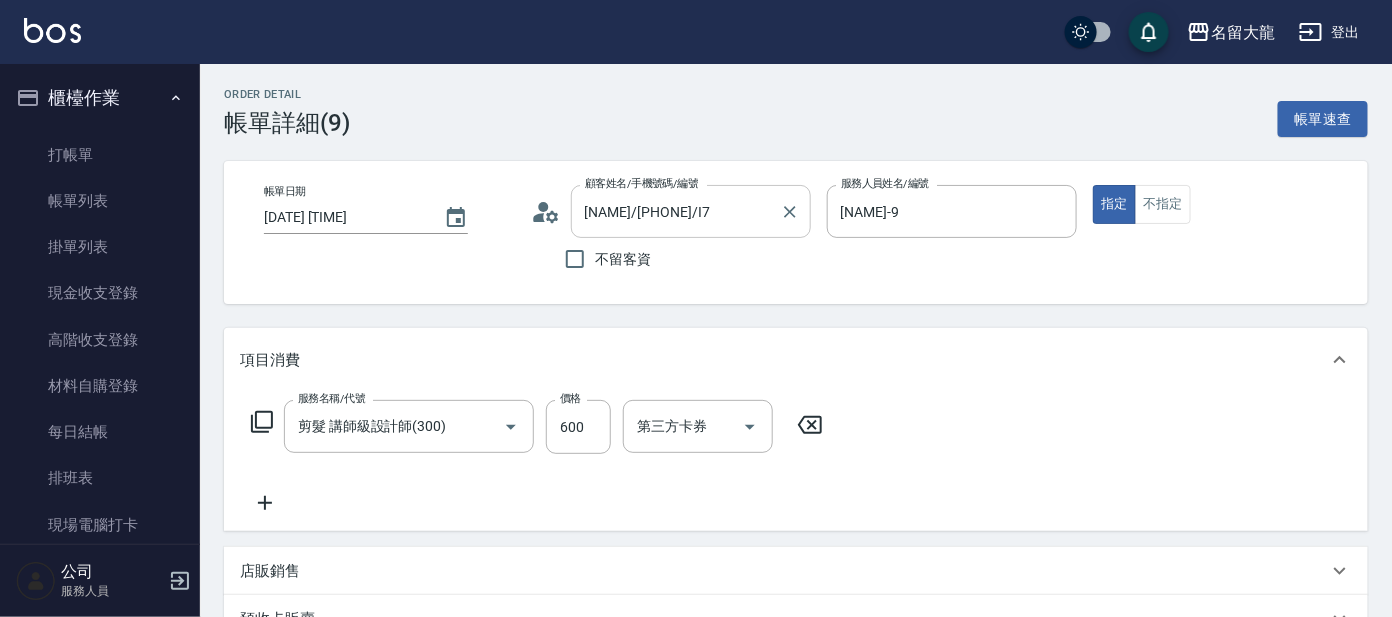 click on "[NAME]/[PHONE]/I7" at bounding box center (676, 211) 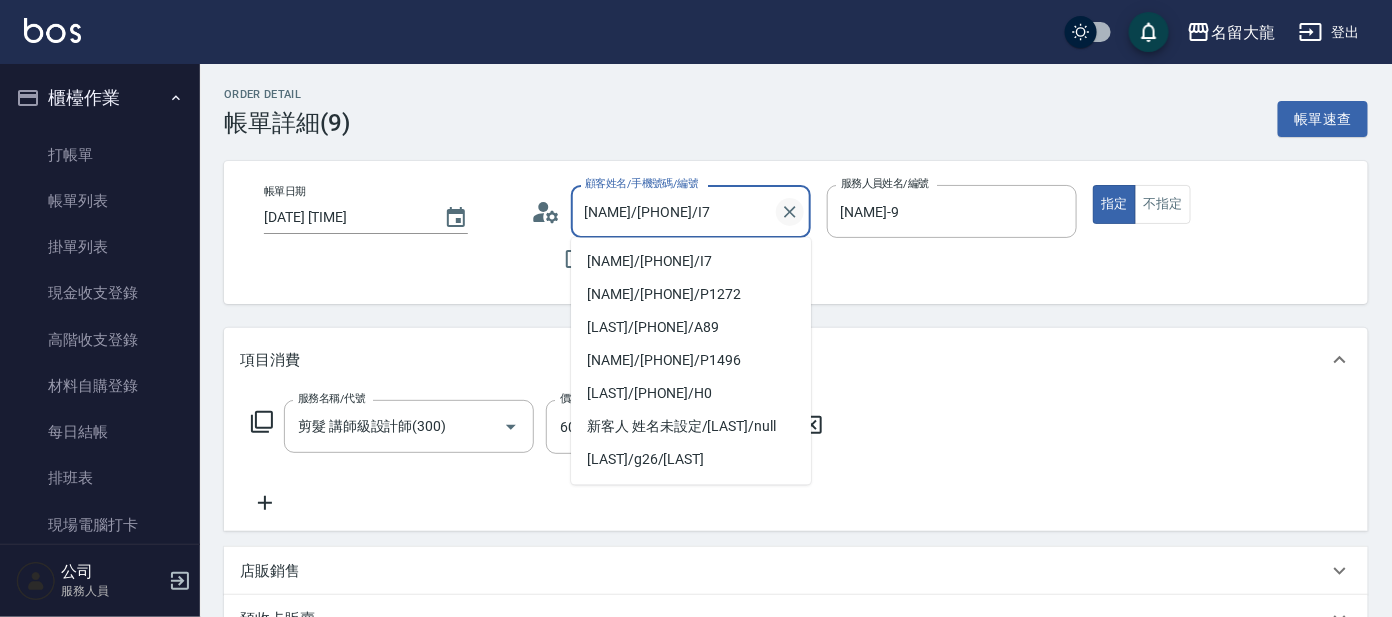 click 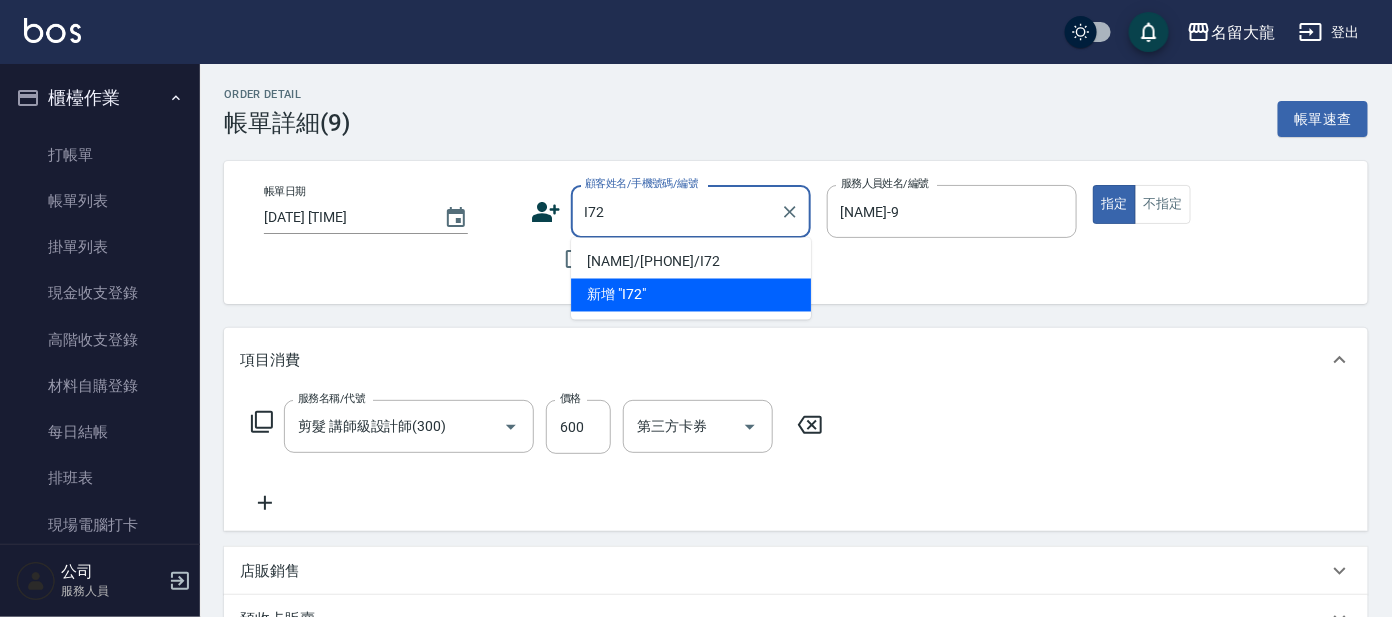 click on "[NAME]/[PHONE]/I72" at bounding box center (691, 262) 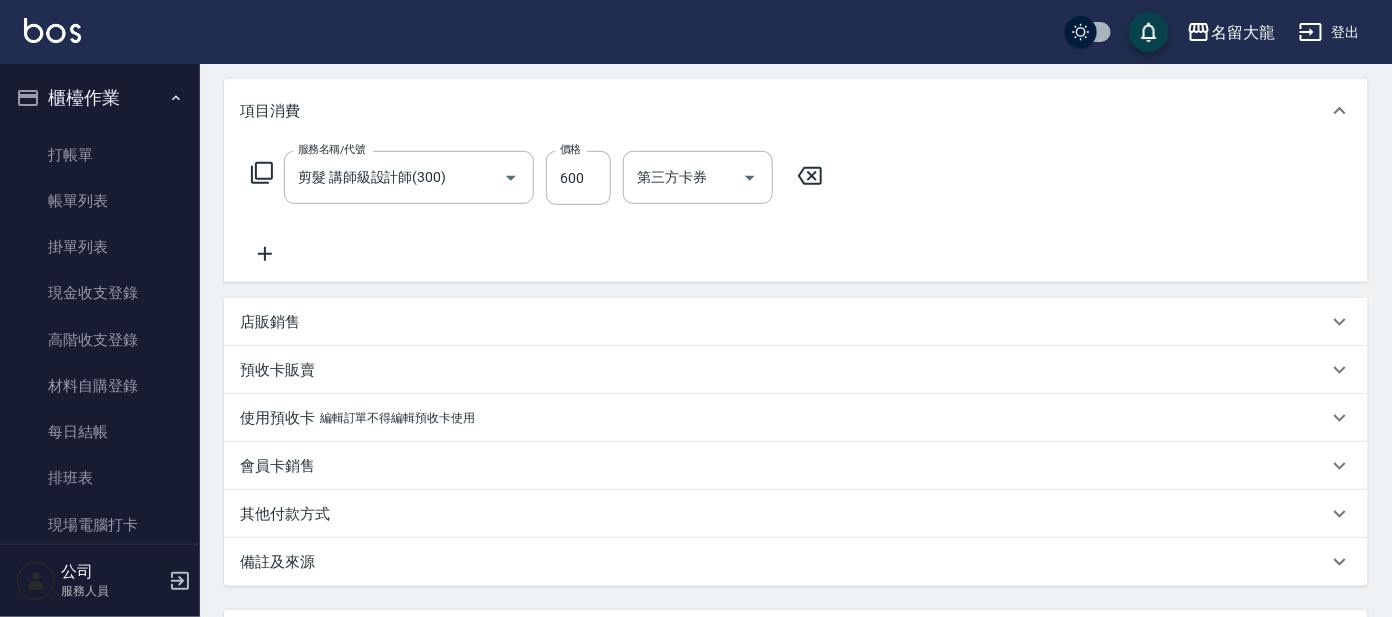 scroll, scrollTop: 374, scrollLeft: 0, axis: vertical 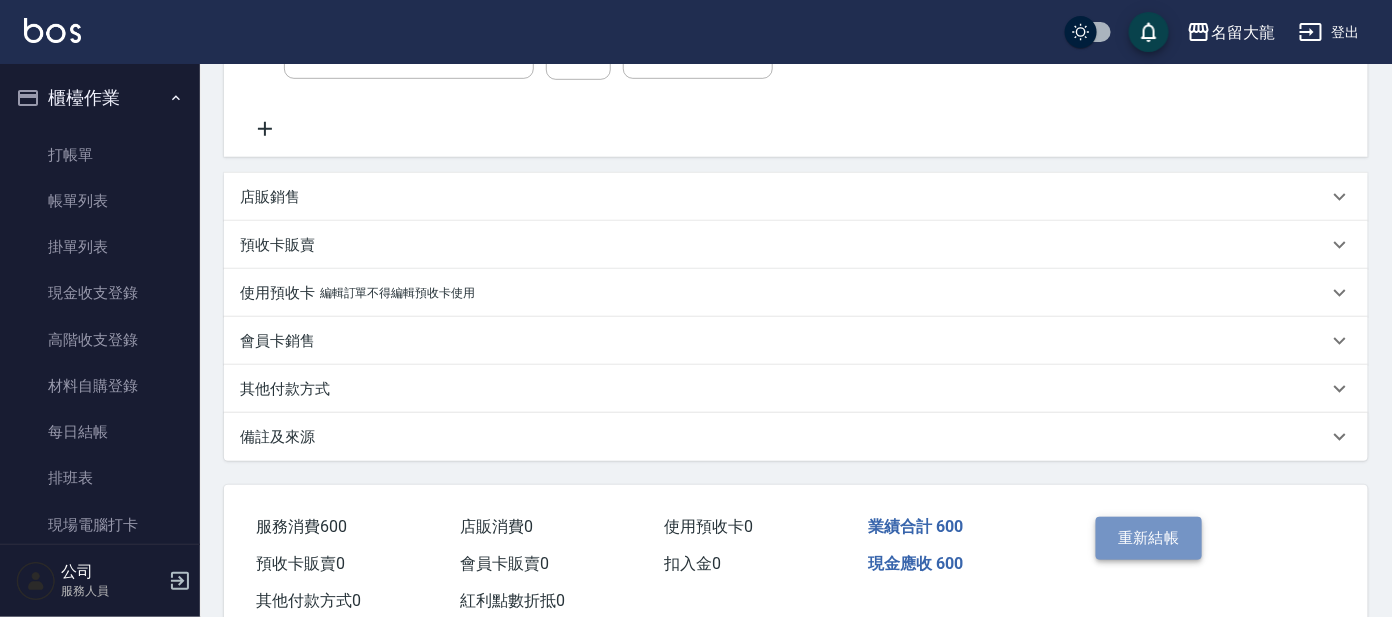 click on "重新結帳" at bounding box center [1149, 538] 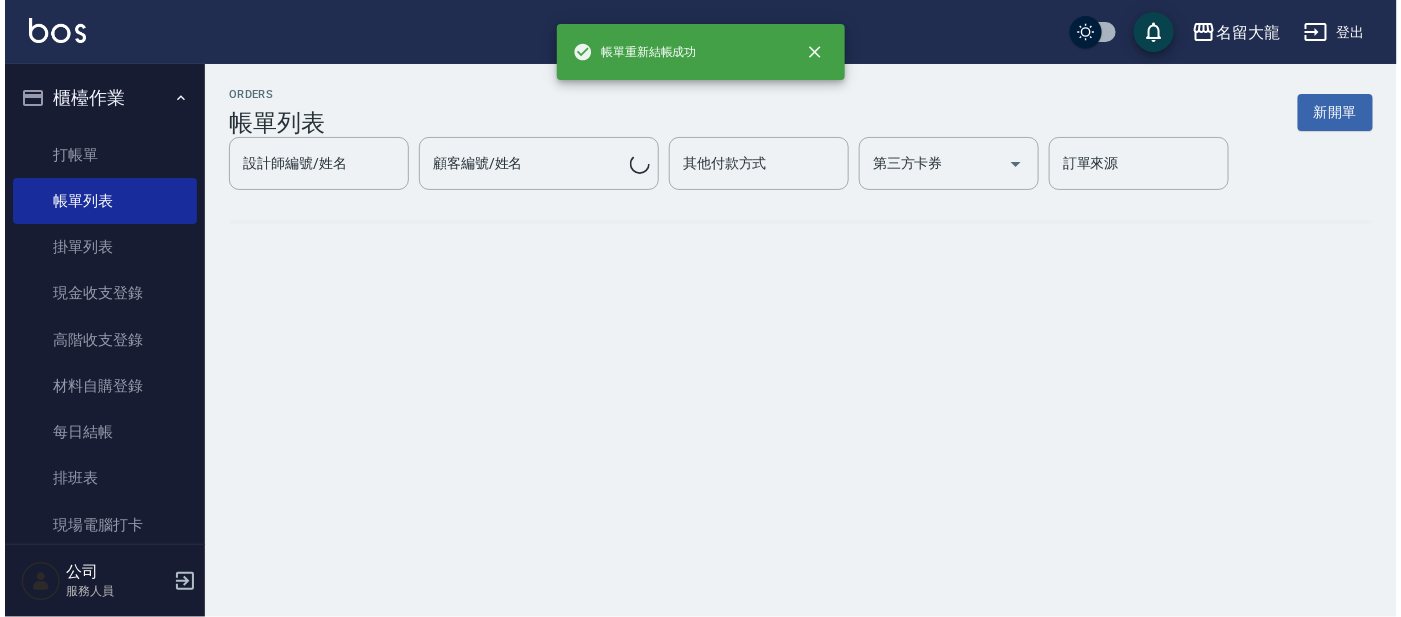 scroll, scrollTop: 0, scrollLeft: 0, axis: both 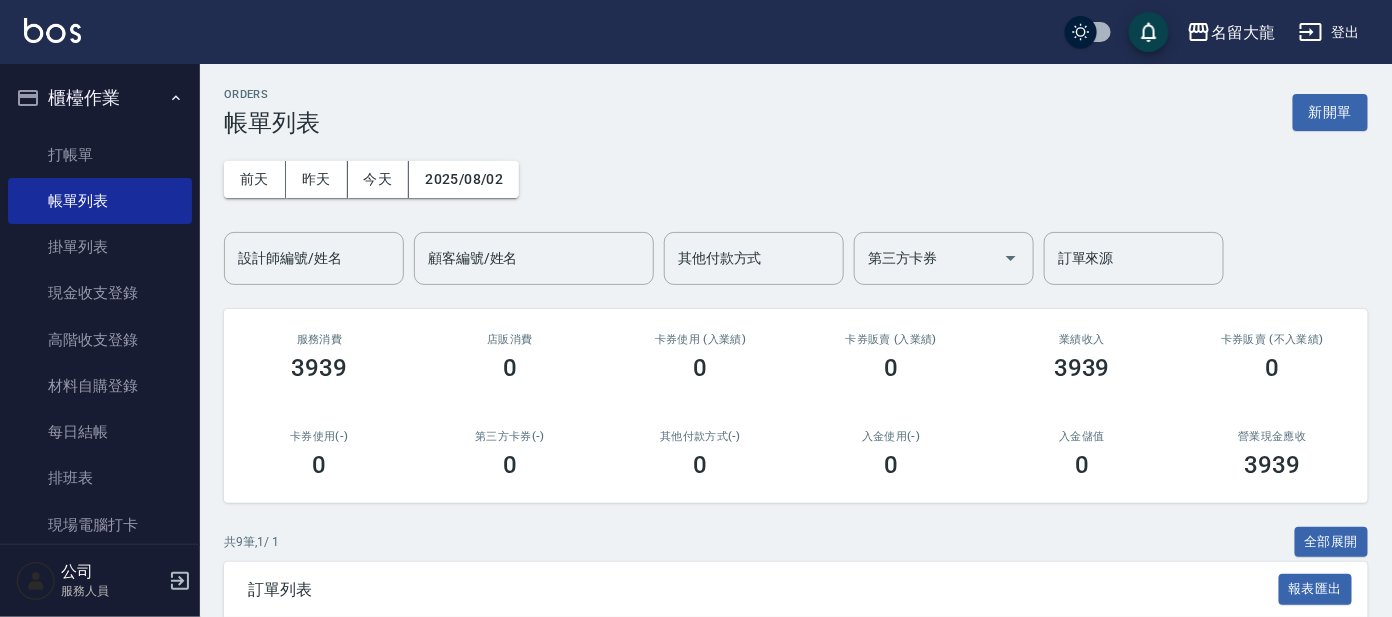 click on "共  9  筆,  1  /   1 全部展開" at bounding box center [796, 542] 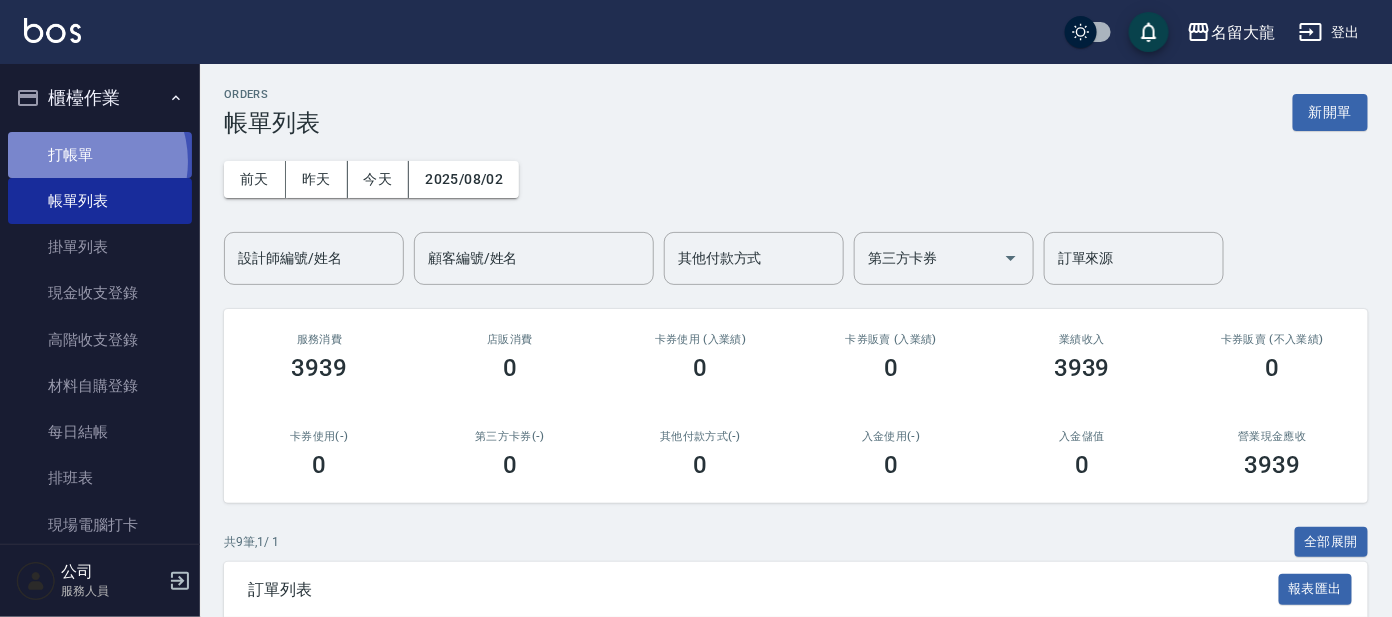 click on "打帳單" at bounding box center (100, 155) 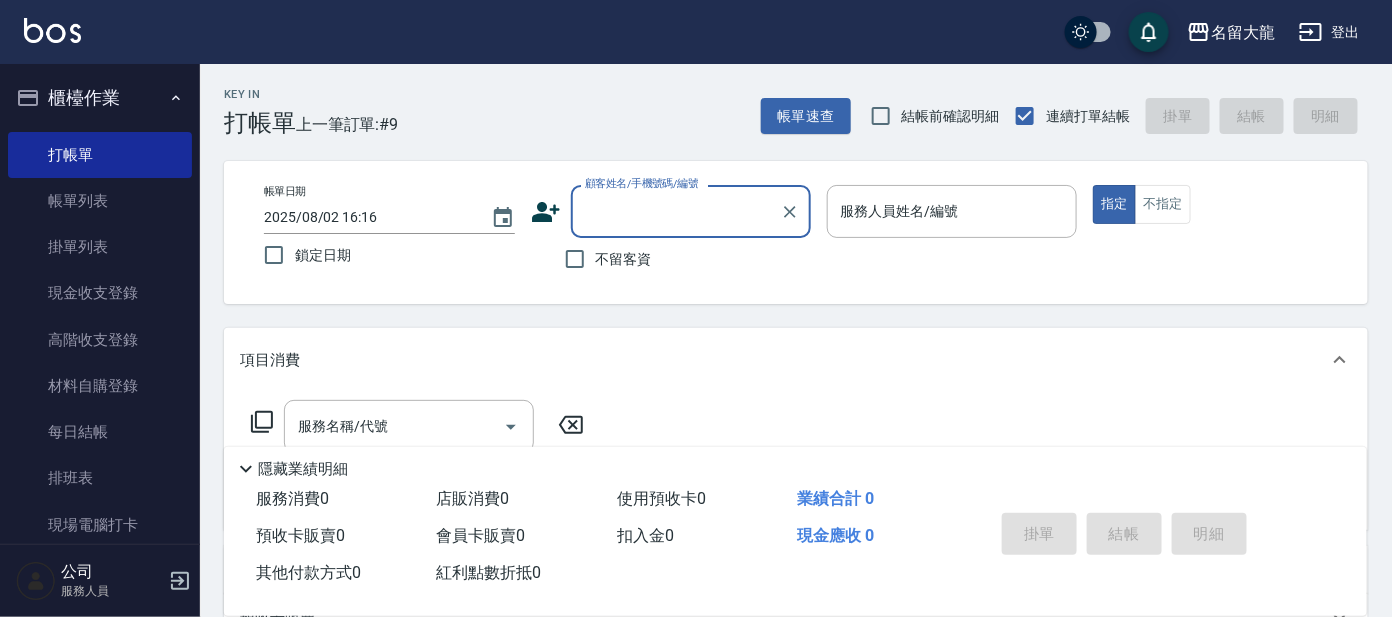 click on "顧客姓名/手機號碼/編號" at bounding box center [691, 211] 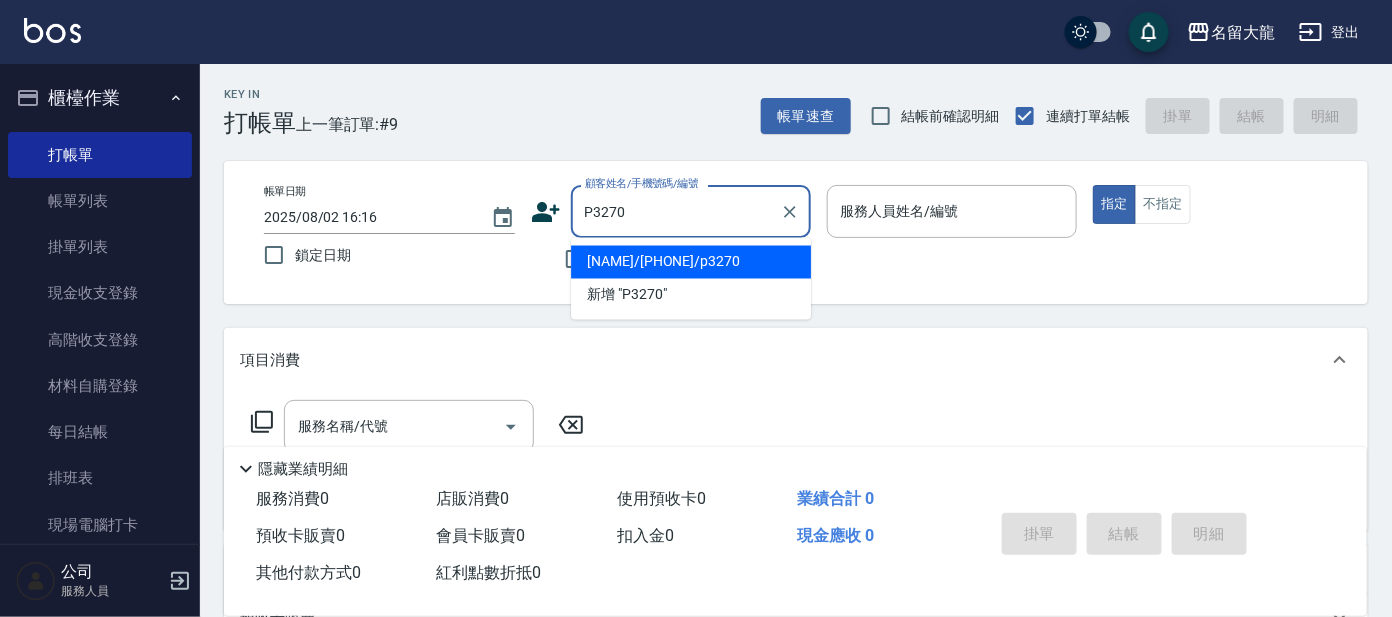 click on "[NAME]/[PHONE]/p3270" at bounding box center (691, 262) 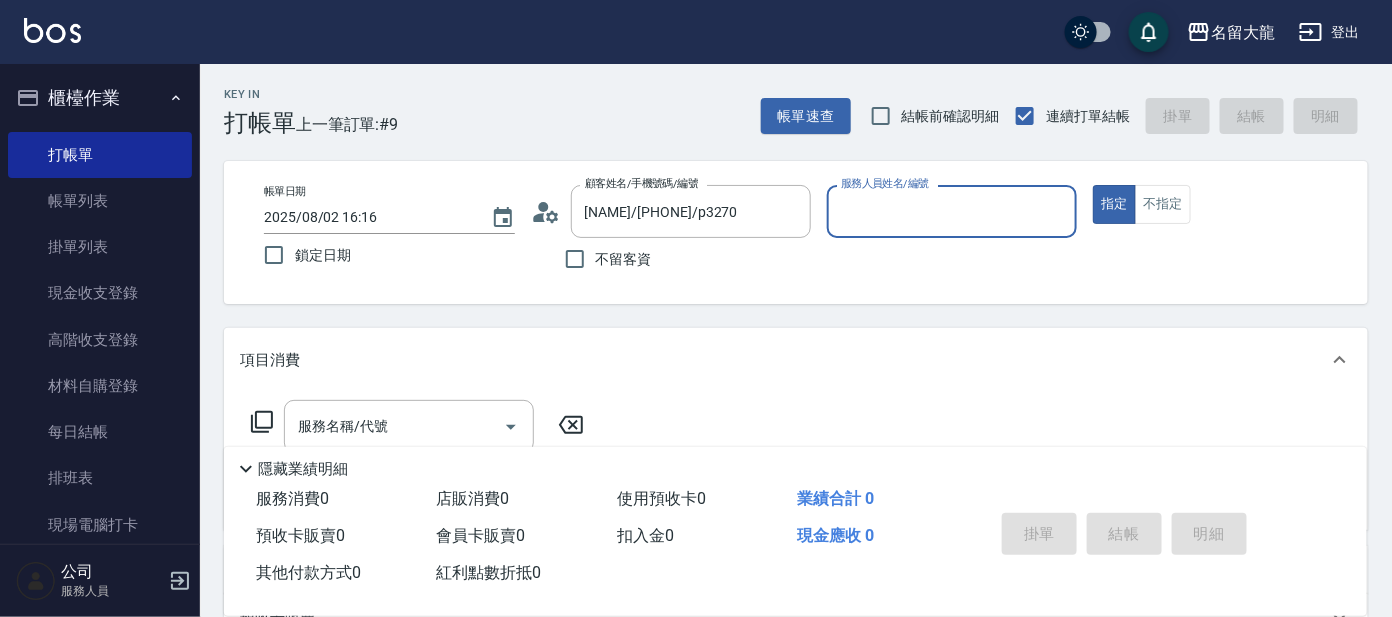 click 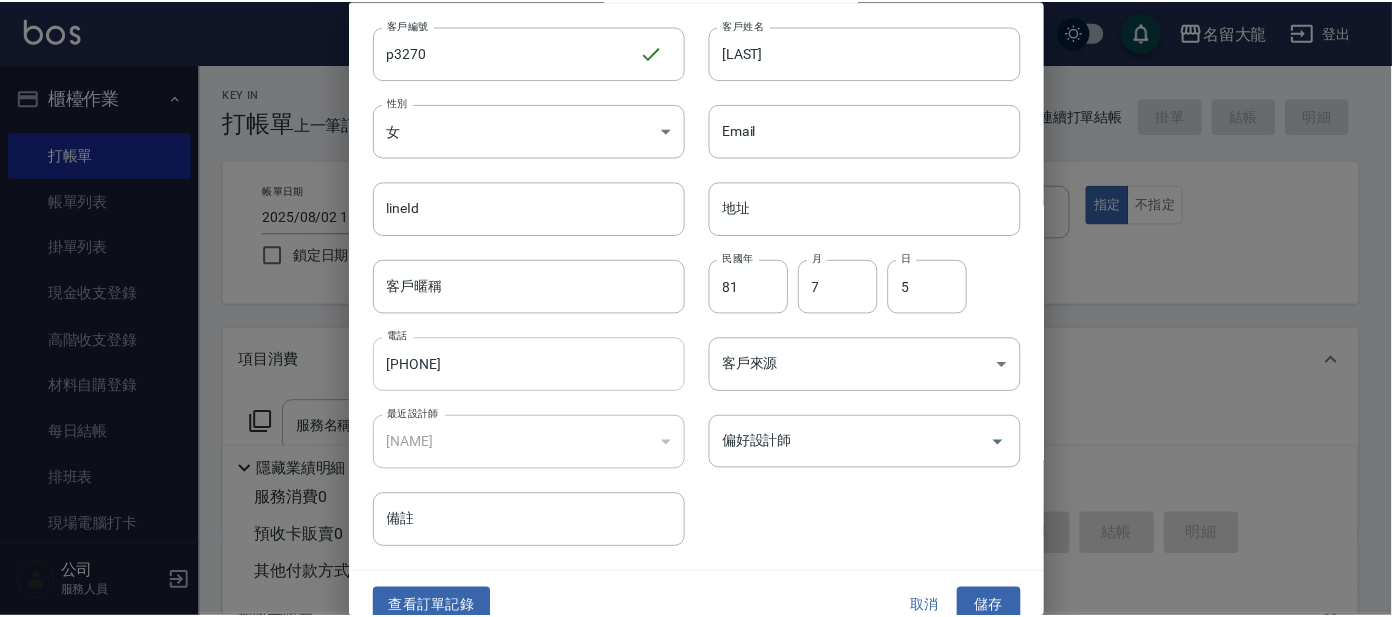 scroll, scrollTop: 75, scrollLeft: 0, axis: vertical 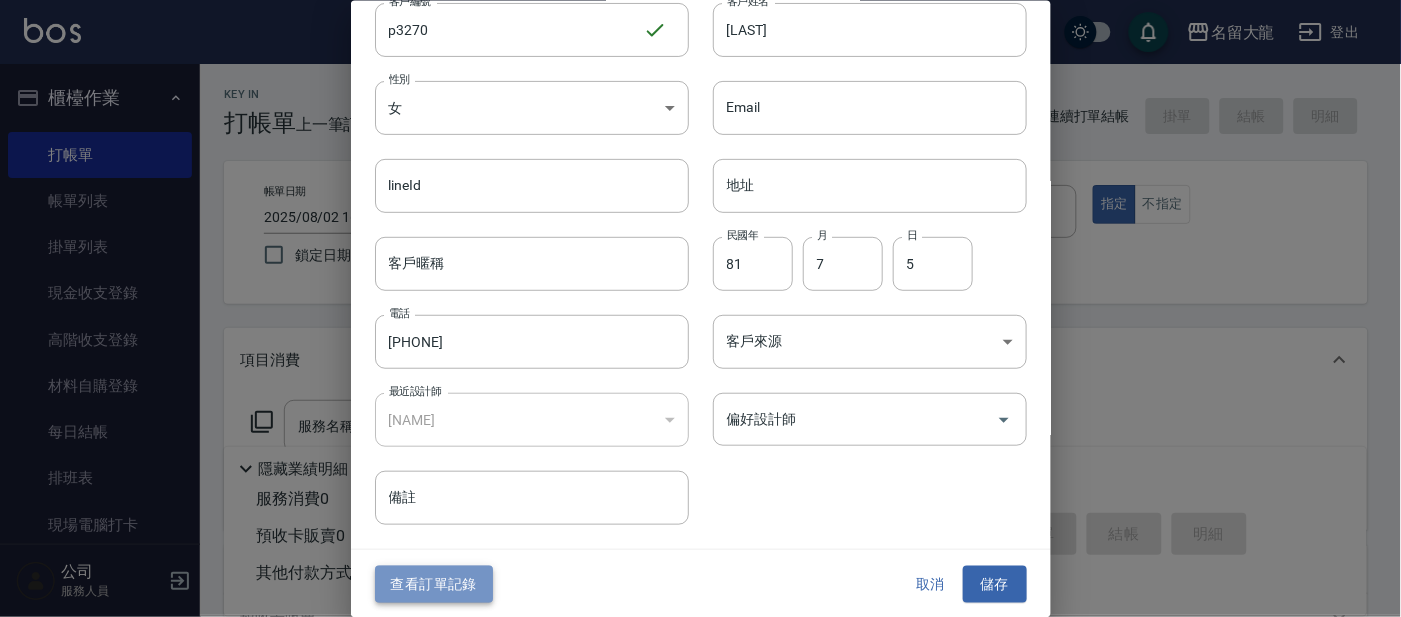 click on "查看訂單記錄" at bounding box center (434, 584) 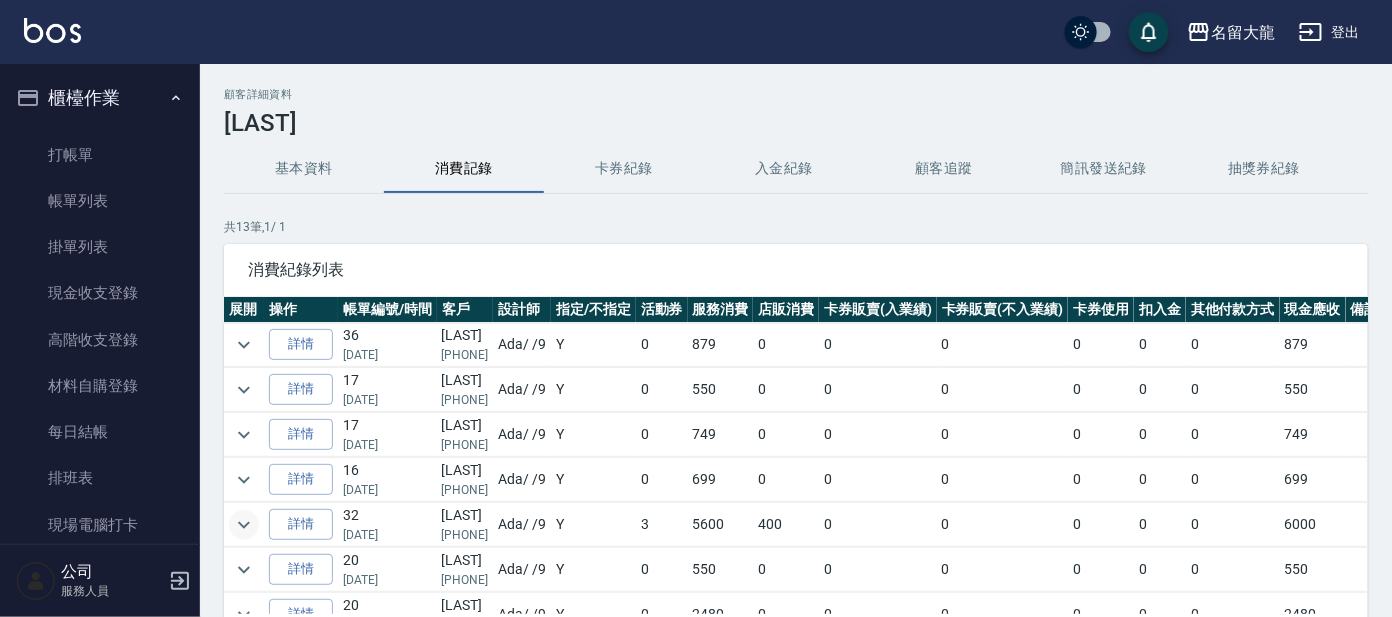 click 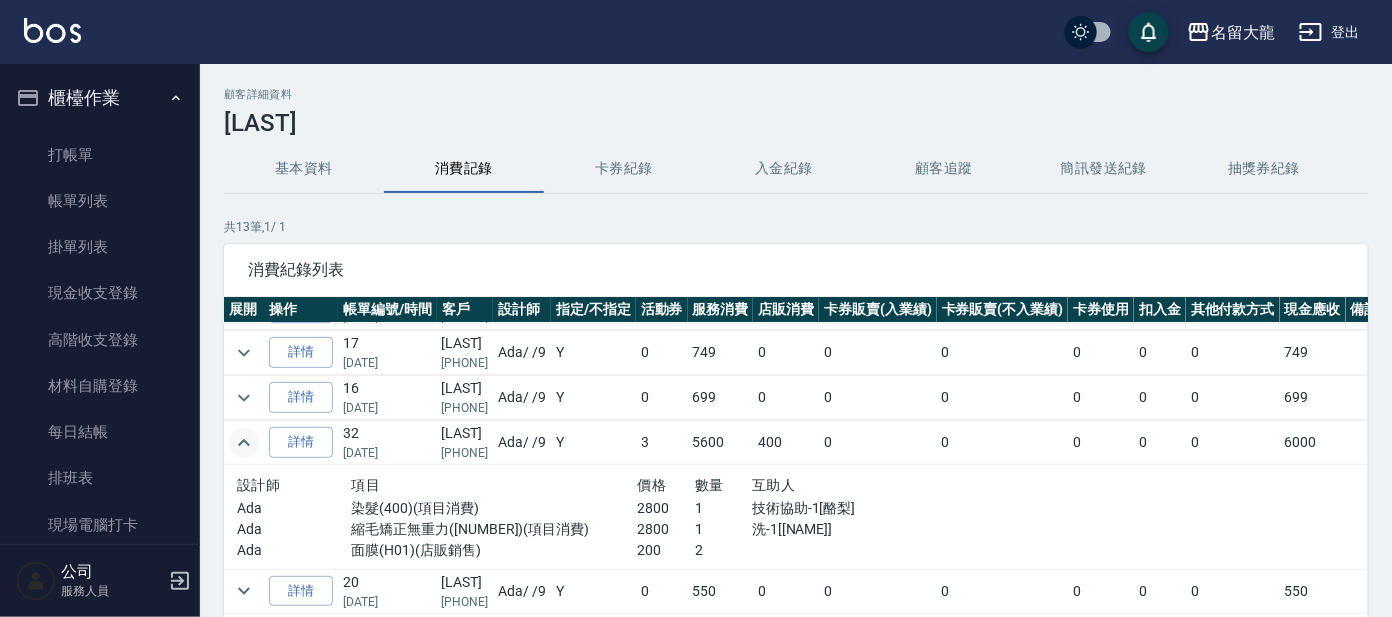 scroll, scrollTop: 124, scrollLeft: 0, axis: vertical 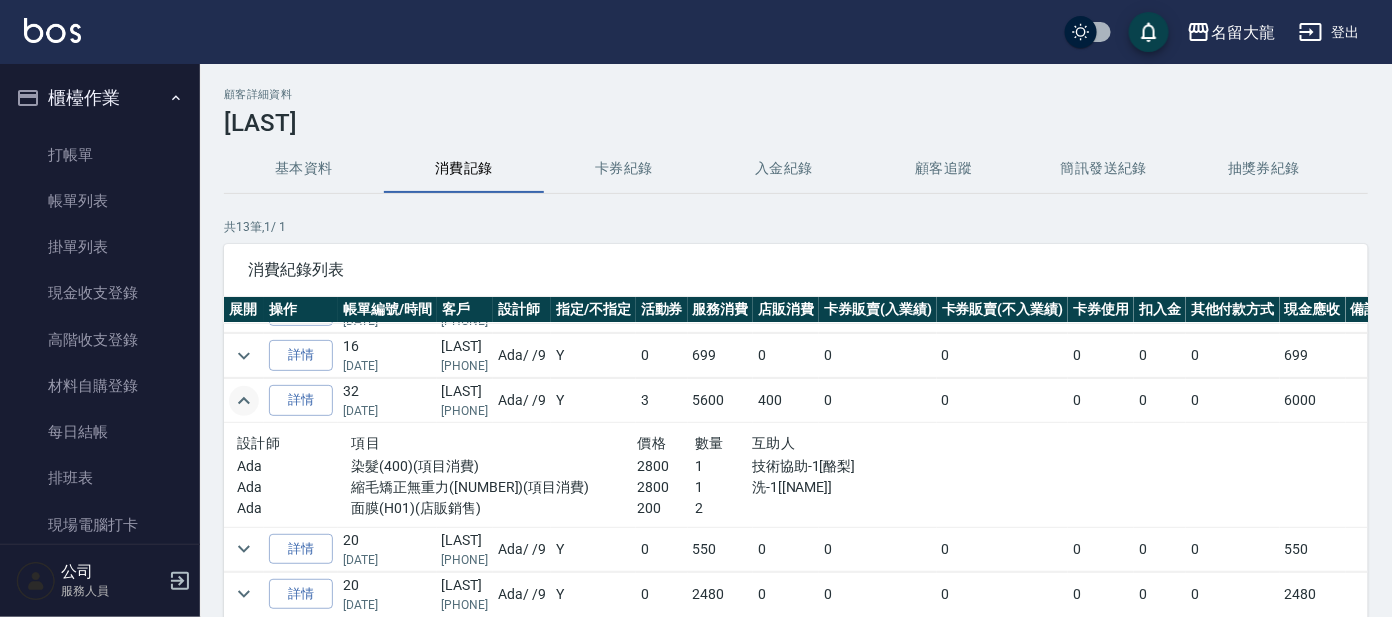 click at bounding box center [244, 401] 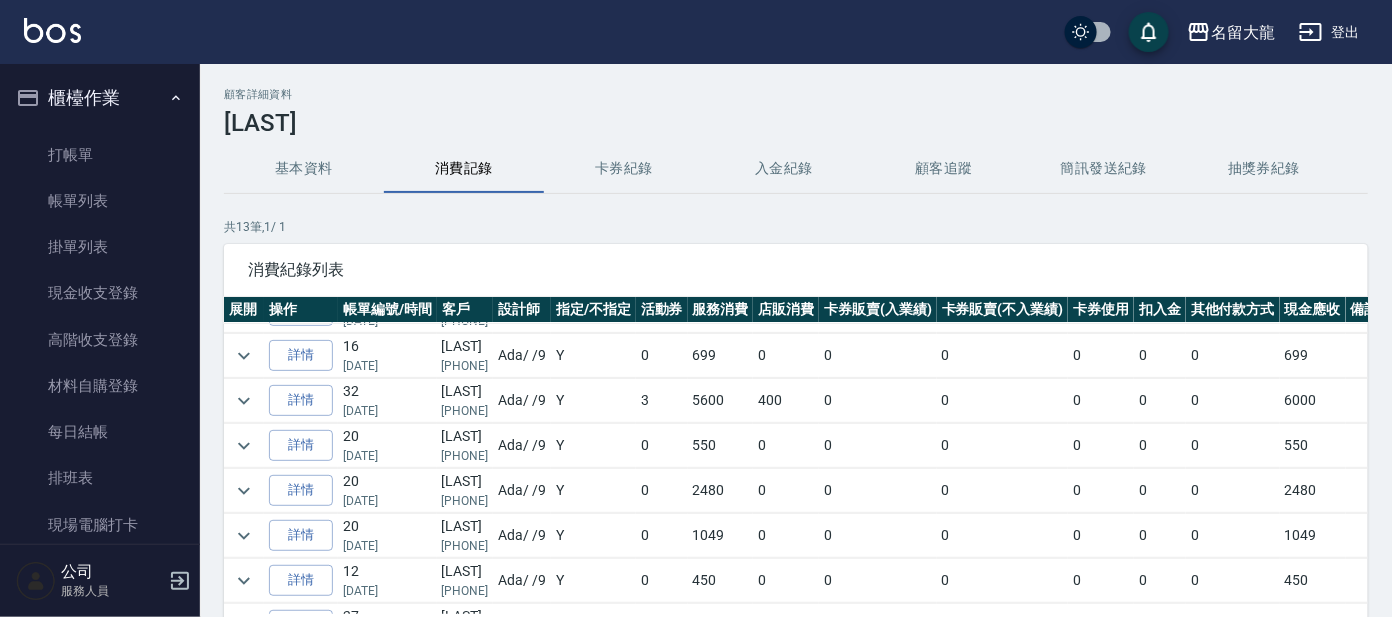 drag, startPoint x: 236, startPoint y: 488, endPoint x: 234, endPoint y: 472, distance: 16.124516 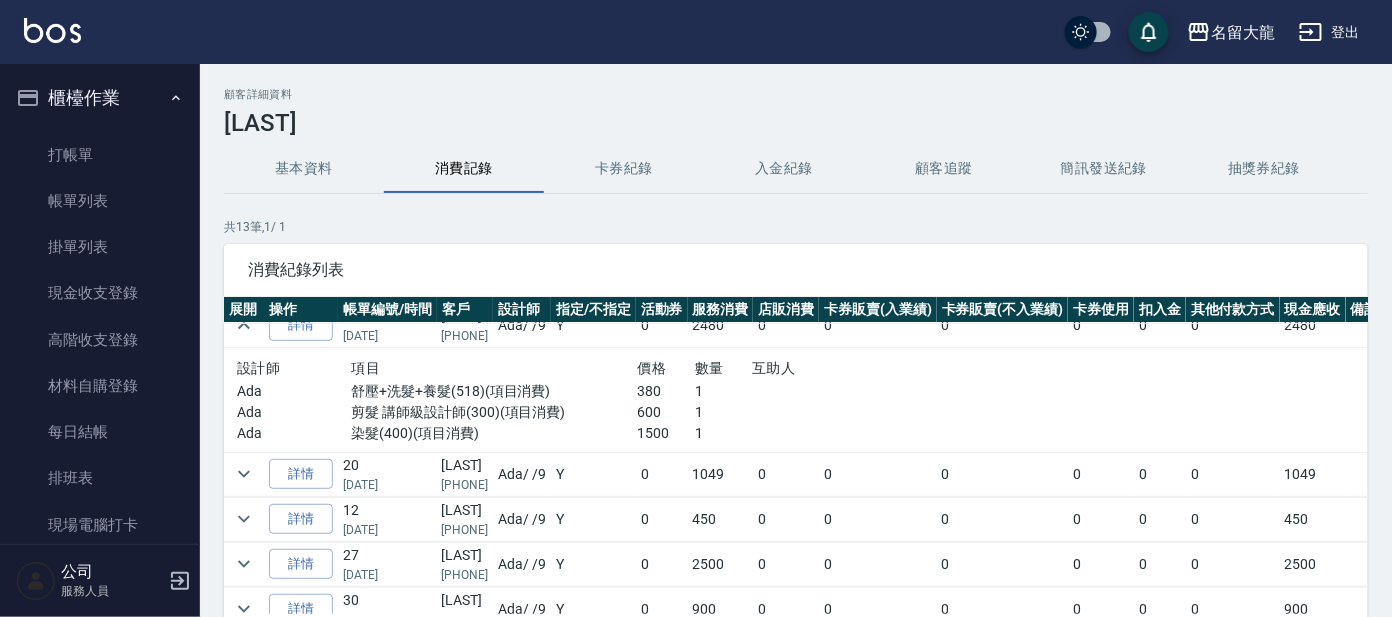 scroll, scrollTop: 249, scrollLeft: 0, axis: vertical 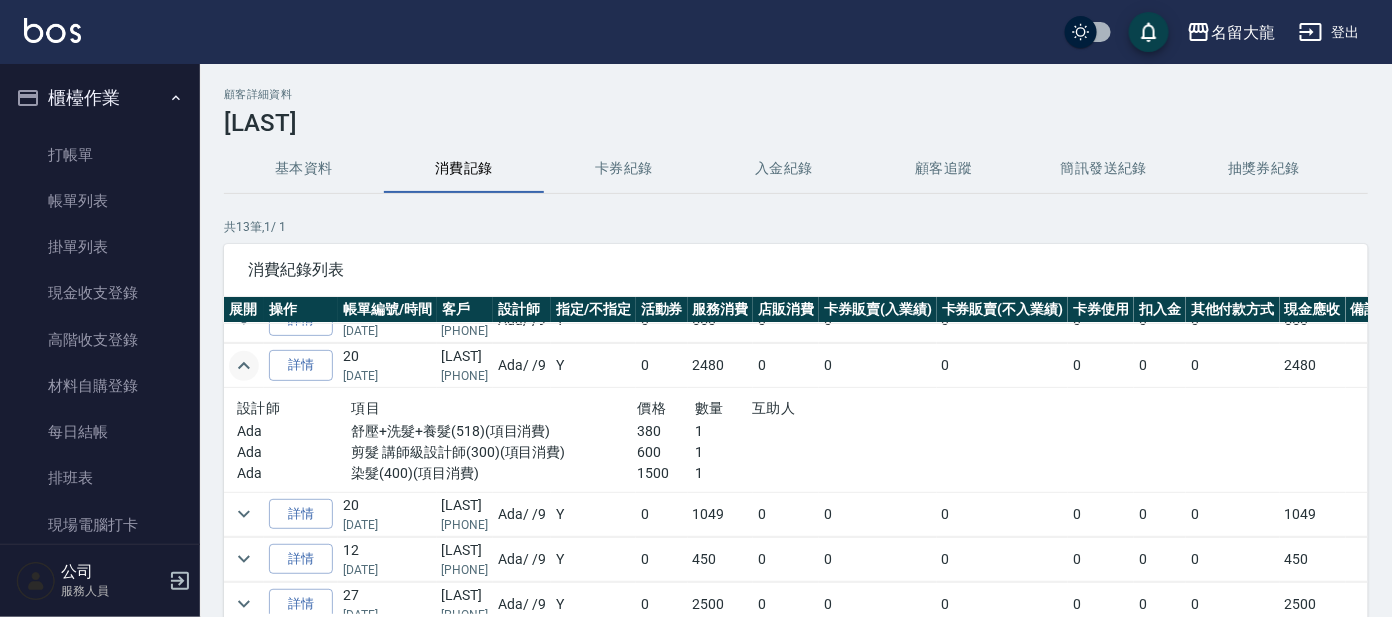 click 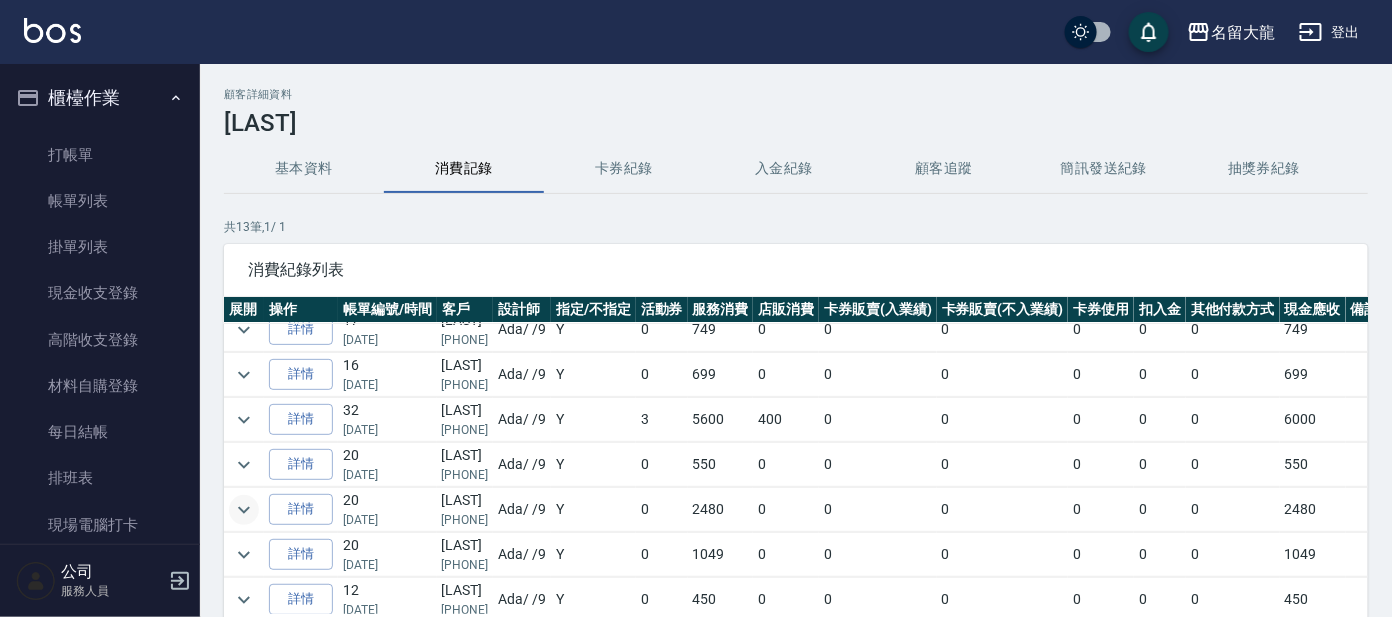 scroll, scrollTop: 0, scrollLeft: 0, axis: both 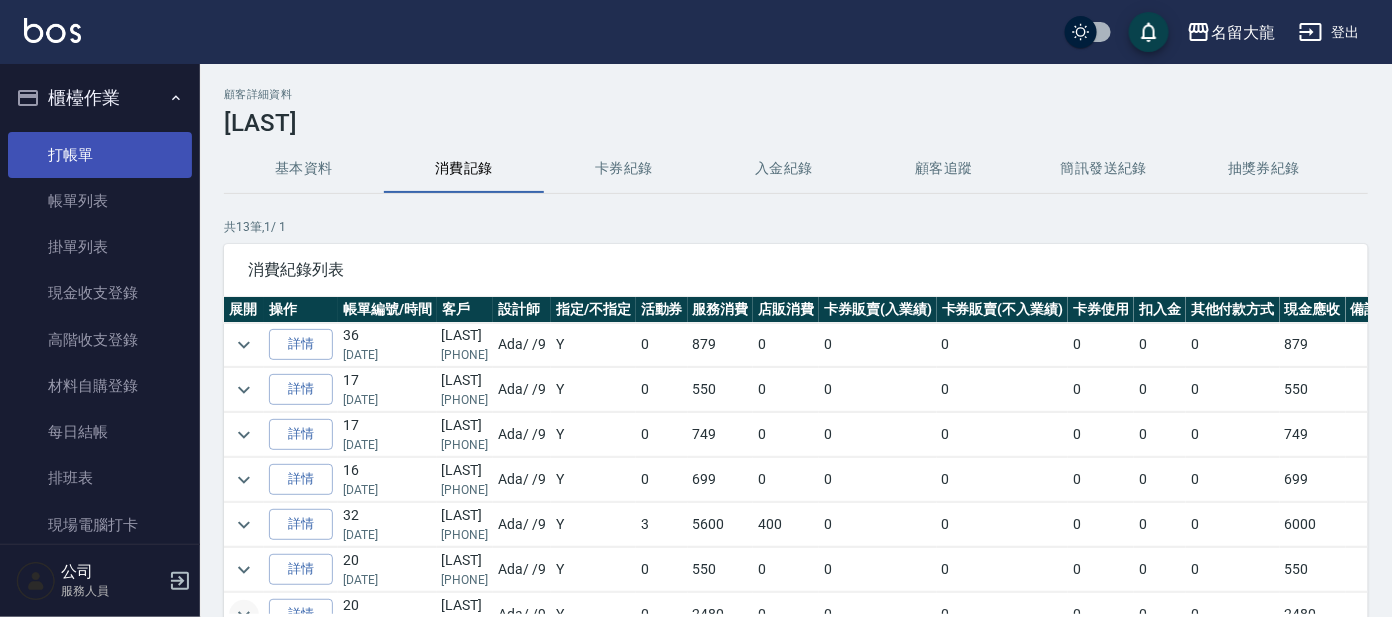 click on "打帳單" at bounding box center (100, 155) 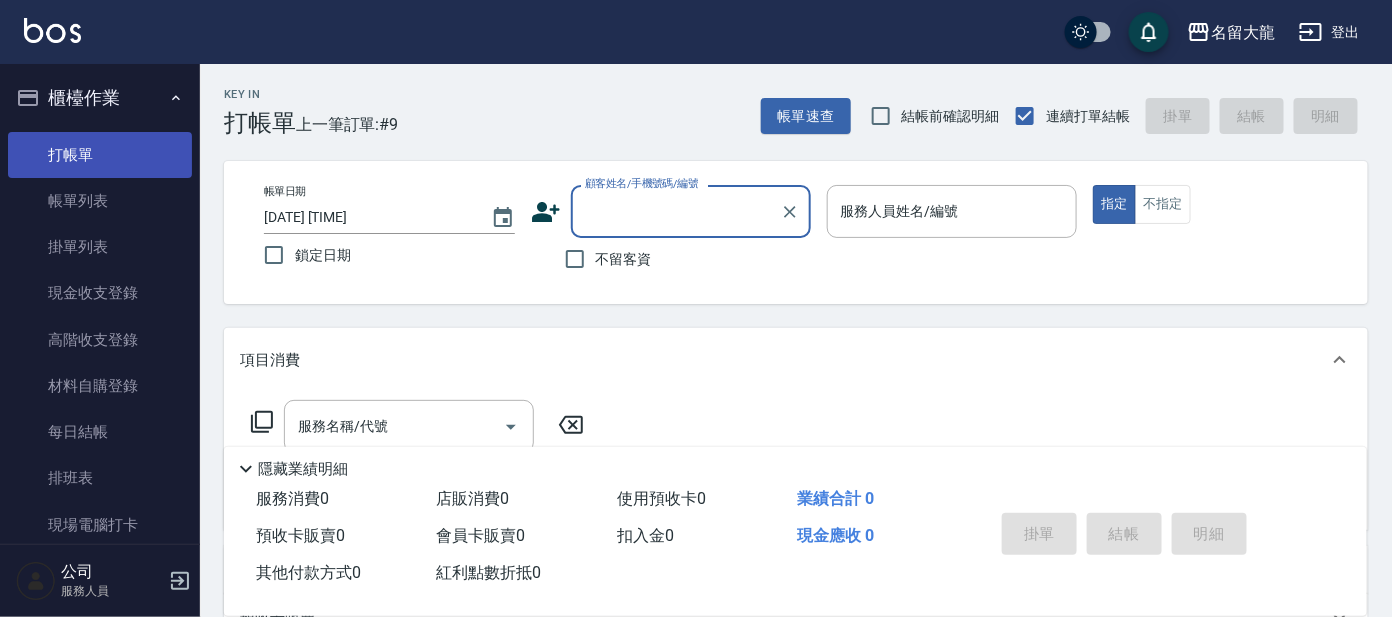 type on "b" 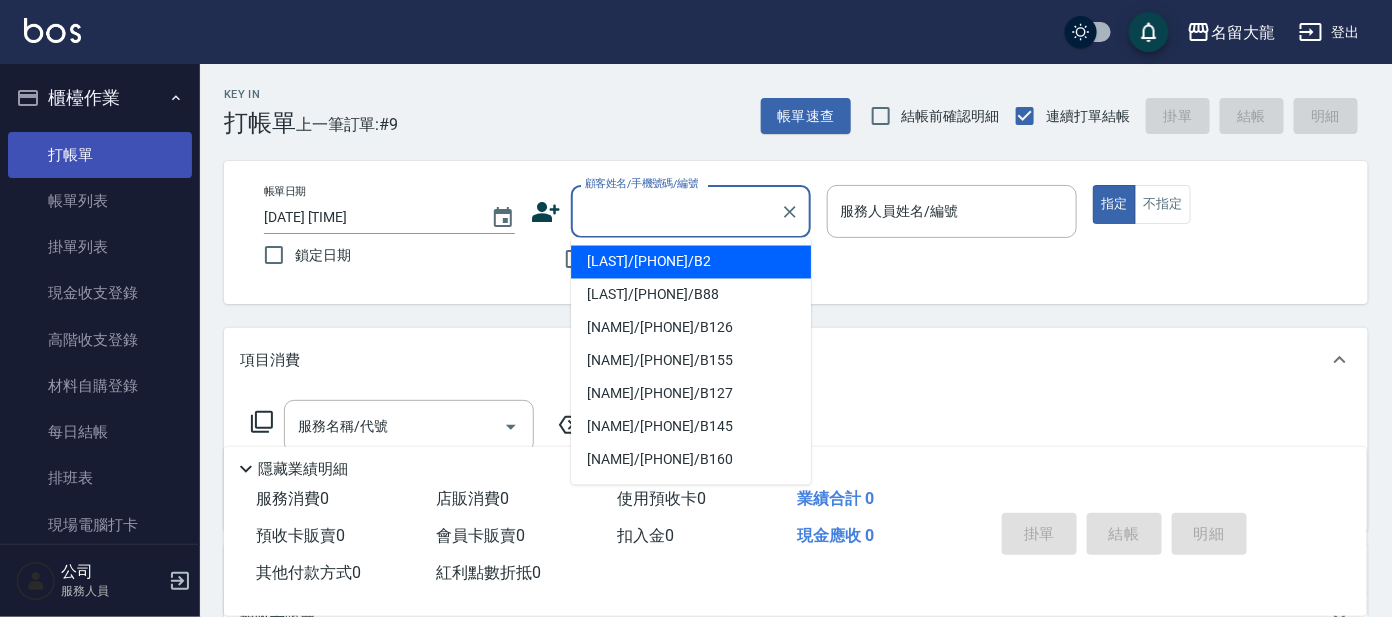 type on "b" 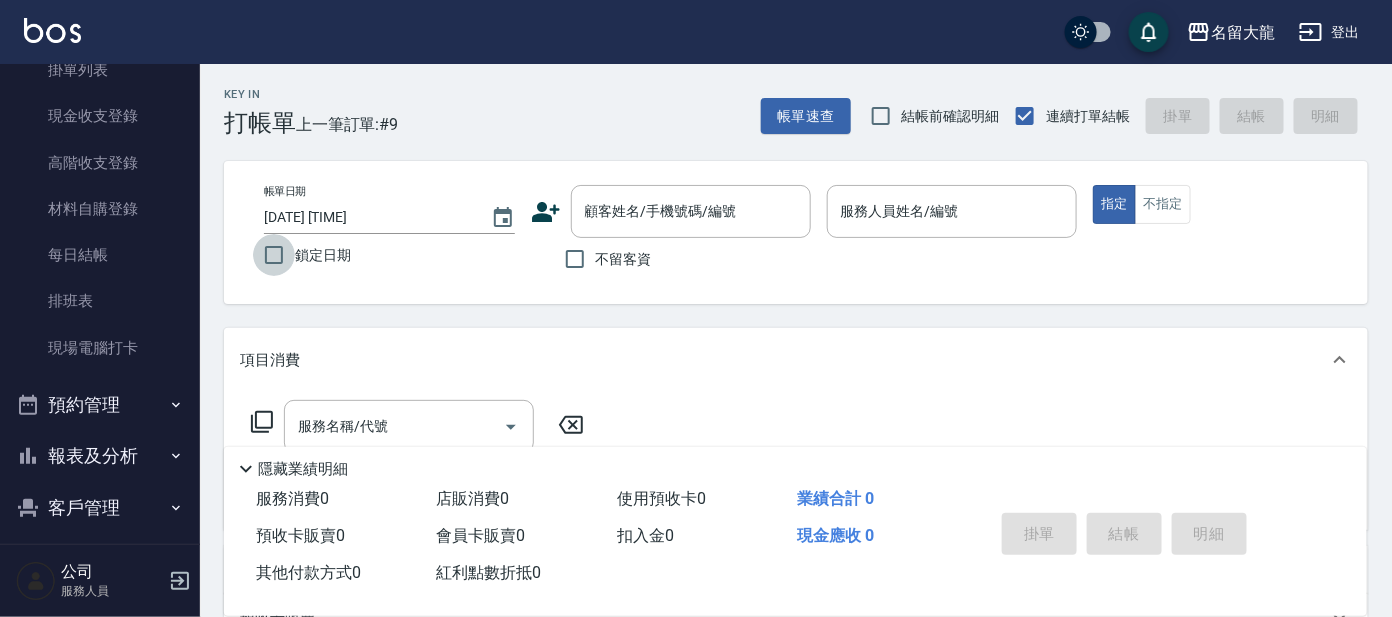 scroll, scrollTop: 240, scrollLeft: 0, axis: vertical 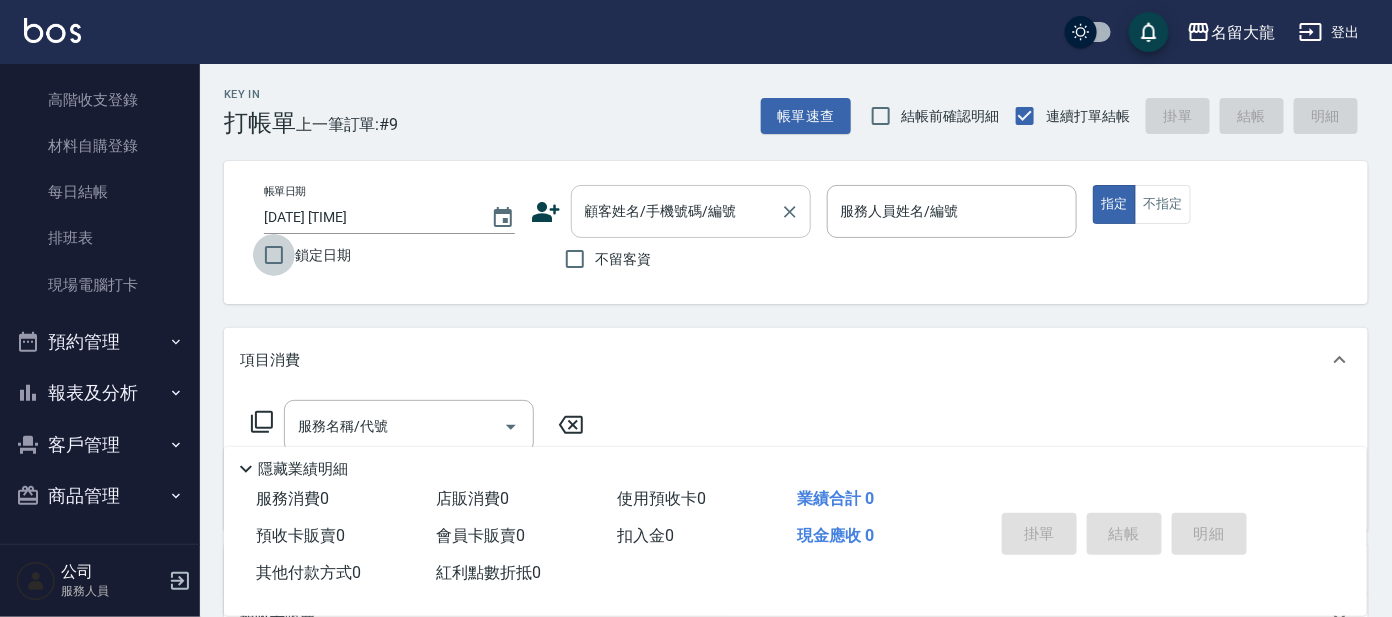 click on "顧客姓名/手機號碼/編號" at bounding box center [676, 211] 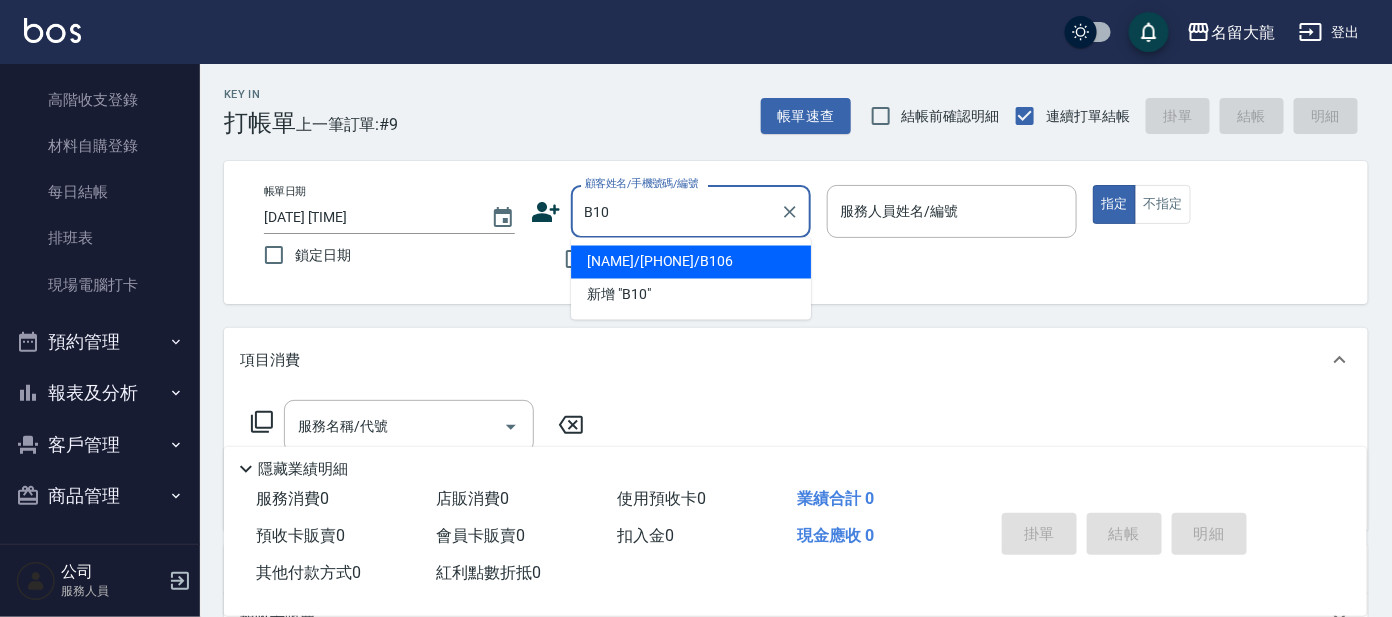 type on "[NAME]/[PHONE]/B106" 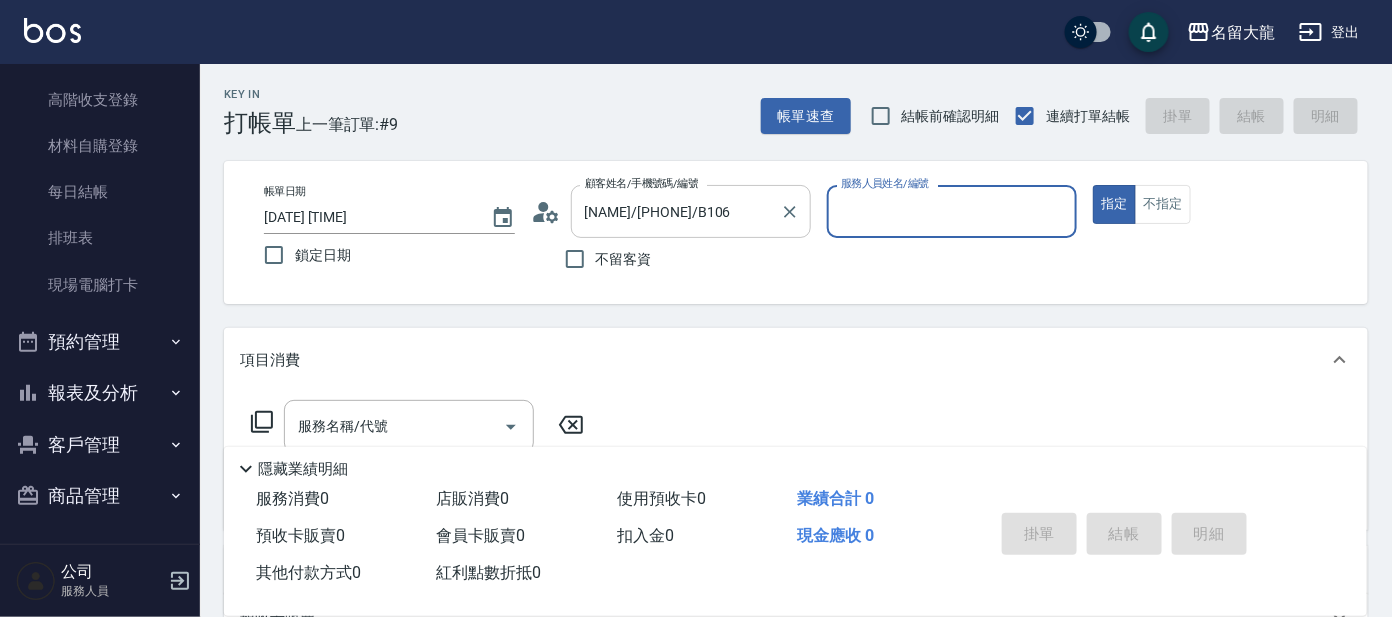 type on "[NAME]-2" 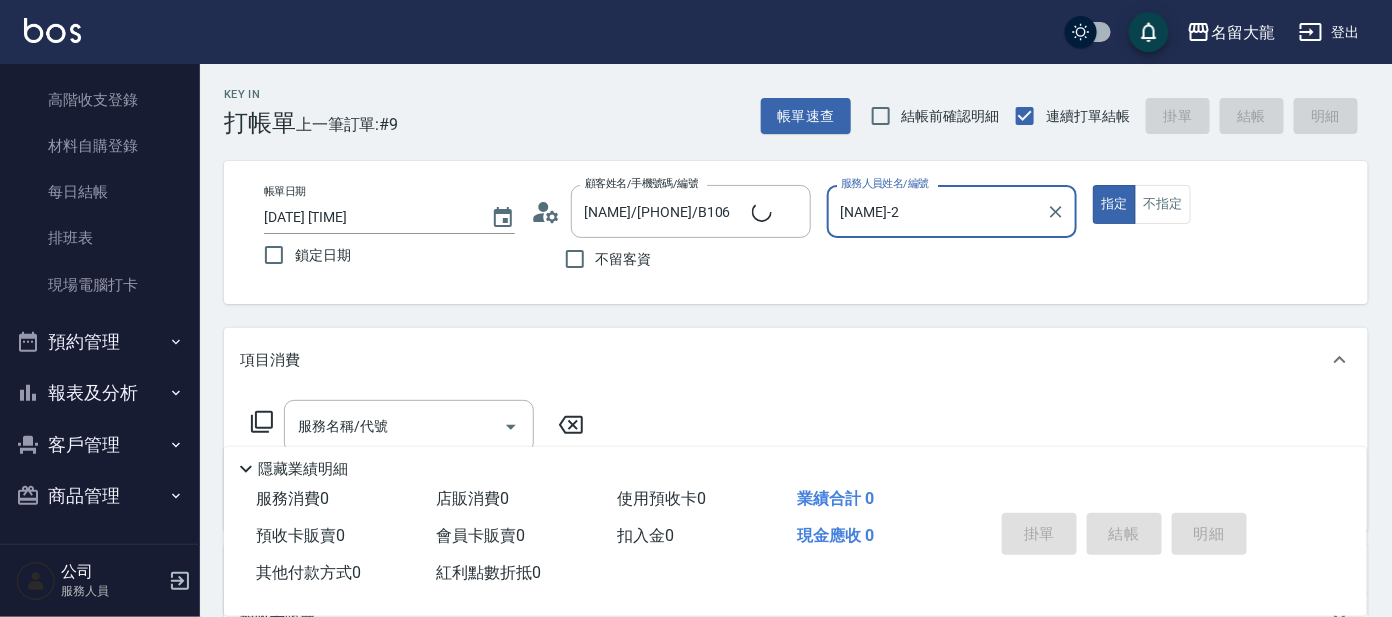 type on "[LAST]/[PHONE]/B10" 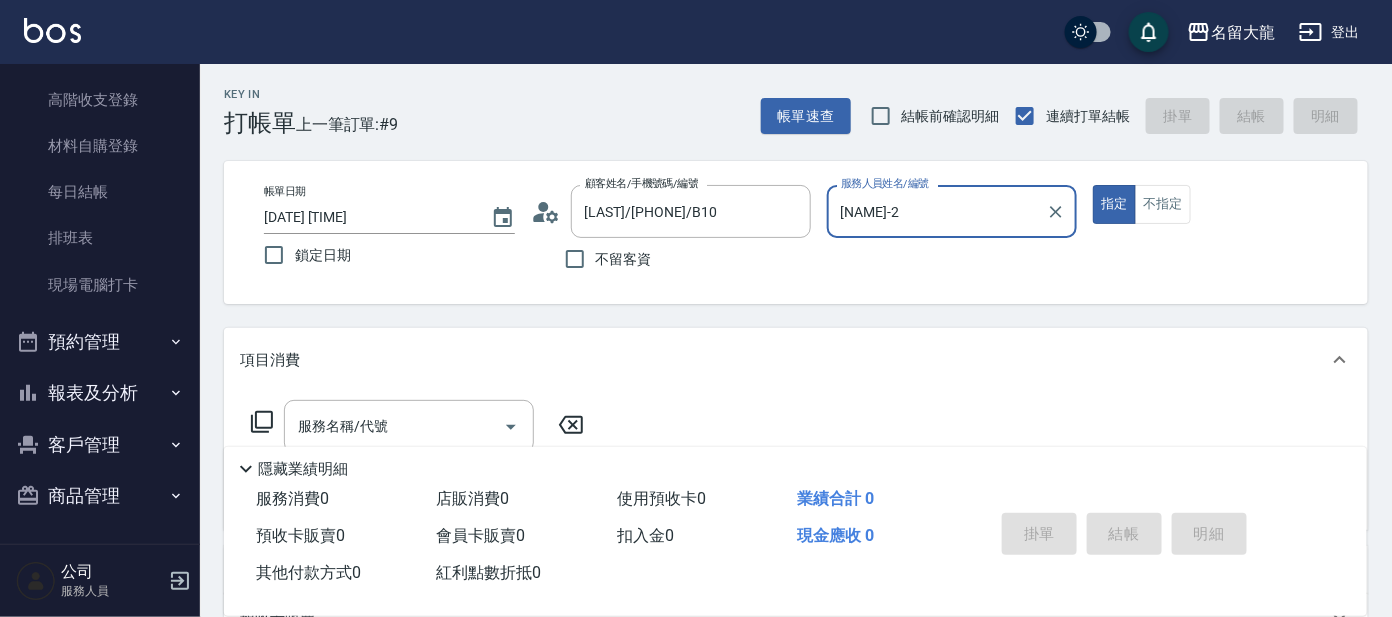 scroll, scrollTop: 124, scrollLeft: 0, axis: vertical 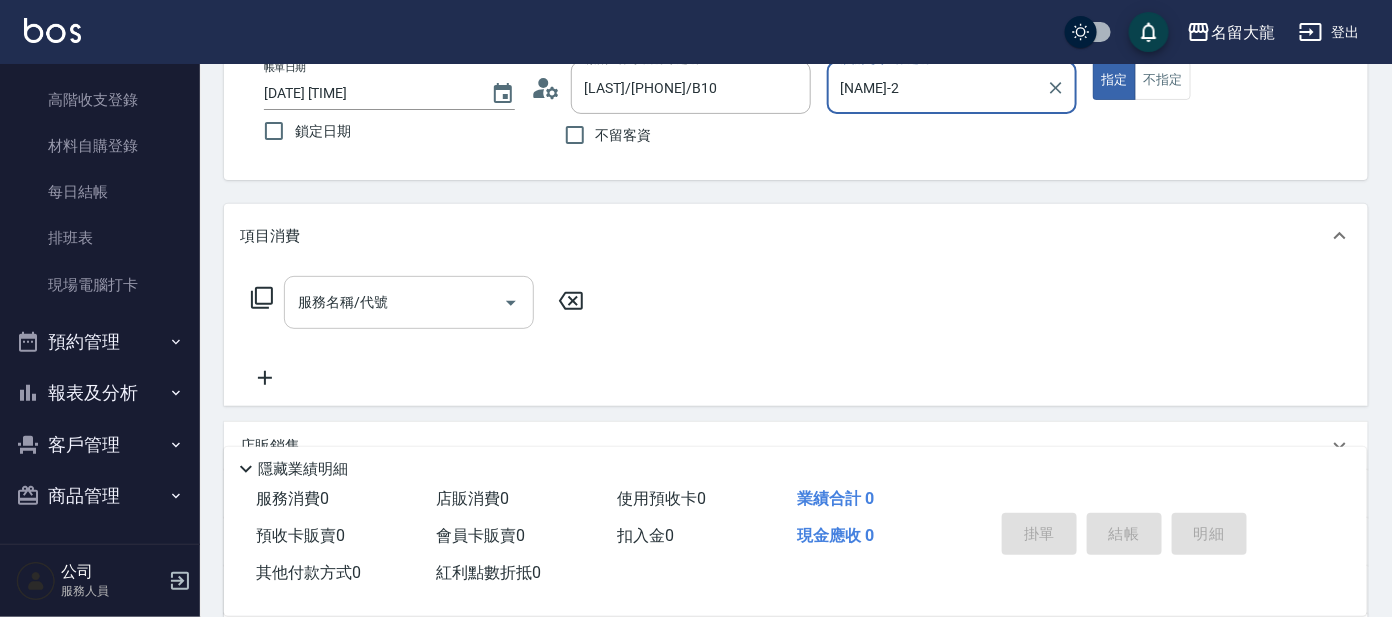 click on "服務名稱/代號" at bounding box center [394, 302] 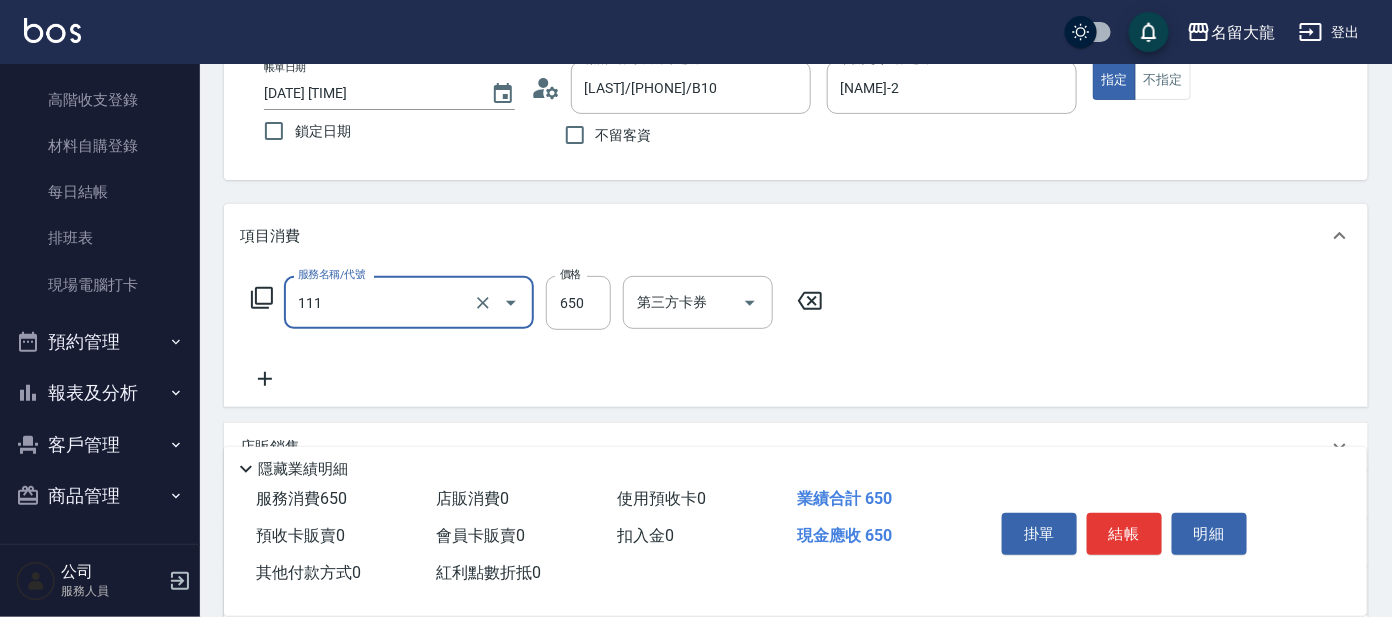 type on "頭皮零敏感(111)" 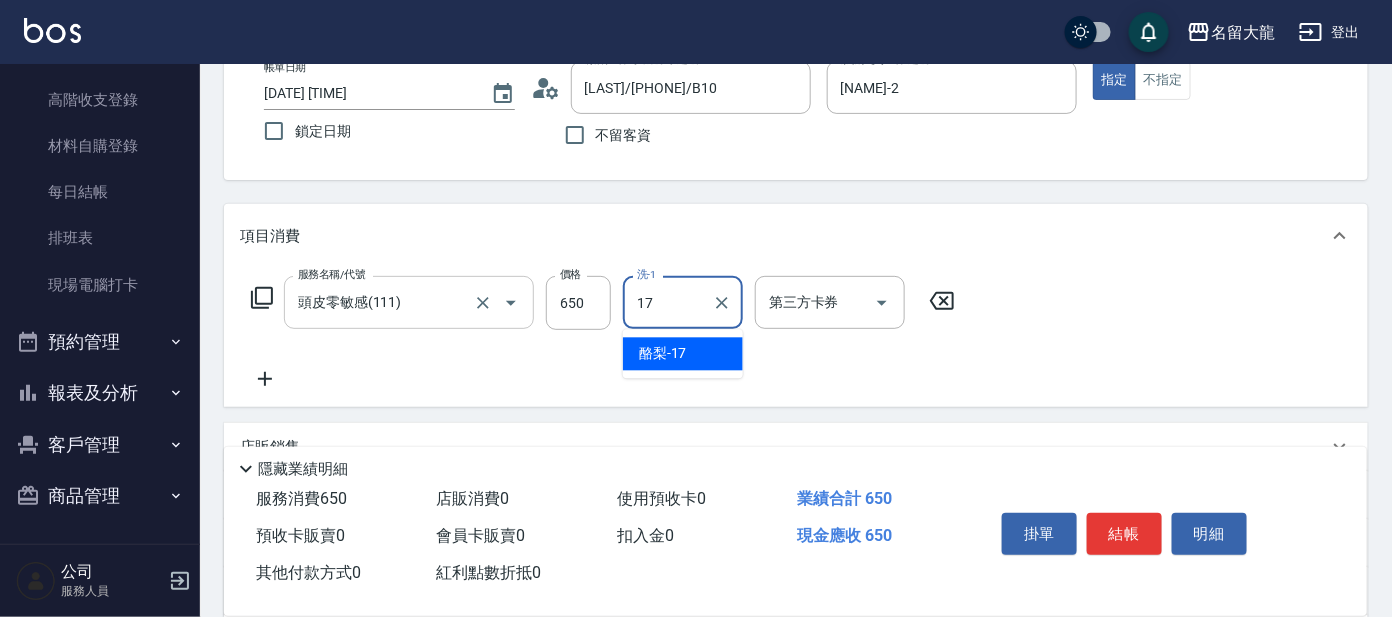 type on "酪梨-17" 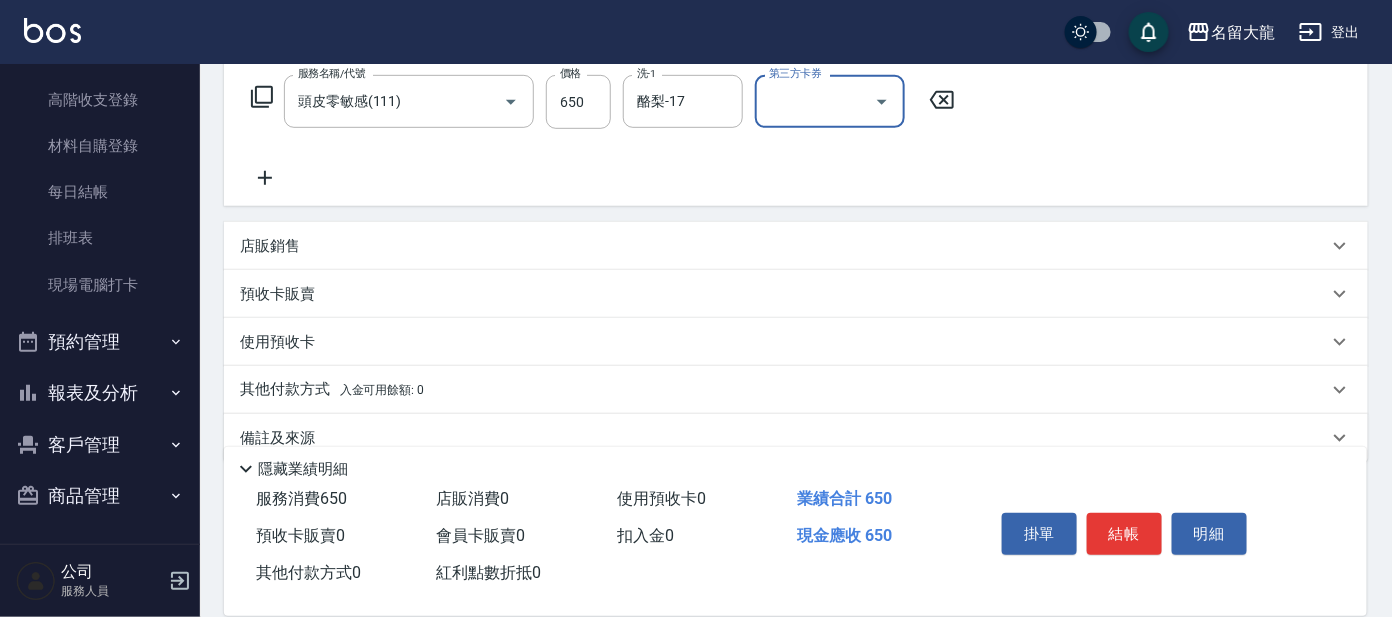 scroll, scrollTop: 357, scrollLeft: 0, axis: vertical 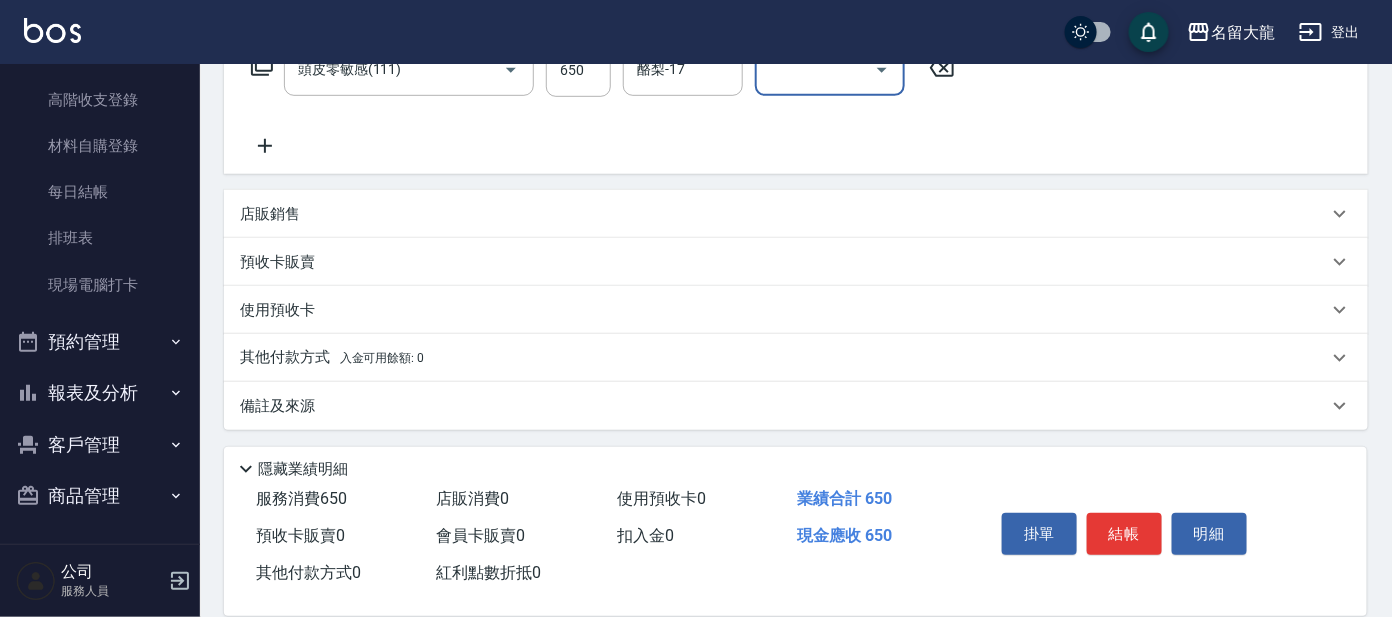 click 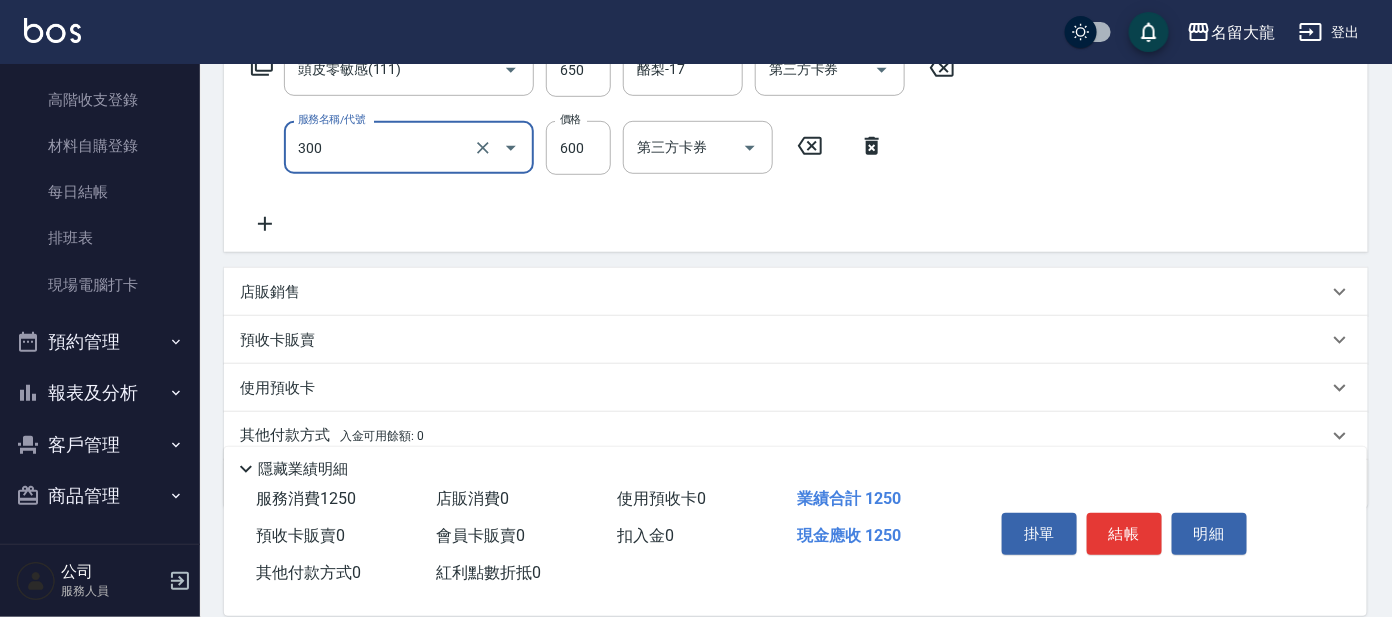 type on "剪髮 講師級設計師(300)" 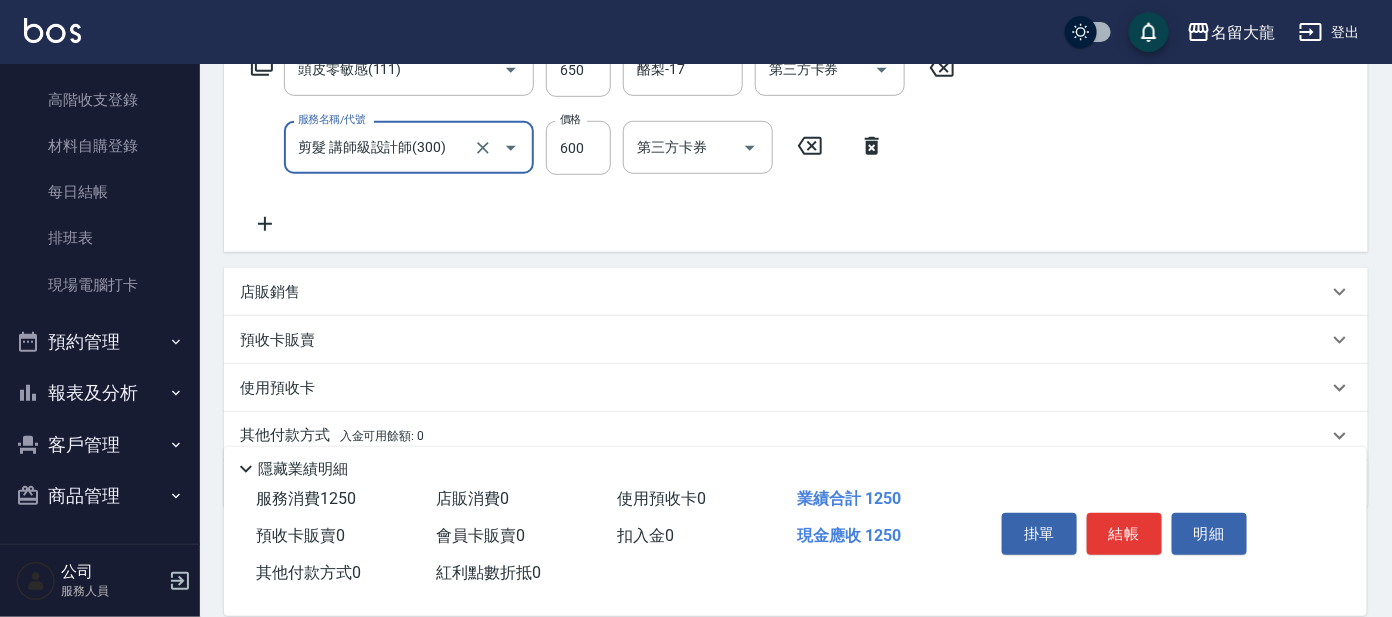 click 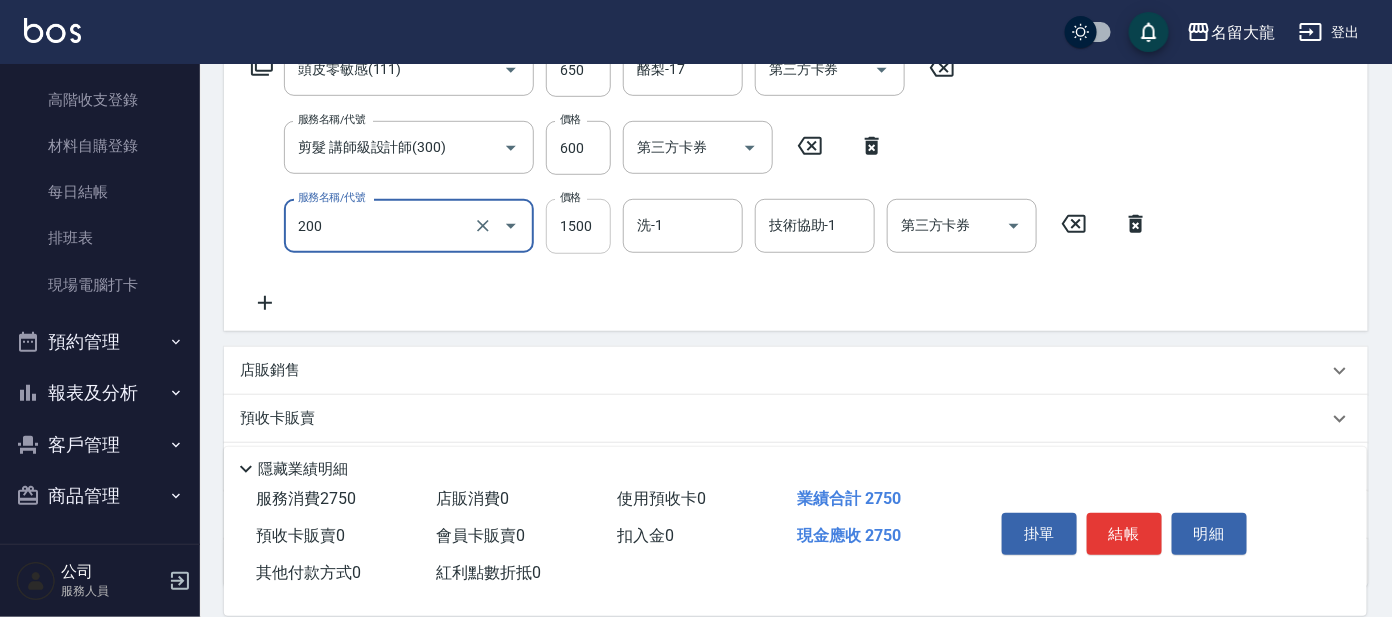 type on "空氣燙髮(200)" 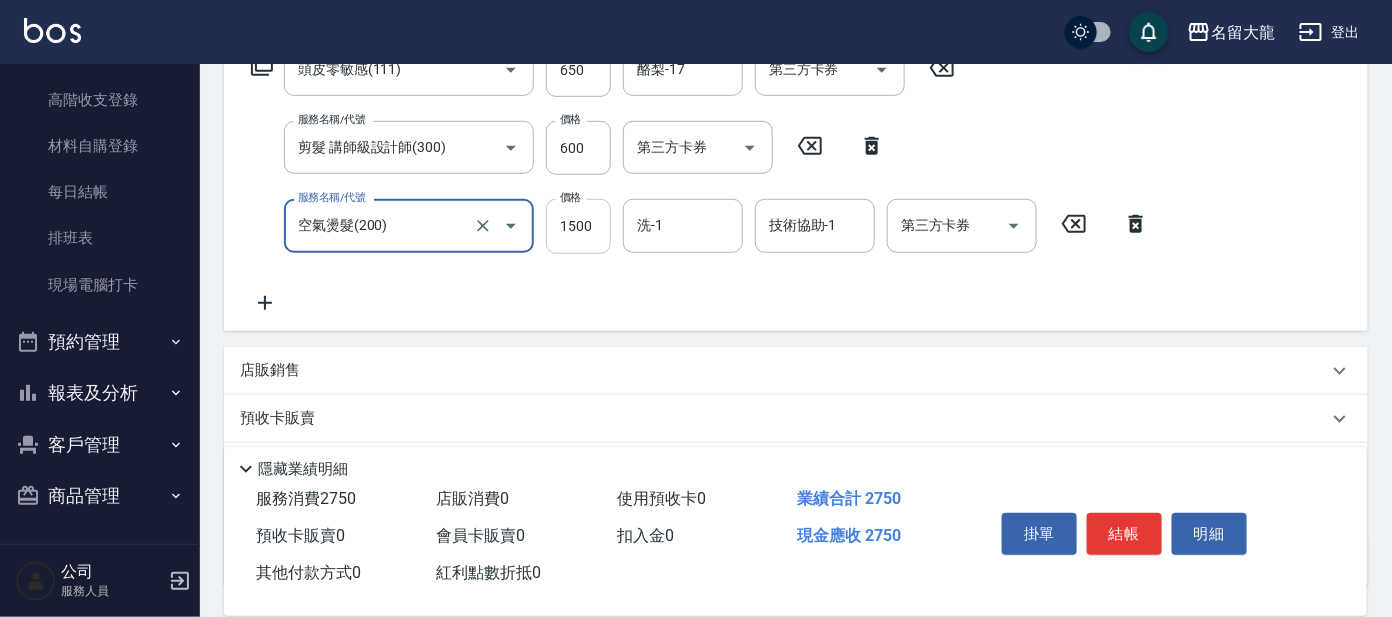 click on "1500" at bounding box center [578, 226] 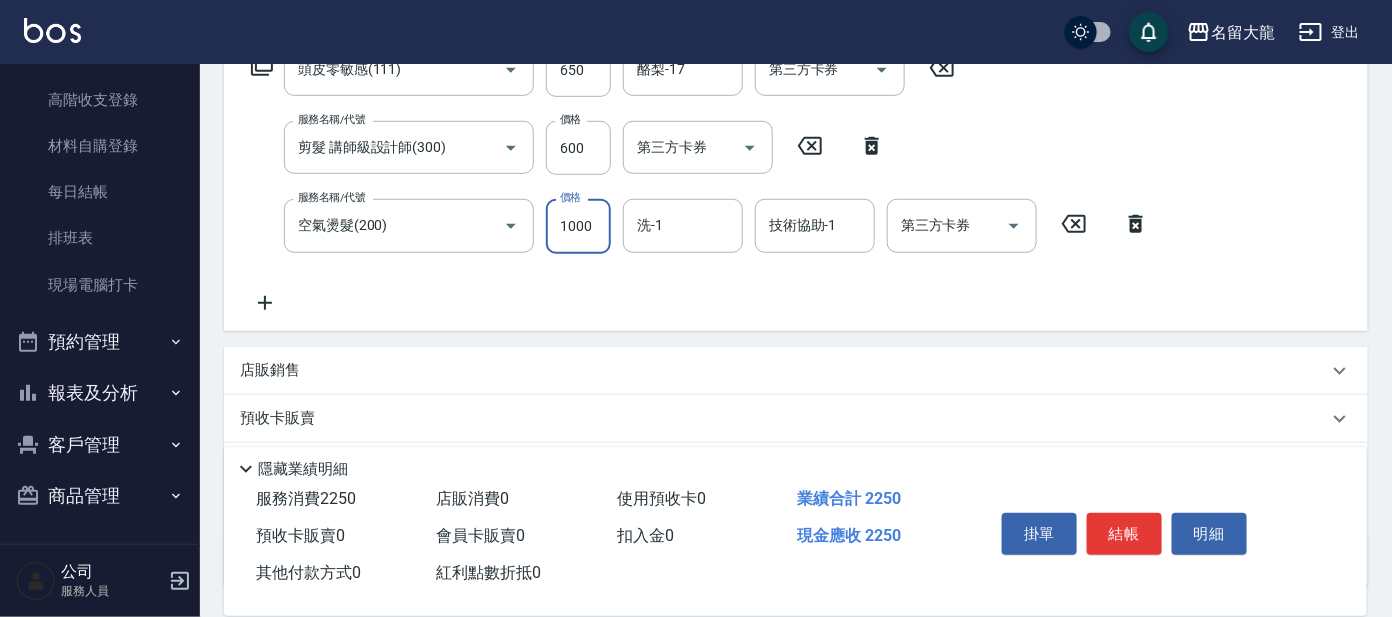 scroll, scrollTop: 0, scrollLeft: 0, axis: both 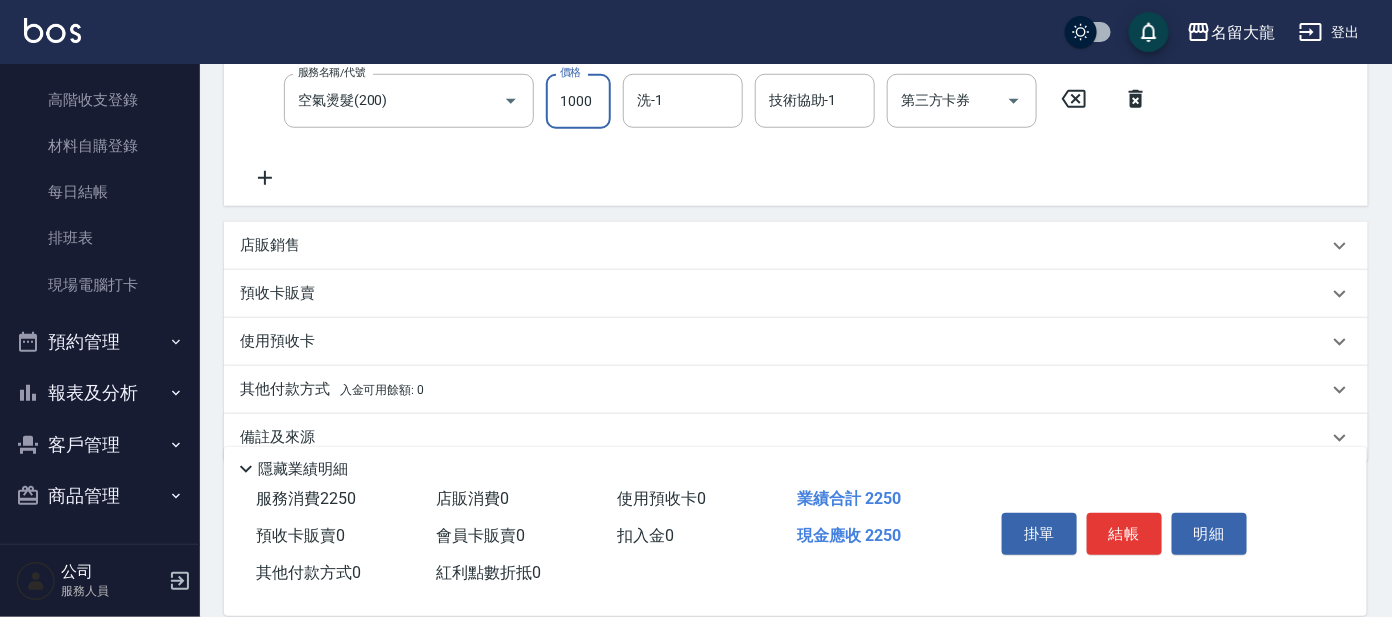 type on "1000" 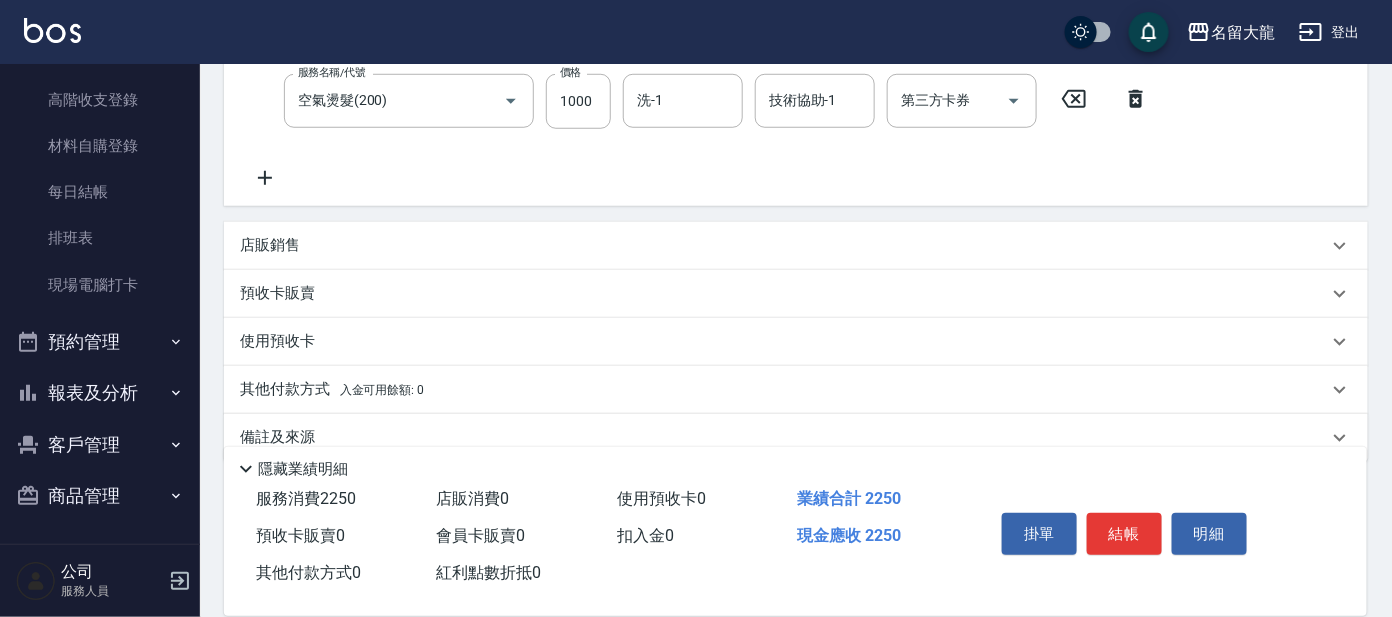 click on "店販銷售" at bounding box center (270, 245) 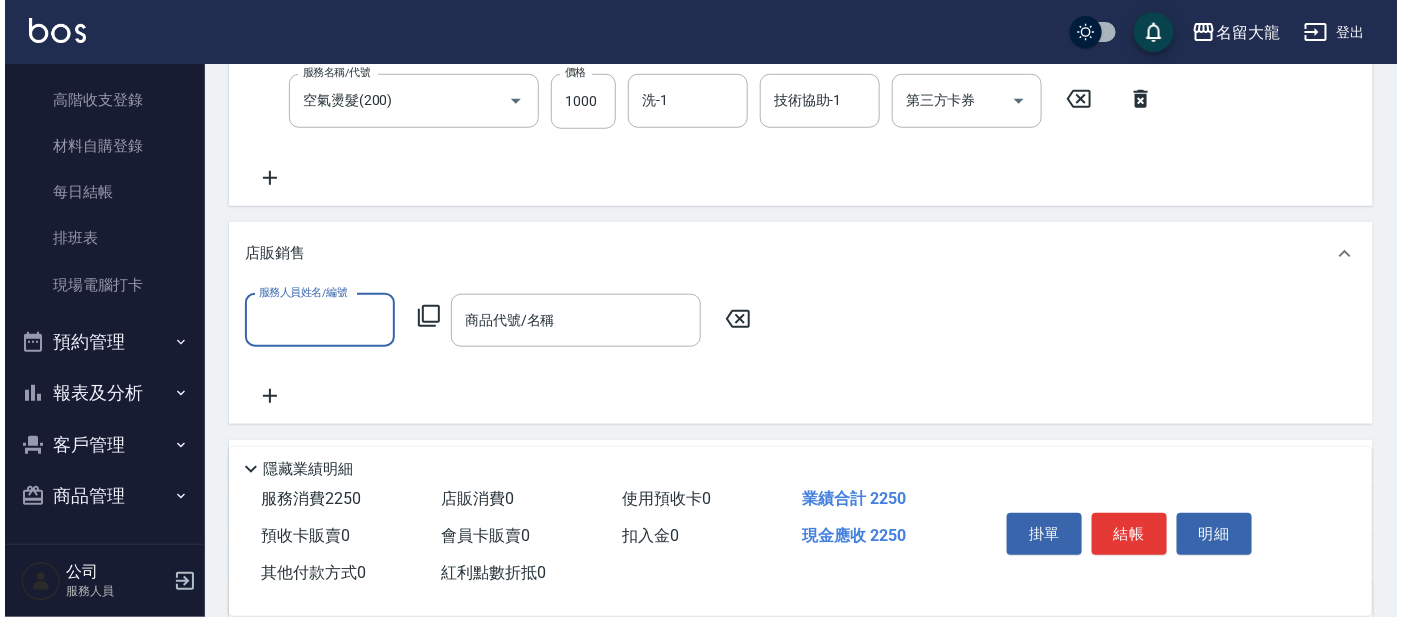 scroll, scrollTop: 0, scrollLeft: 0, axis: both 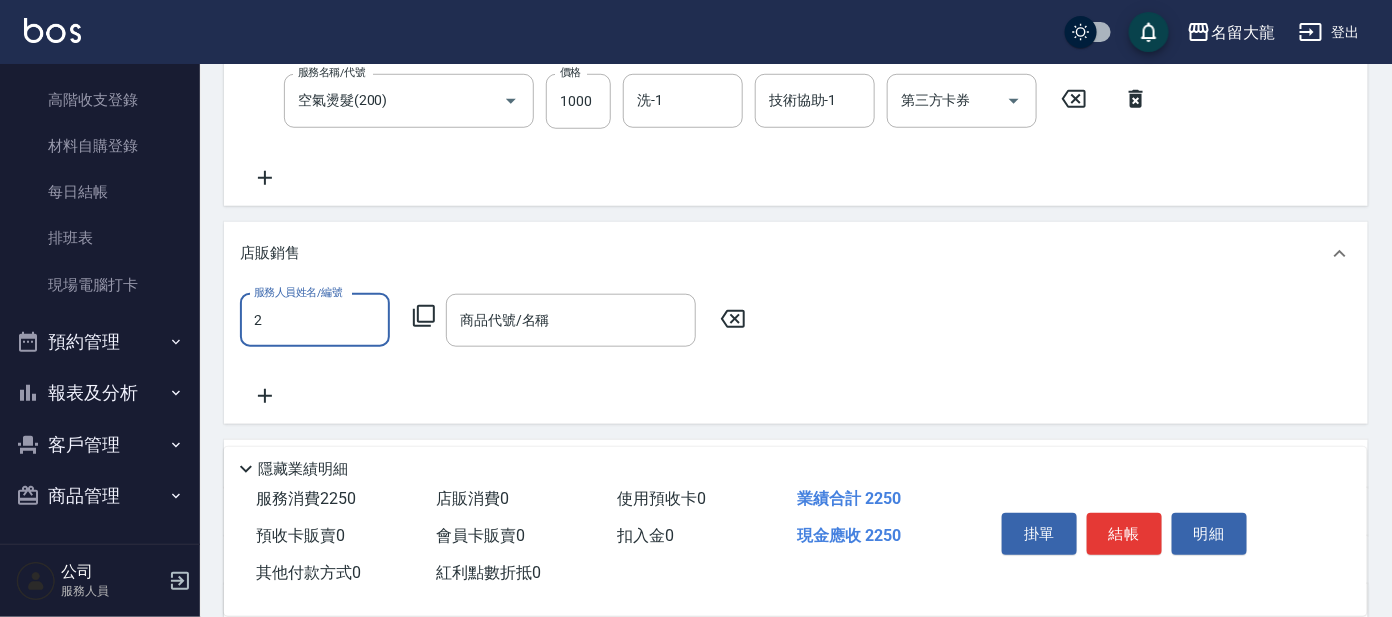 type on "[NAME]-2" 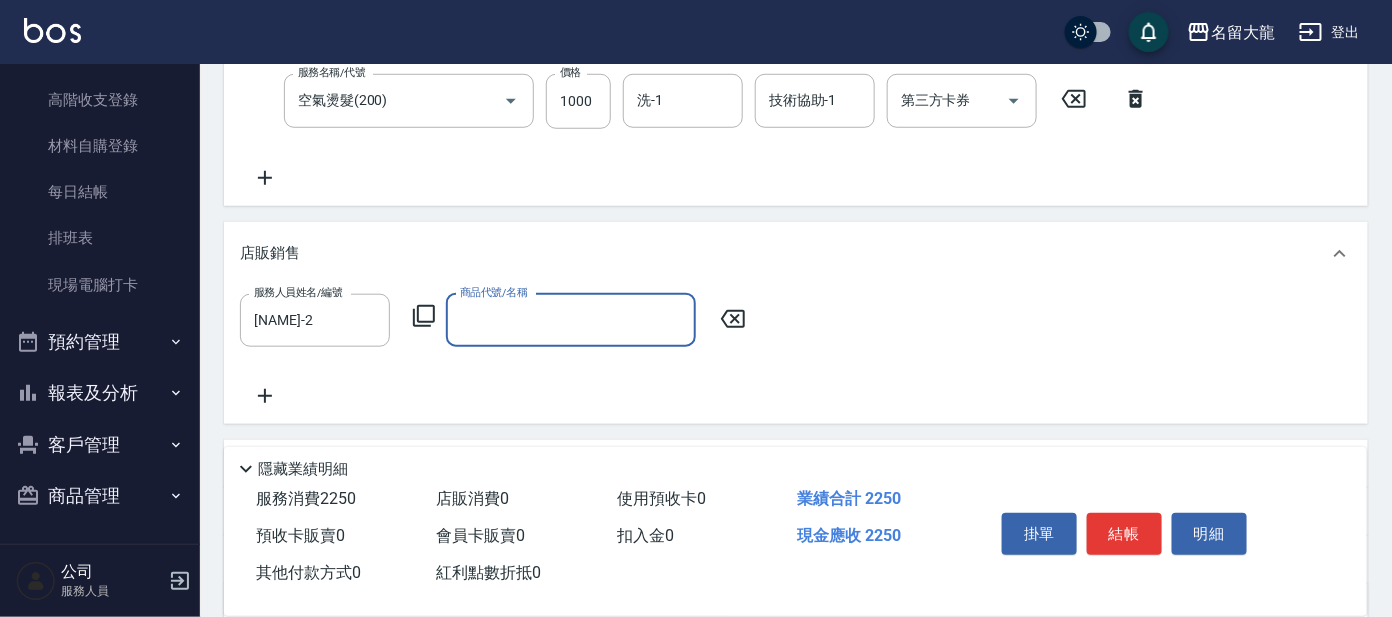 click 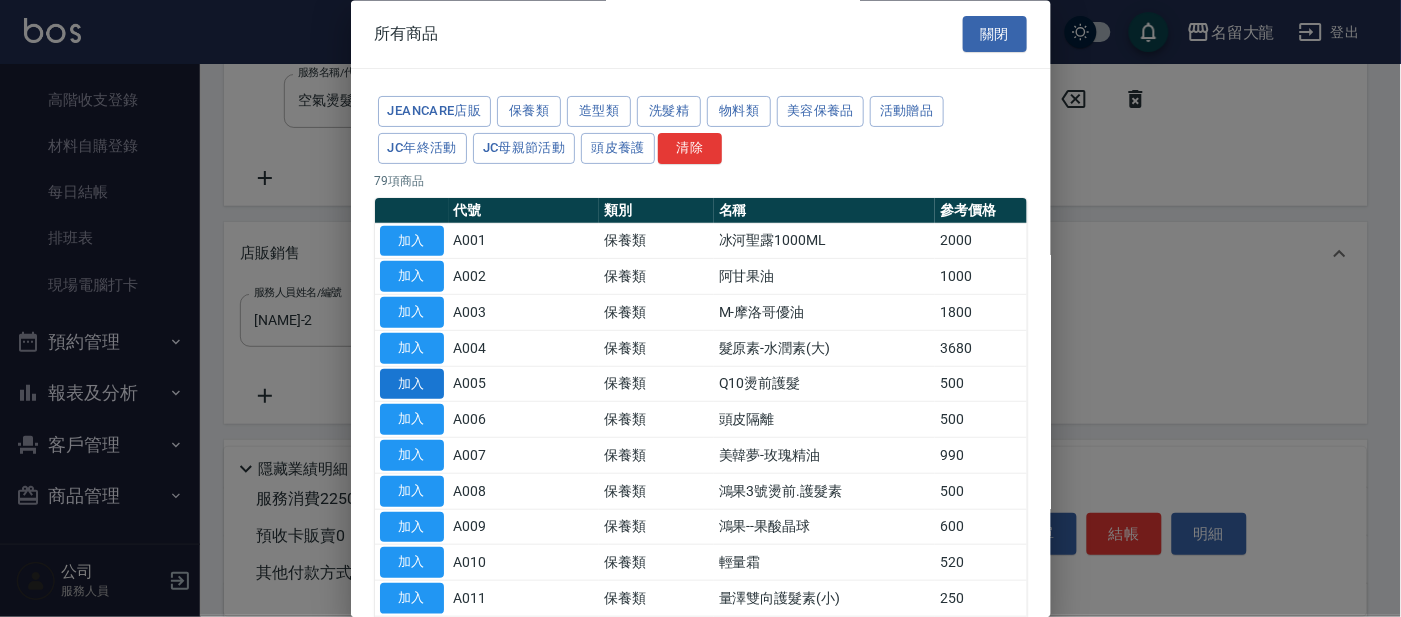 click on "加入" at bounding box center [412, 384] 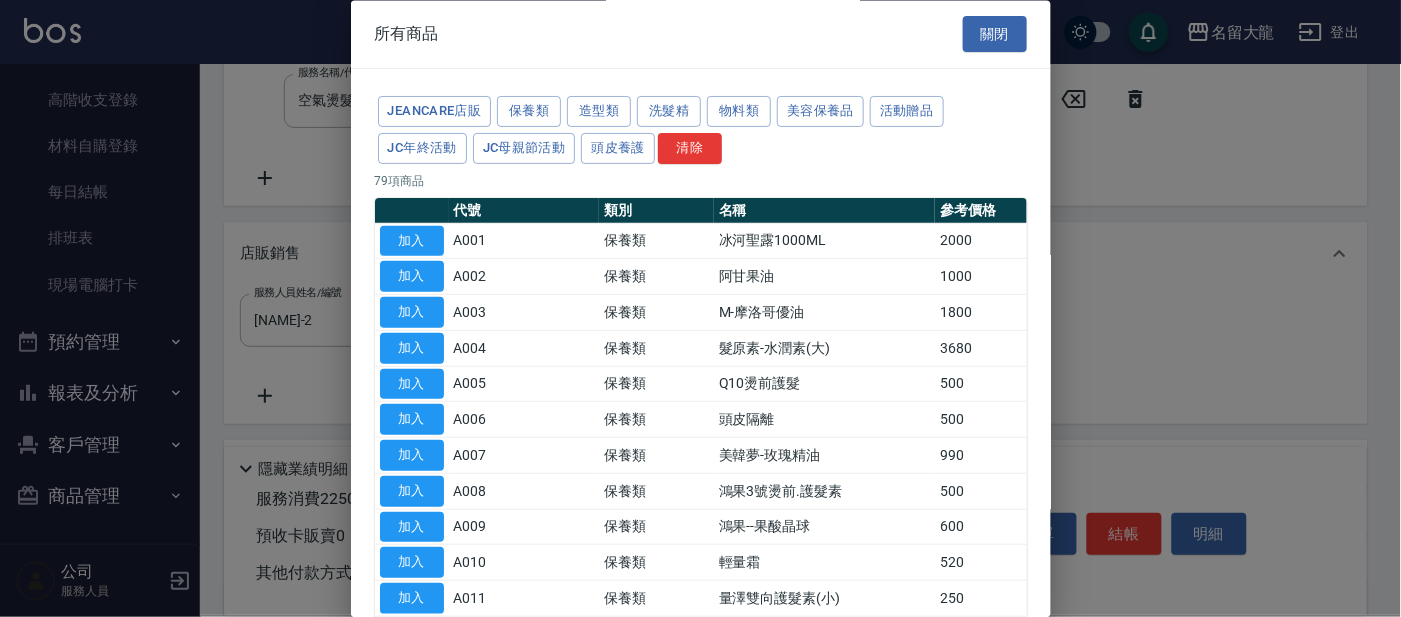 type on "Q10燙前護髮" 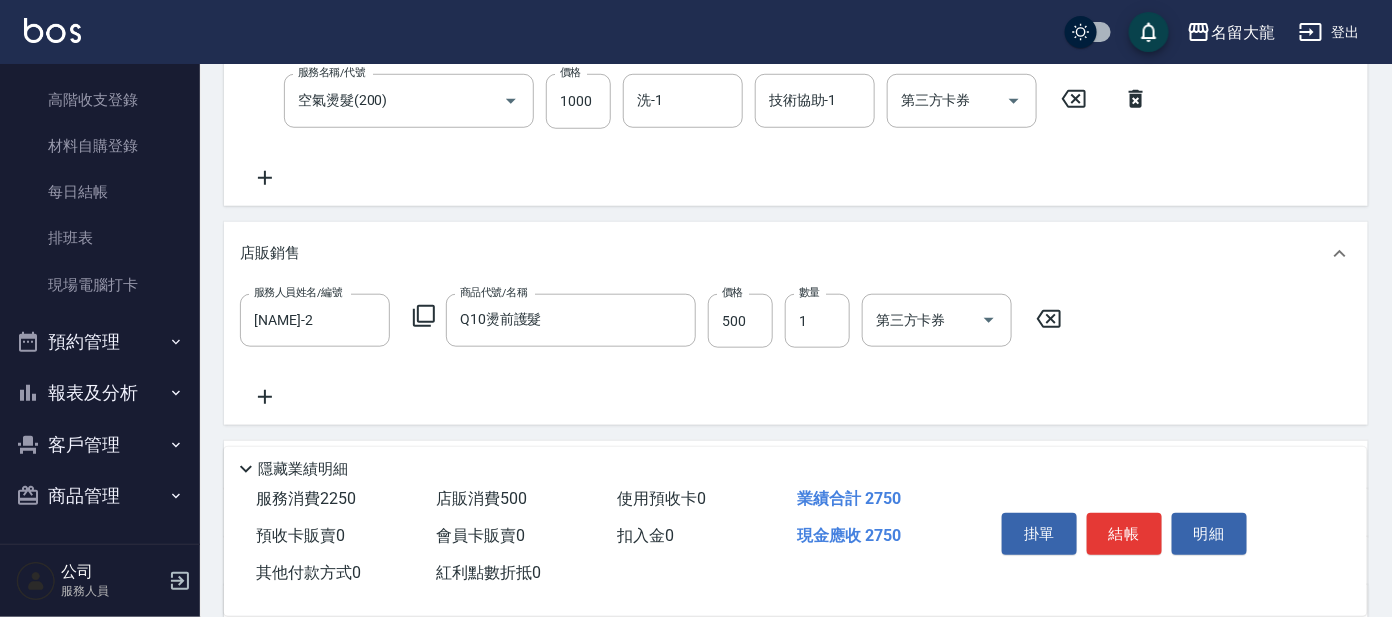 click 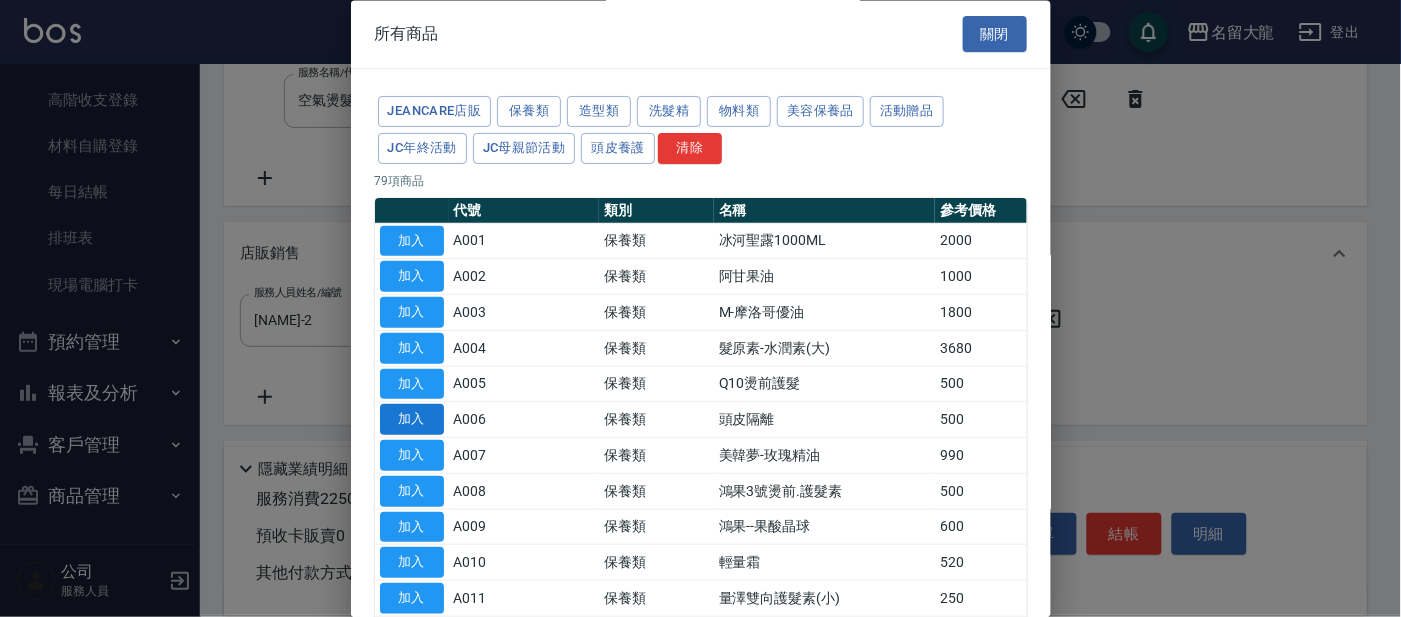 click on "加入" at bounding box center [412, 420] 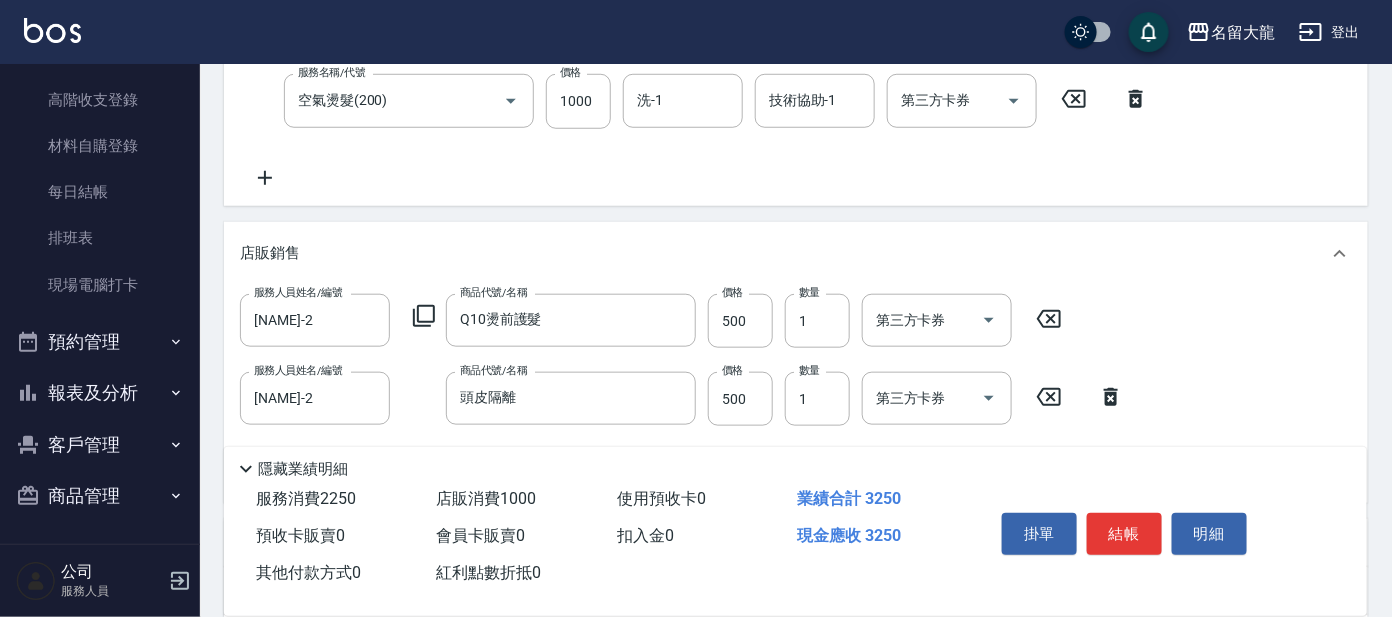 click 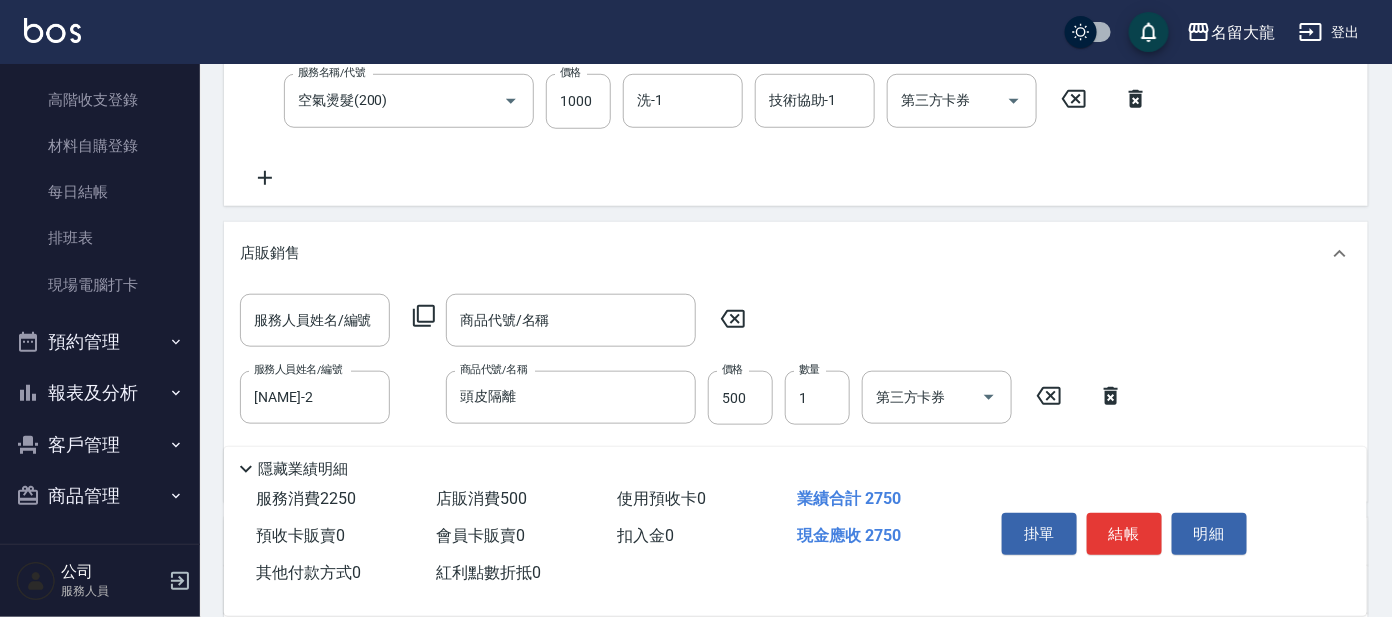 click 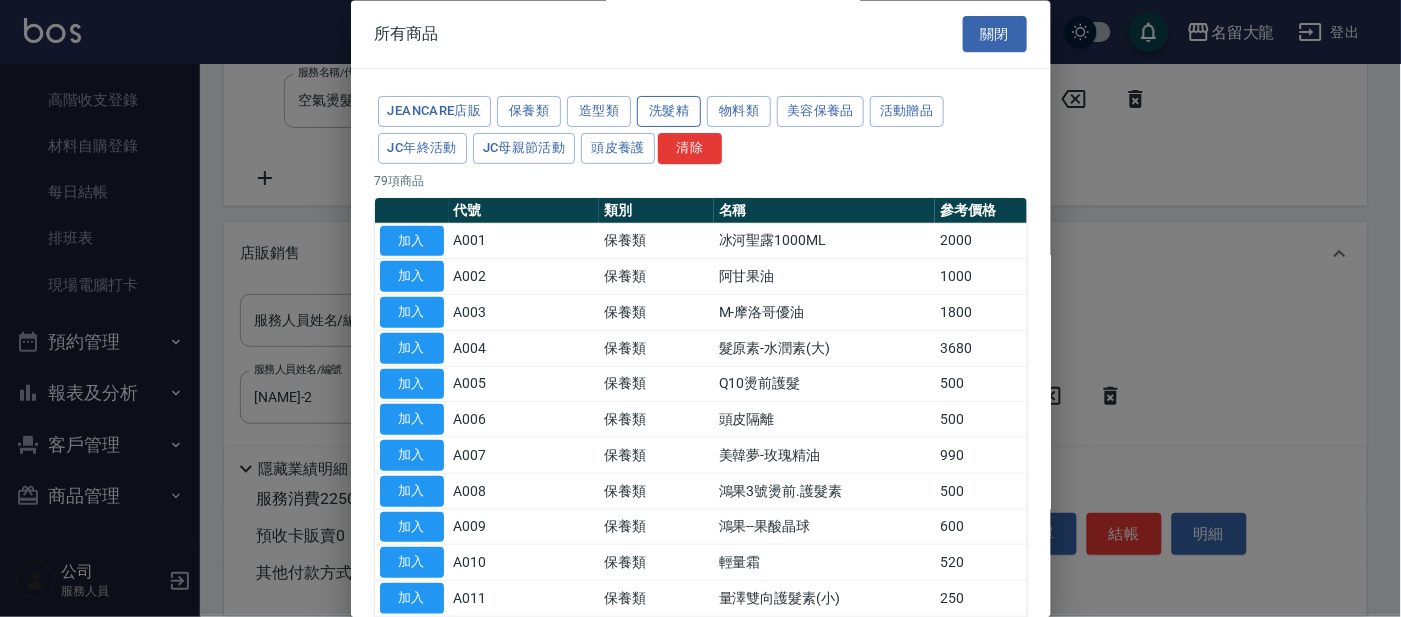 click on "洗髮精" at bounding box center (669, 112) 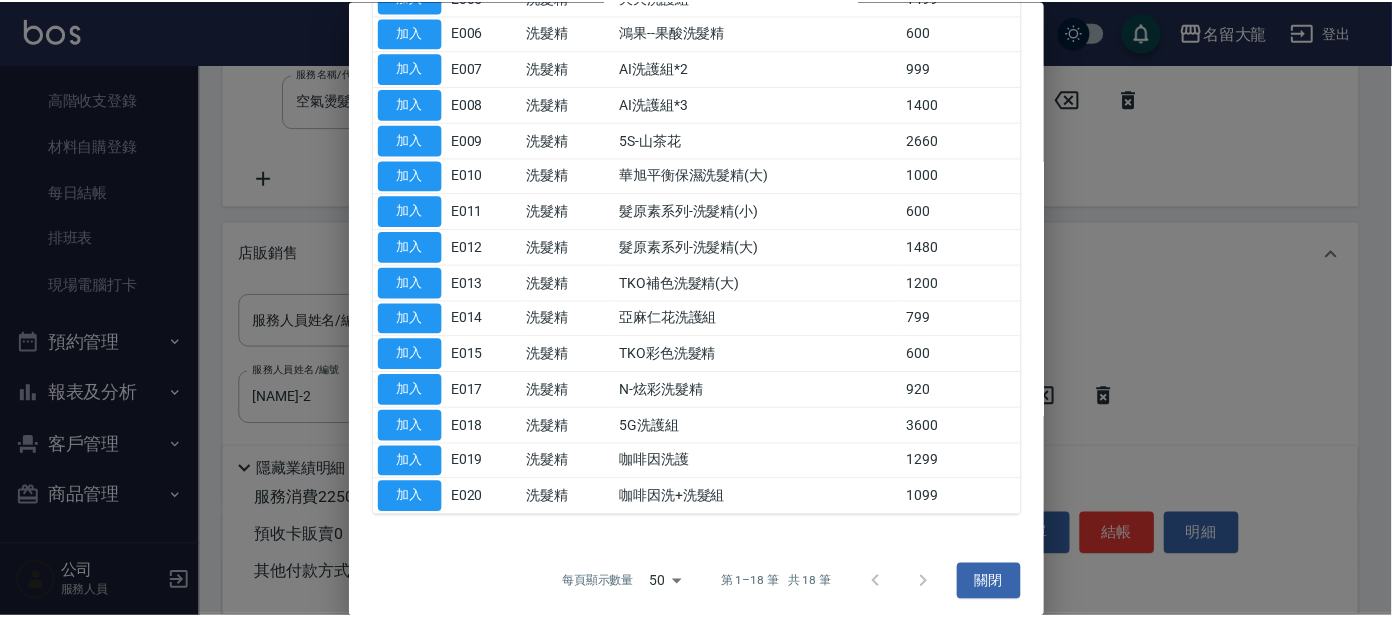 scroll, scrollTop: 358, scrollLeft: 0, axis: vertical 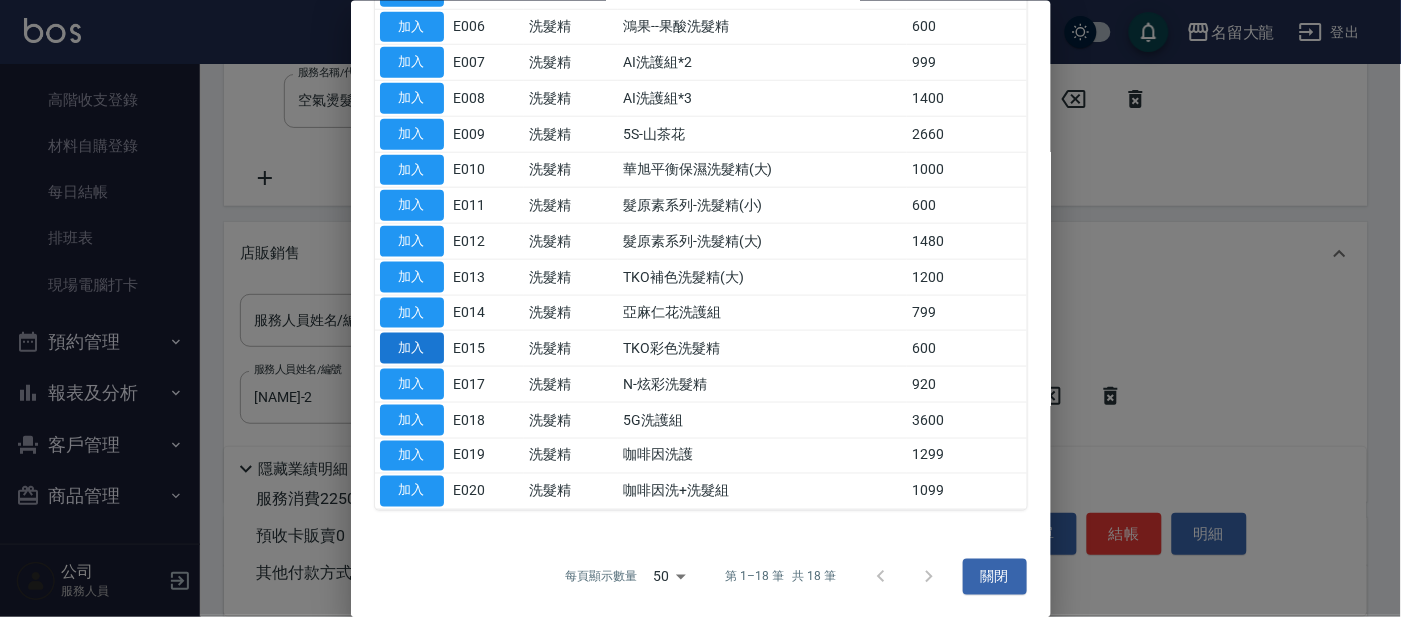 click on "加入" at bounding box center (412, 348) 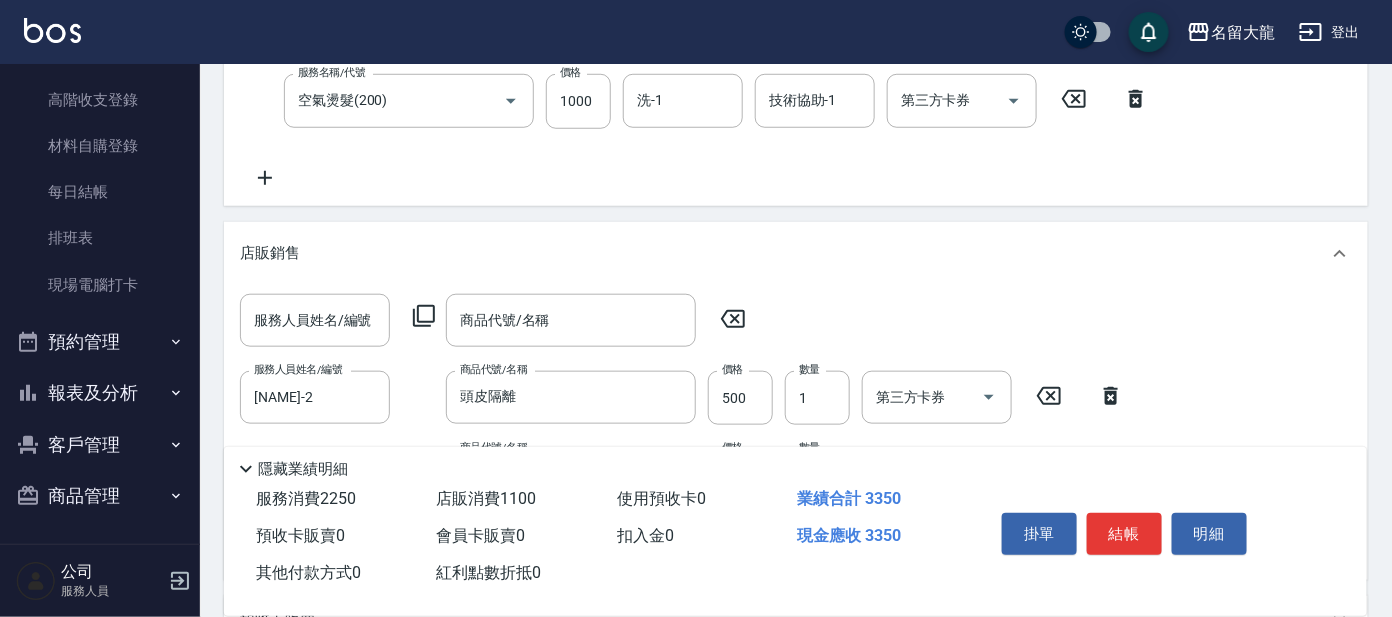 click 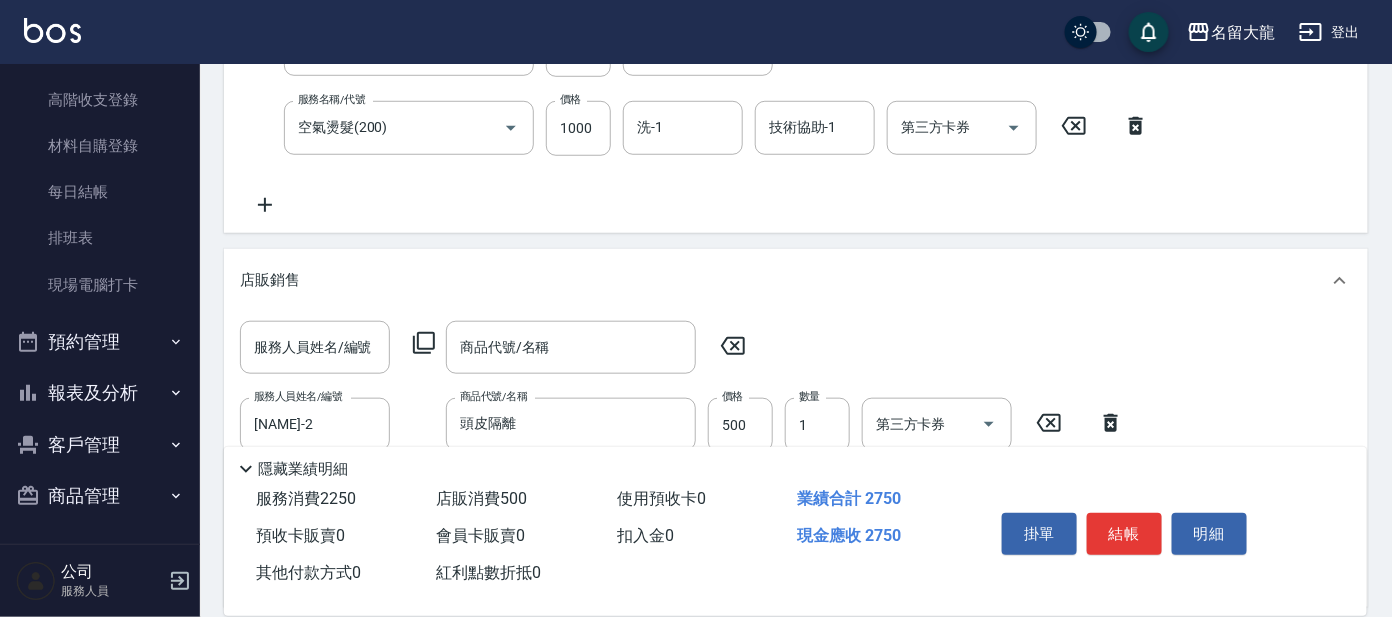 scroll, scrollTop: 232, scrollLeft: 0, axis: vertical 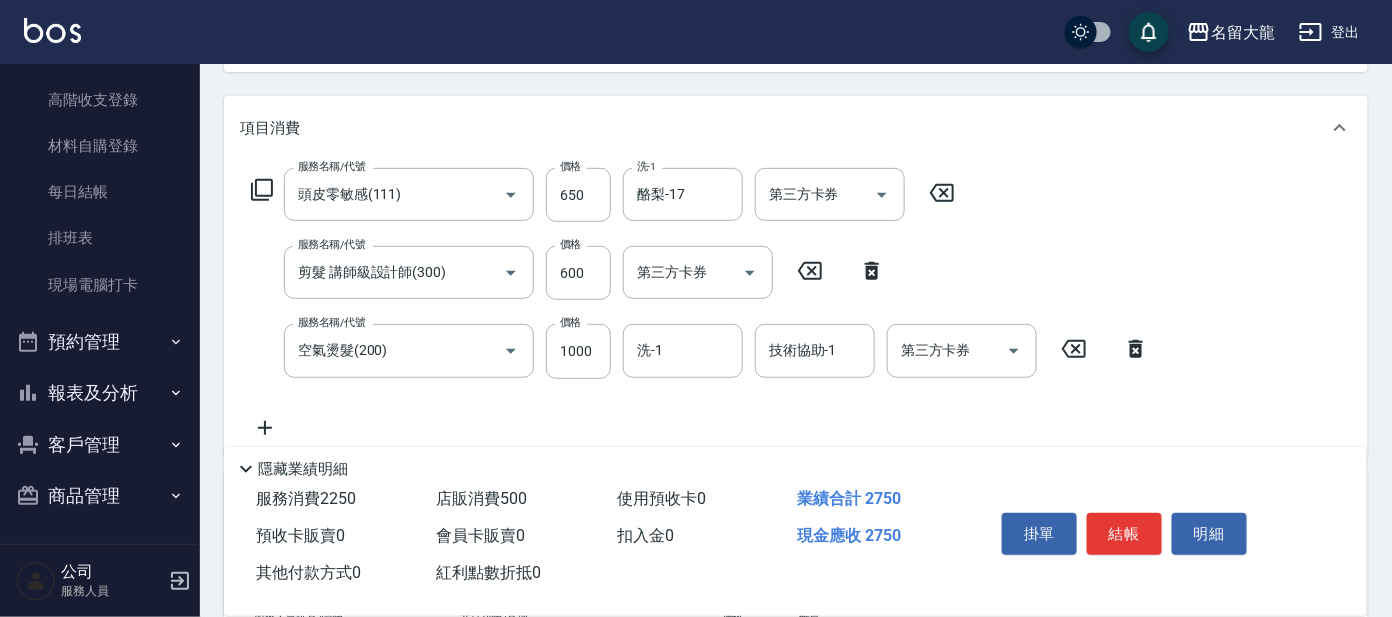 click 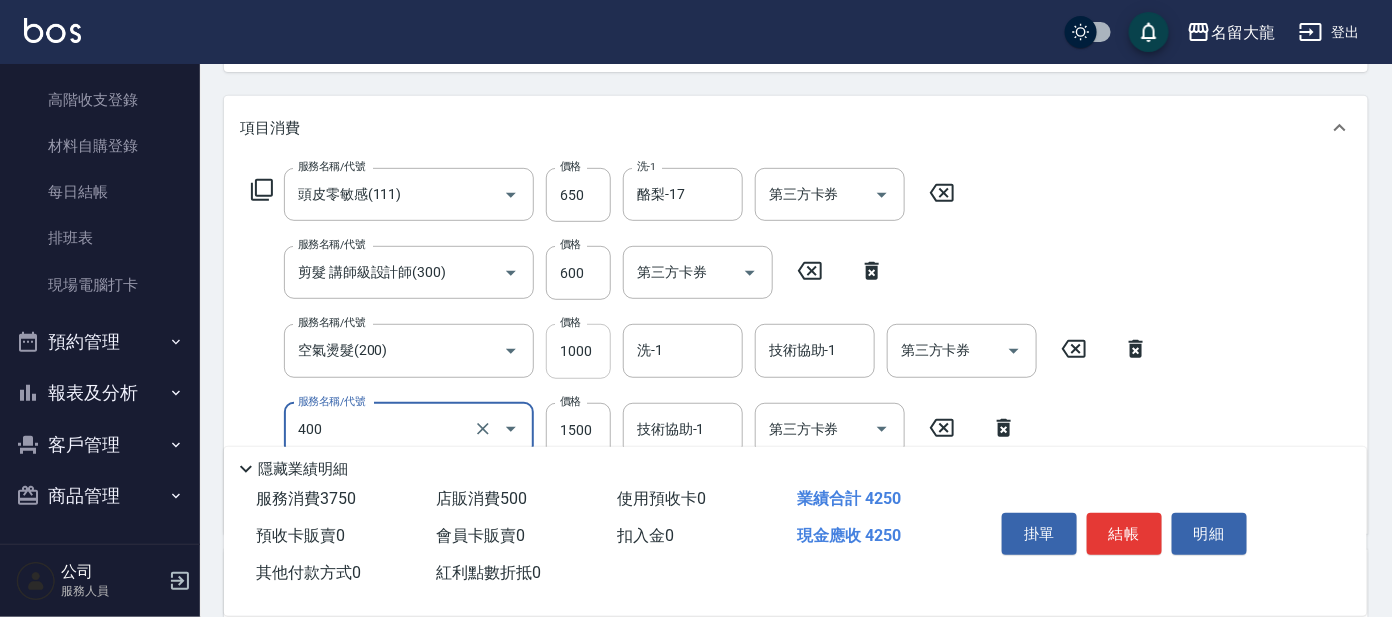 scroll, scrollTop: 357, scrollLeft: 0, axis: vertical 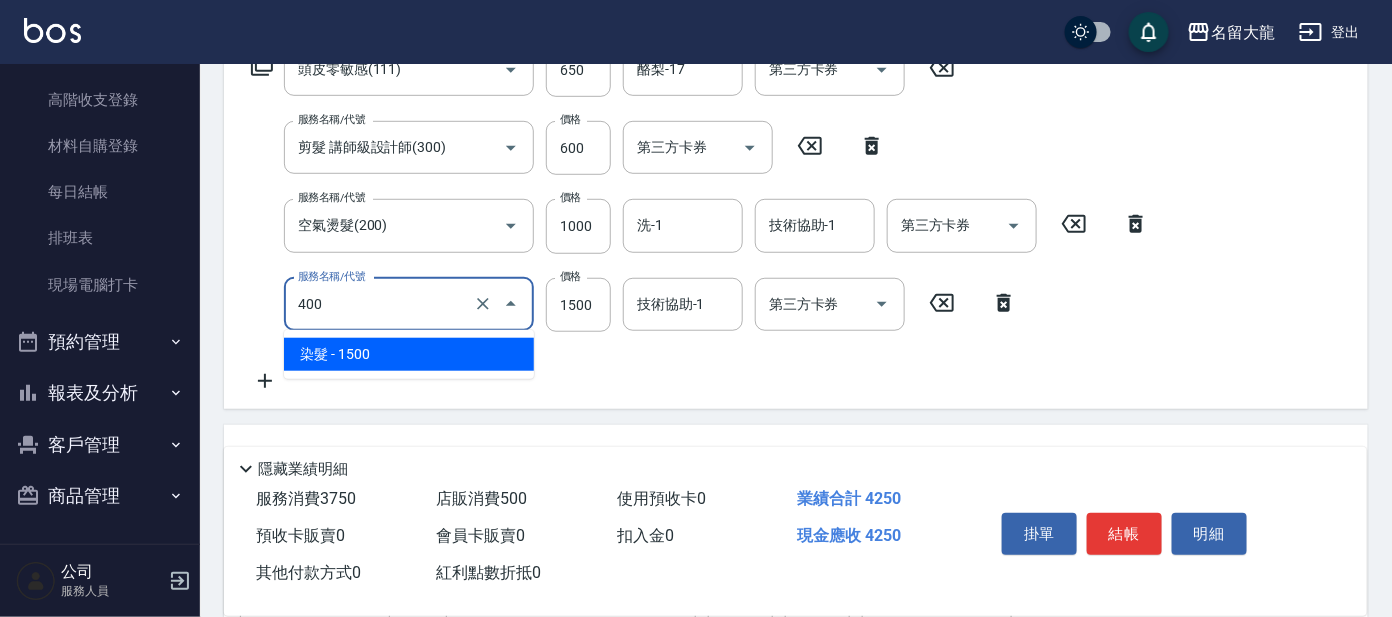 click on "400" at bounding box center (381, 304) 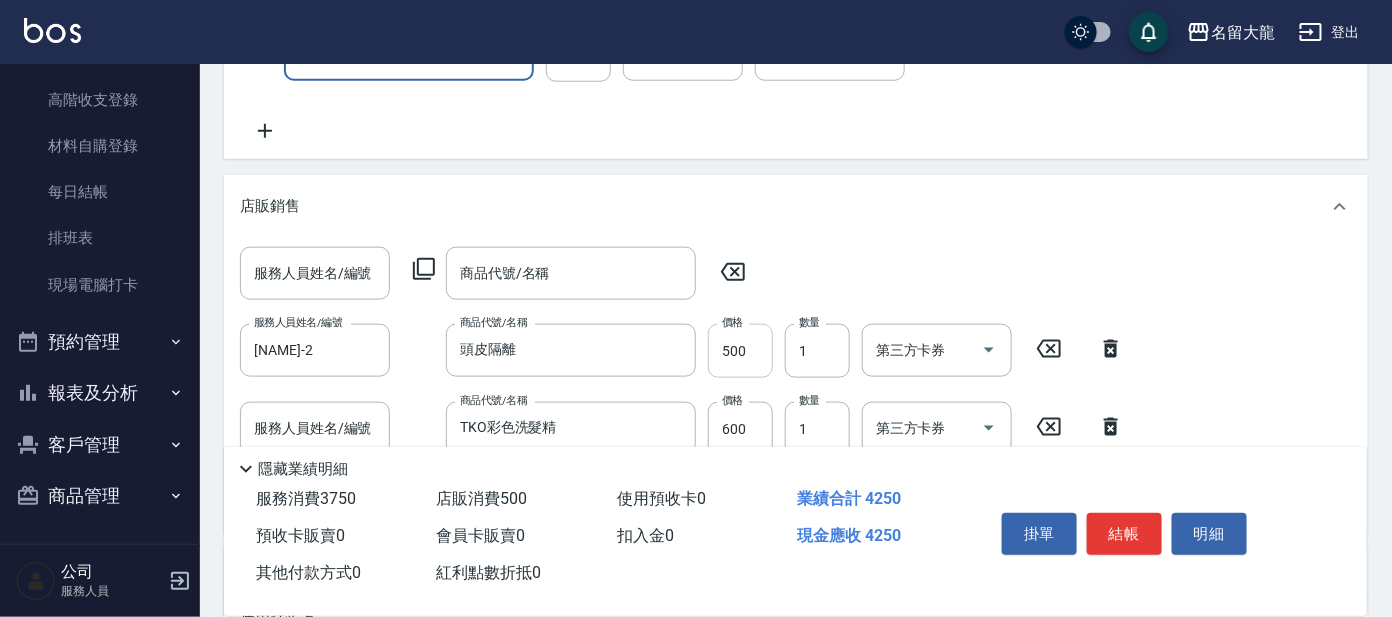 scroll, scrollTop: 732, scrollLeft: 0, axis: vertical 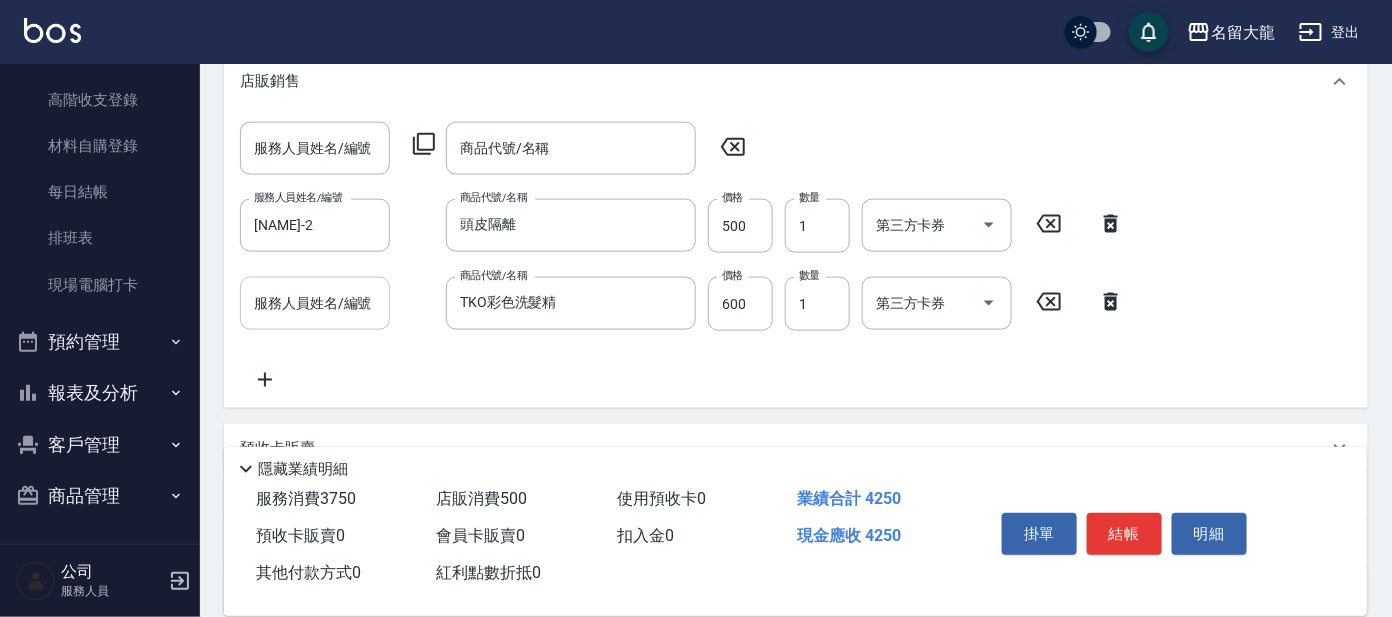 type on "染髮(400)" 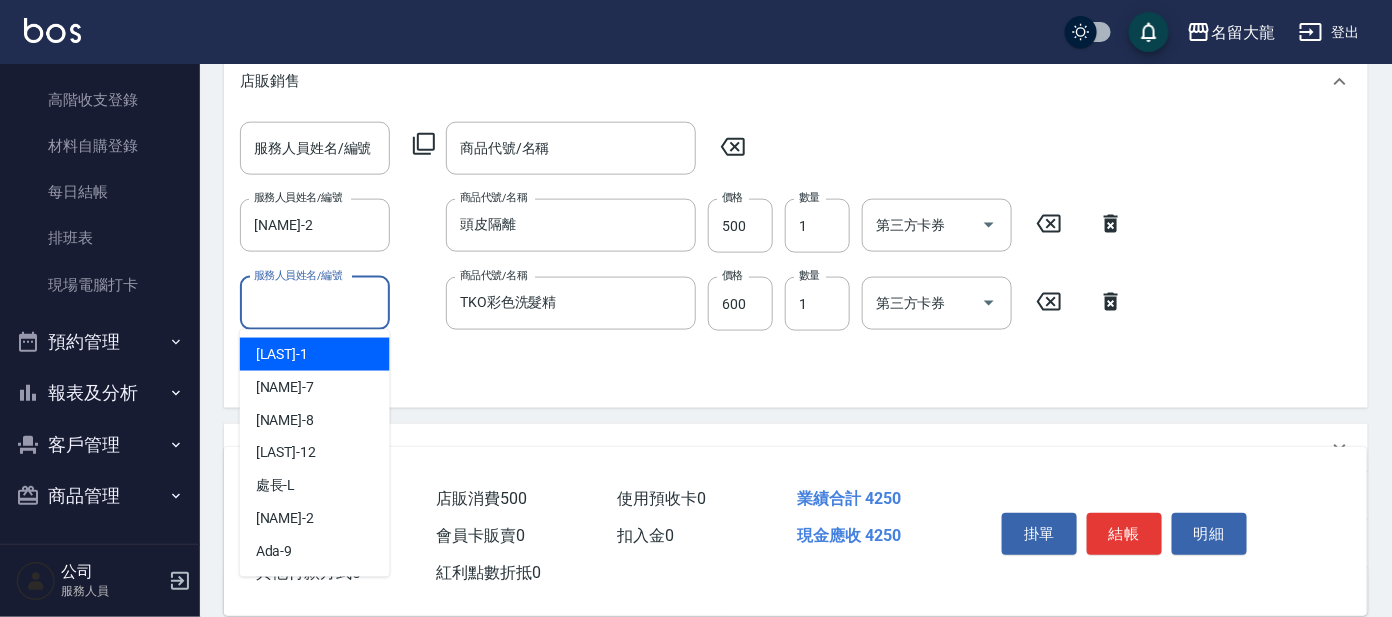 click on "服務人員姓名/編號" at bounding box center (315, 303) 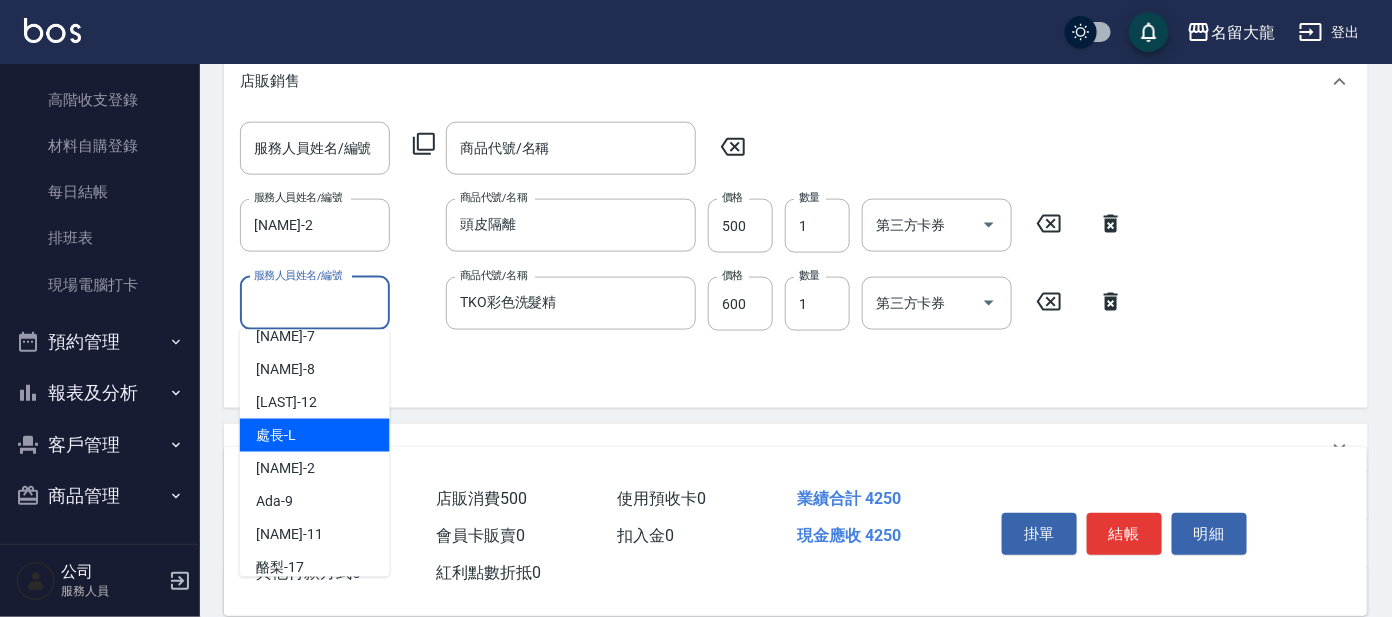 scroll, scrollTop: 99, scrollLeft: 0, axis: vertical 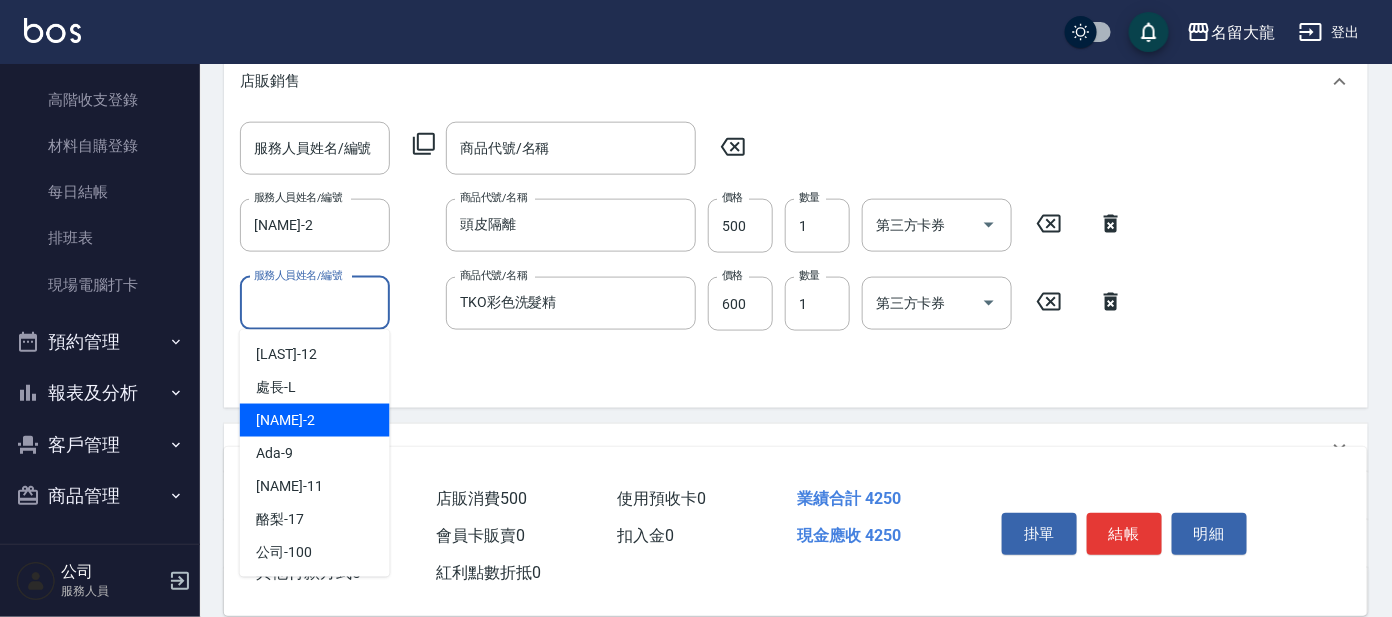 click on "[NAME] -2" at bounding box center (315, 420) 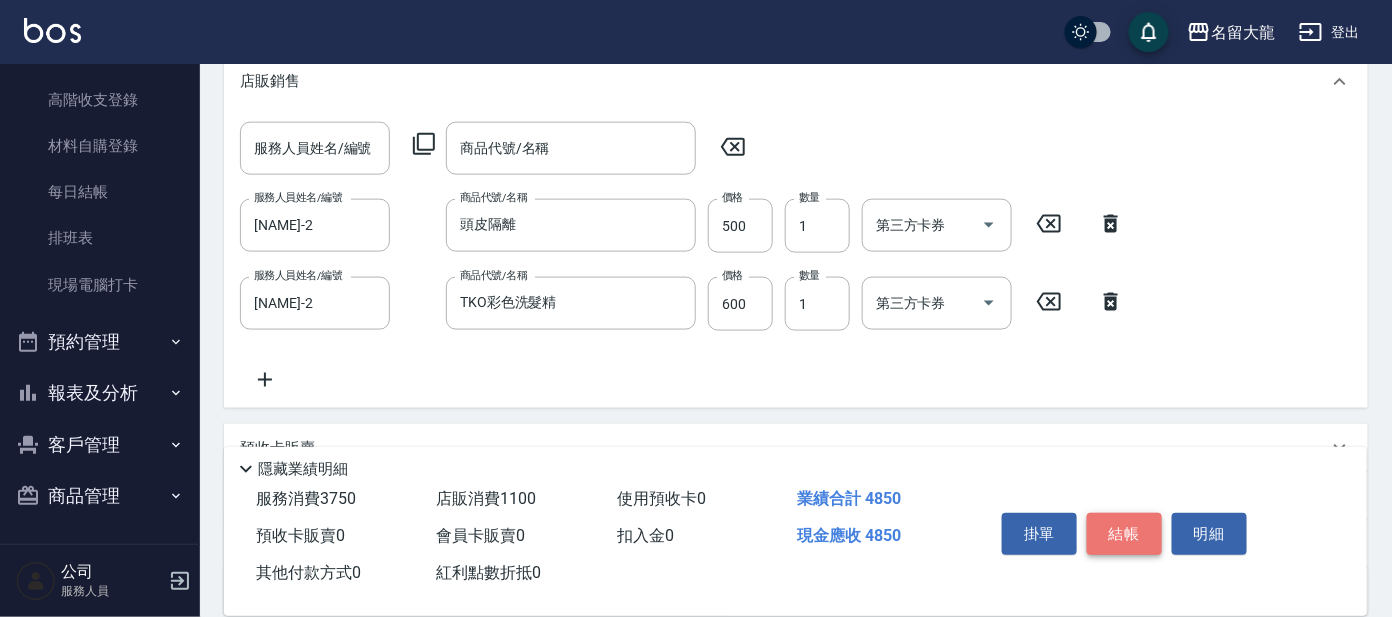click on "結帳" at bounding box center (1124, 534) 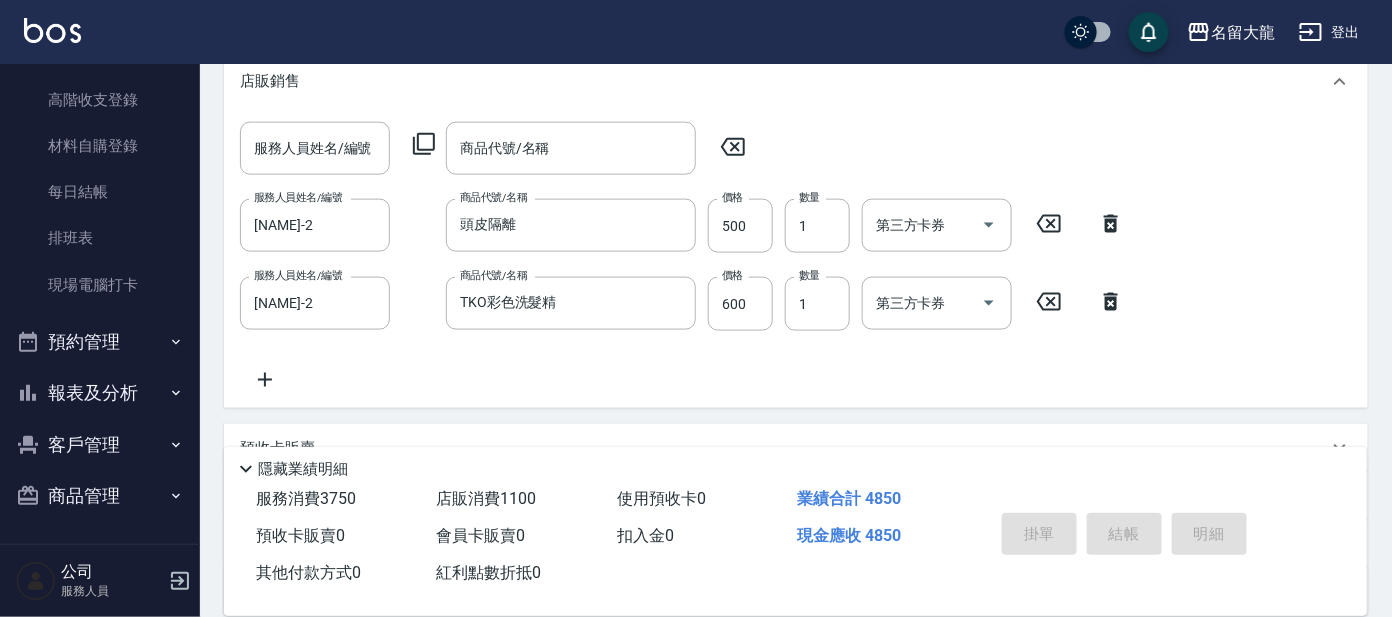 type on "[DATE] [TIME]" 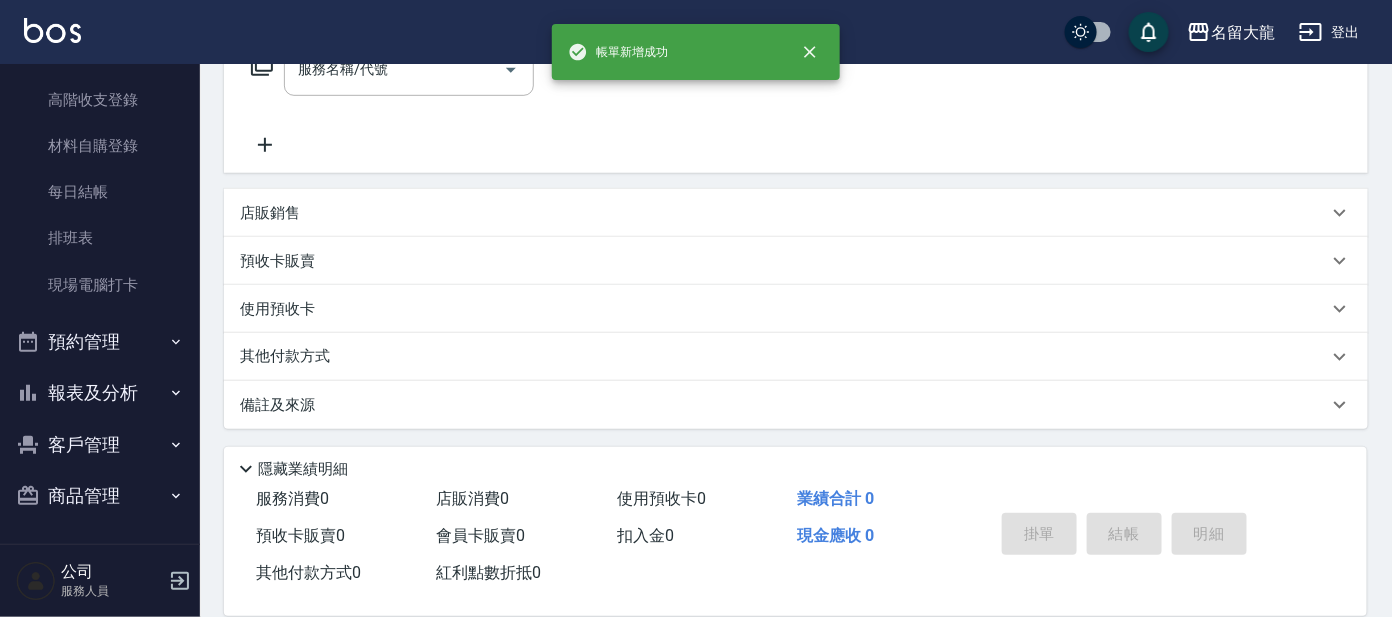 scroll, scrollTop: 0, scrollLeft: 0, axis: both 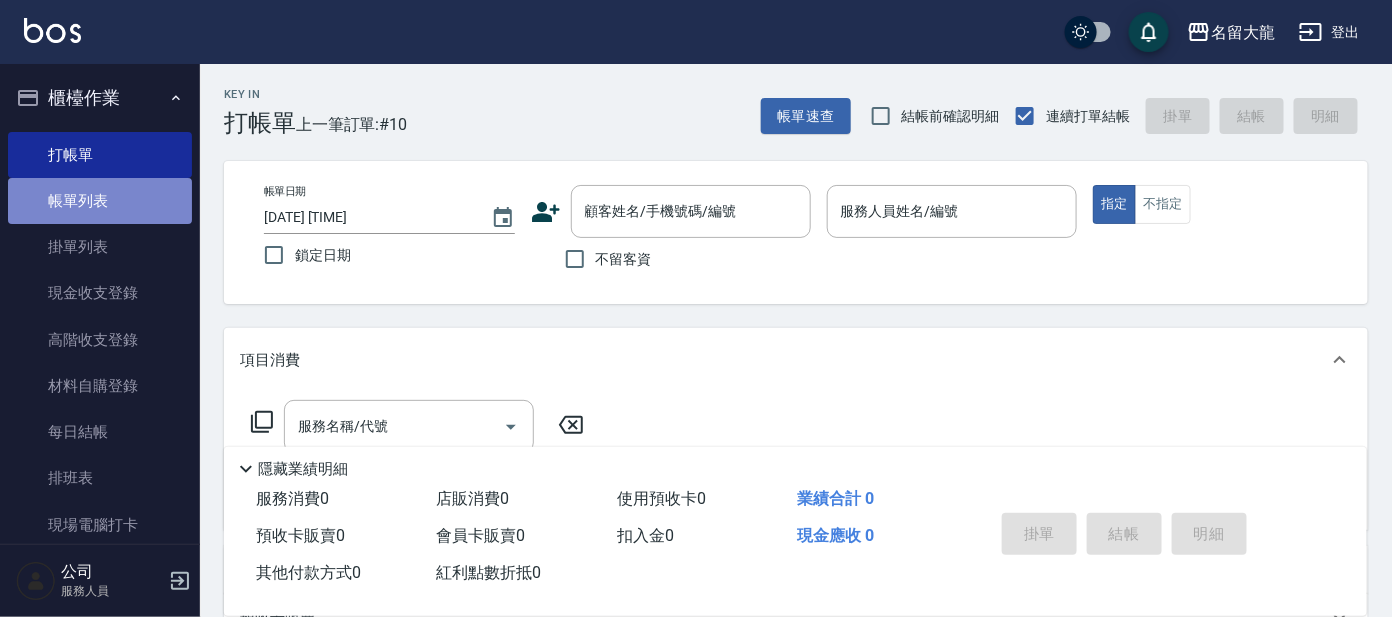 click on "帳單列表" at bounding box center [100, 201] 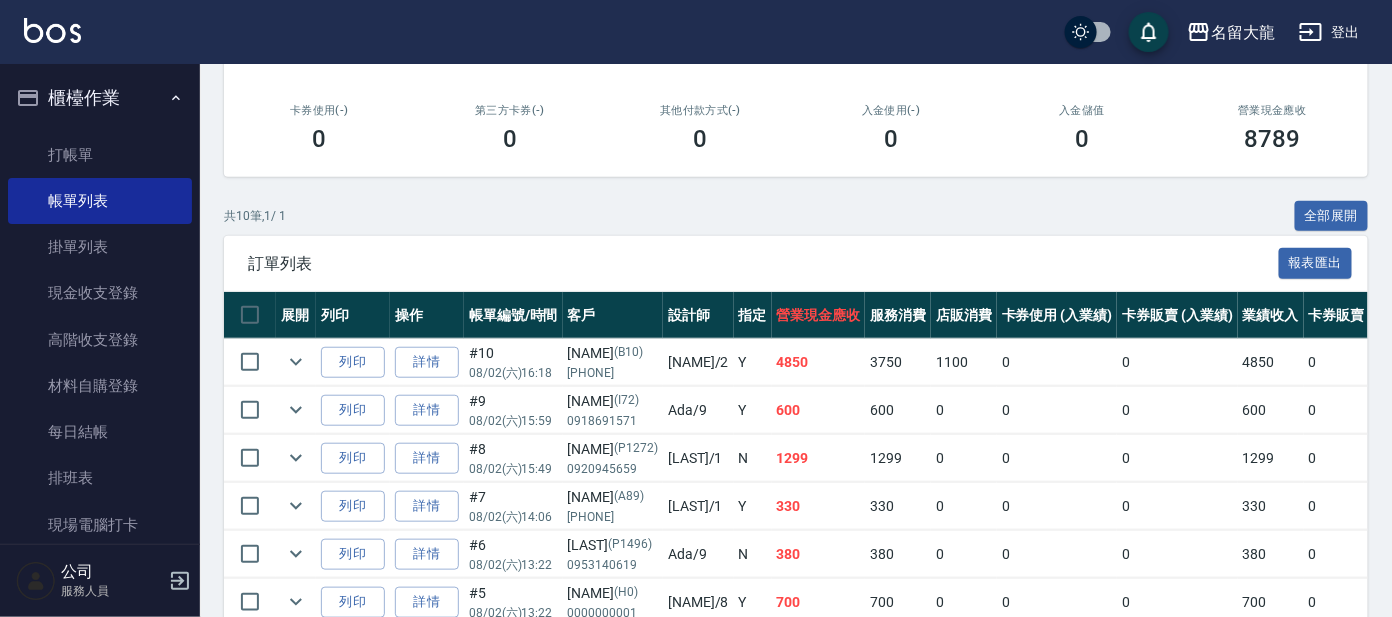 scroll, scrollTop: 374, scrollLeft: 0, axis: vertical 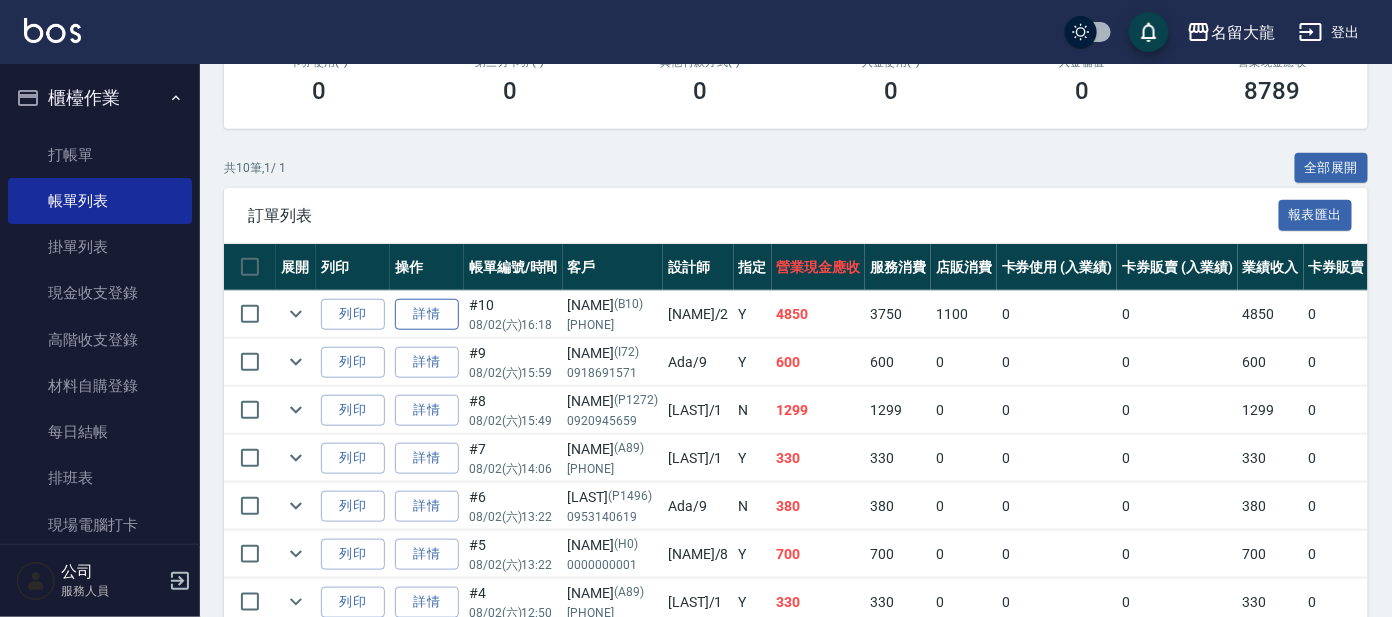 click on "詳情" at bounding box center [427, 314] 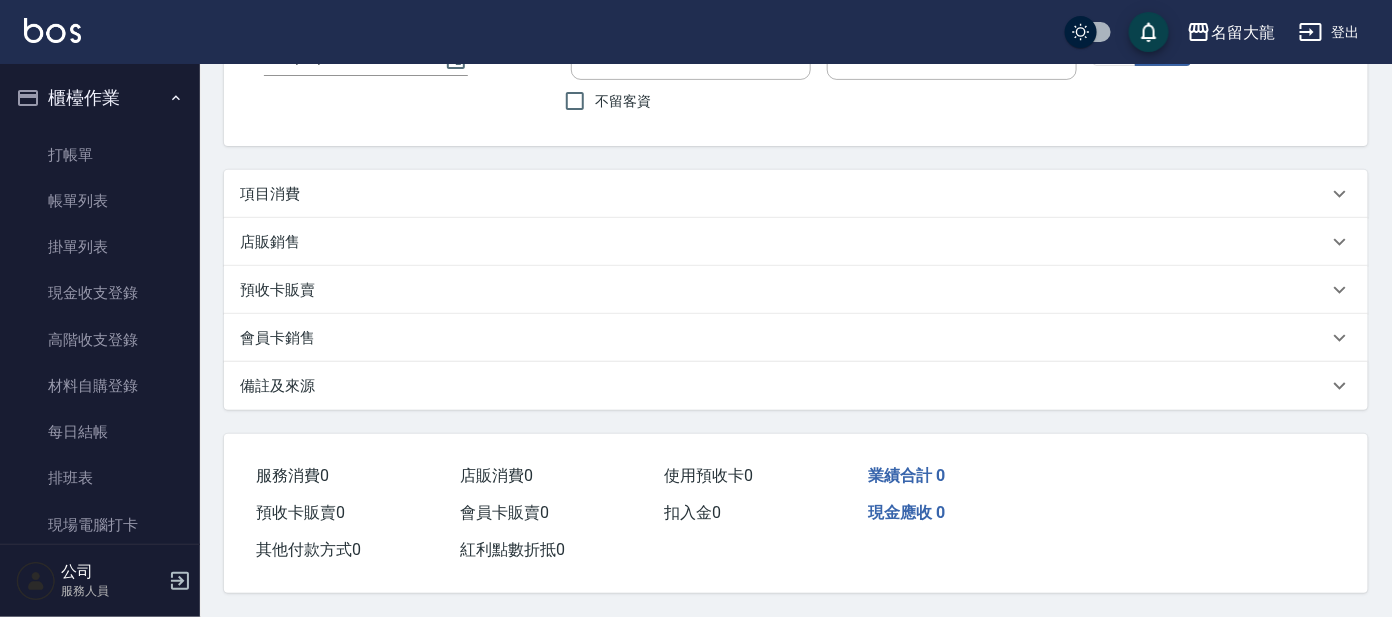 scroll, scrollTop: 0, scrollLeft: 0, axis: both 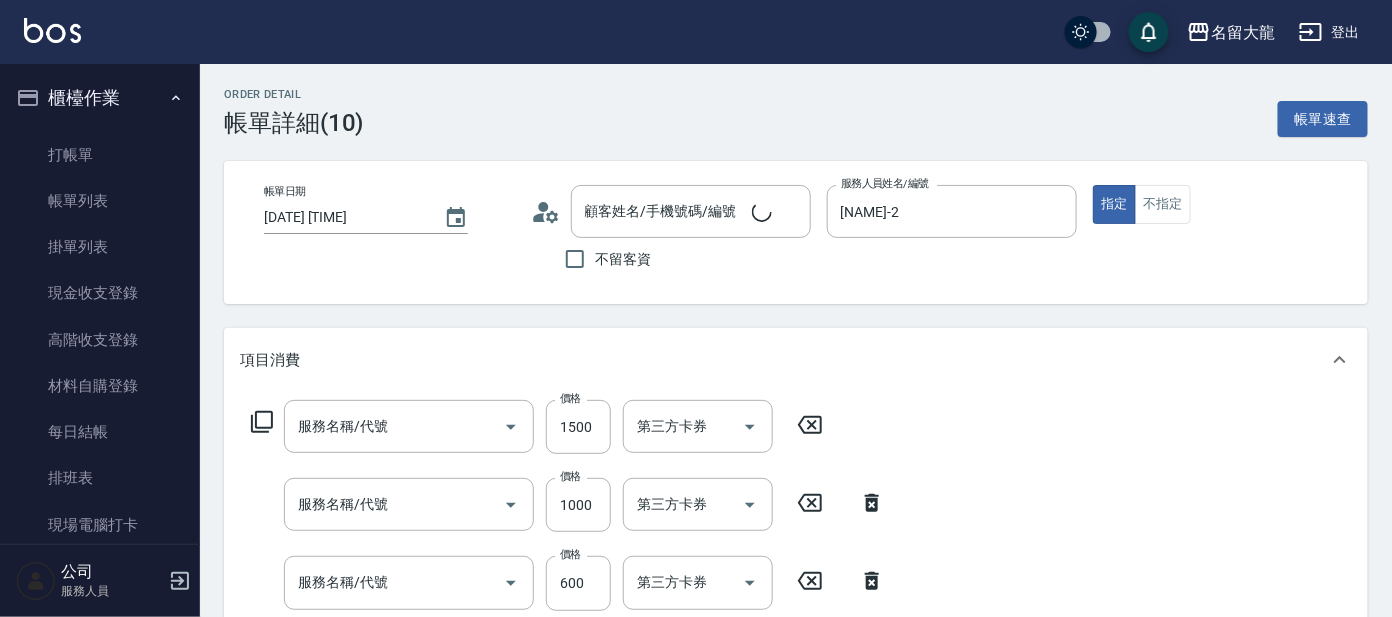type on "[DATE] [TIME]" 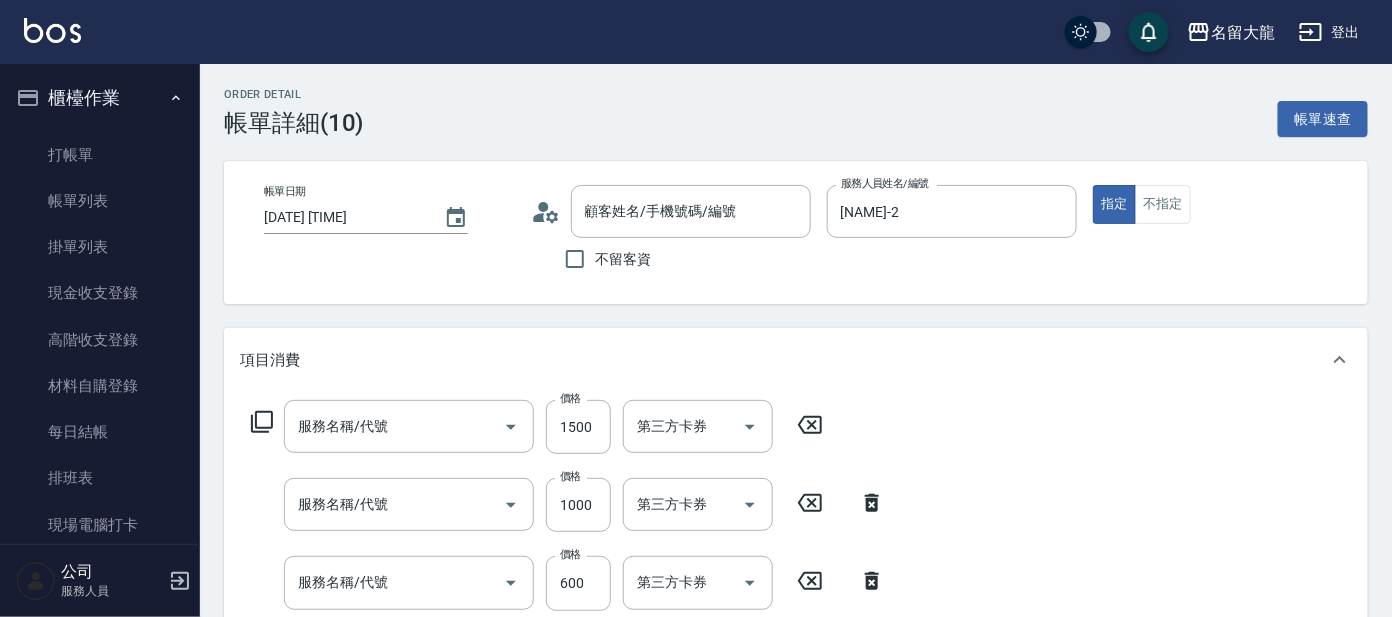type on "染髮(400)" 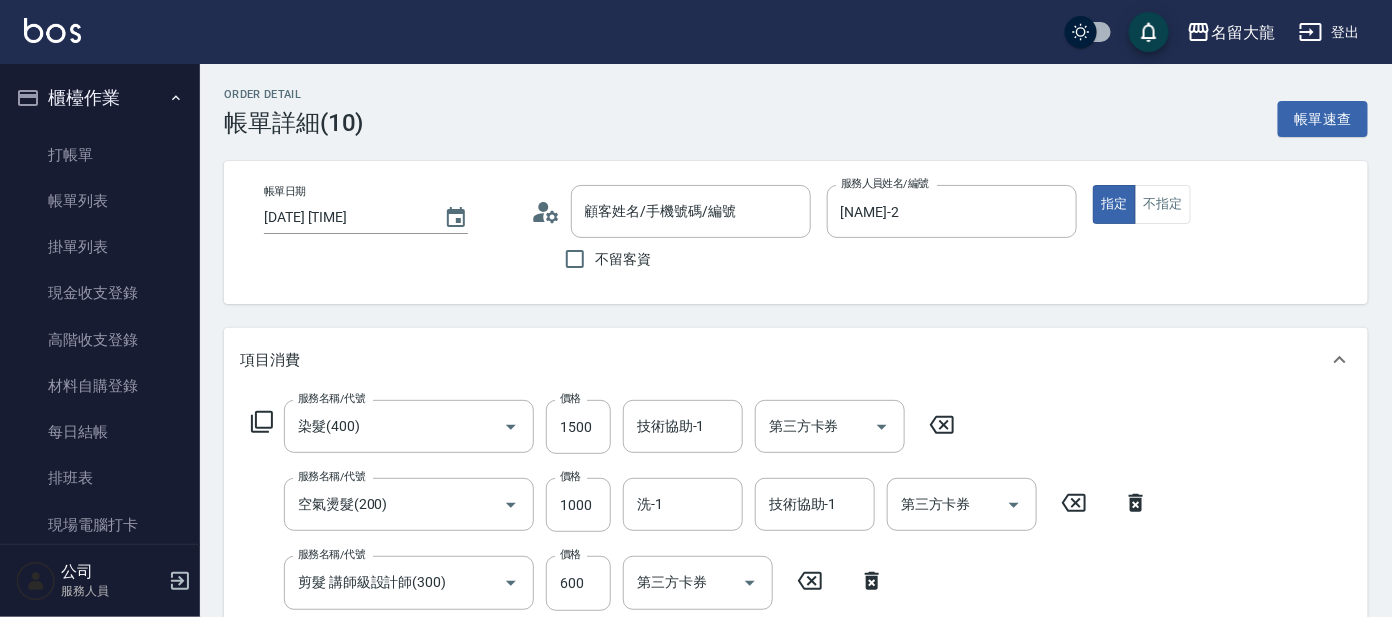 type on "[LAST]/[PHONE]/B10" 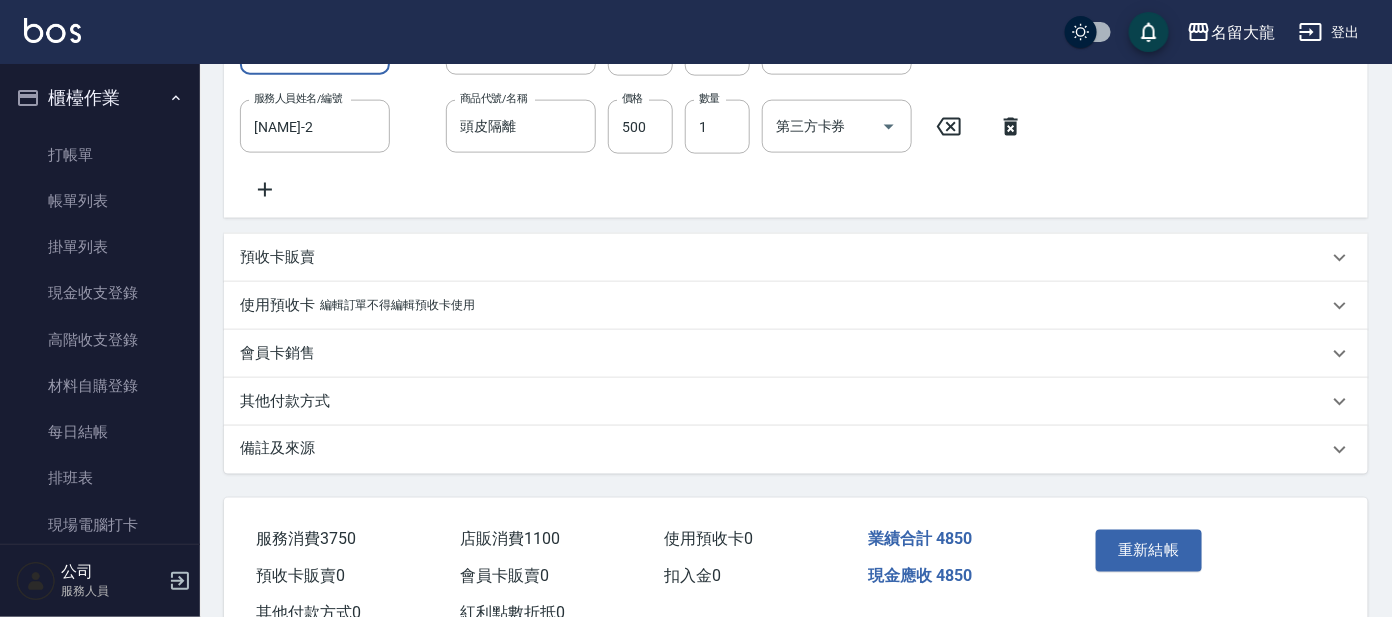 scroll, scrollTop: 918, scrollLeft: 0, axis: vertical 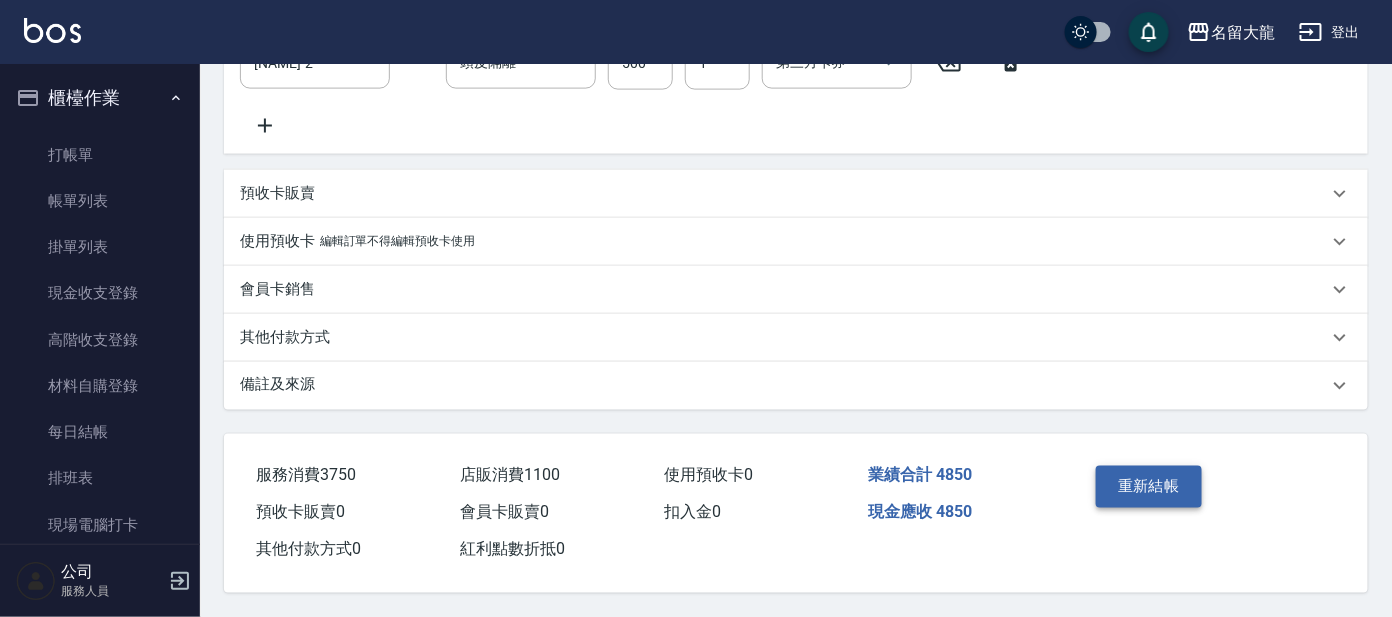 click on "重新結帳" at bounding box center [1149, 487] 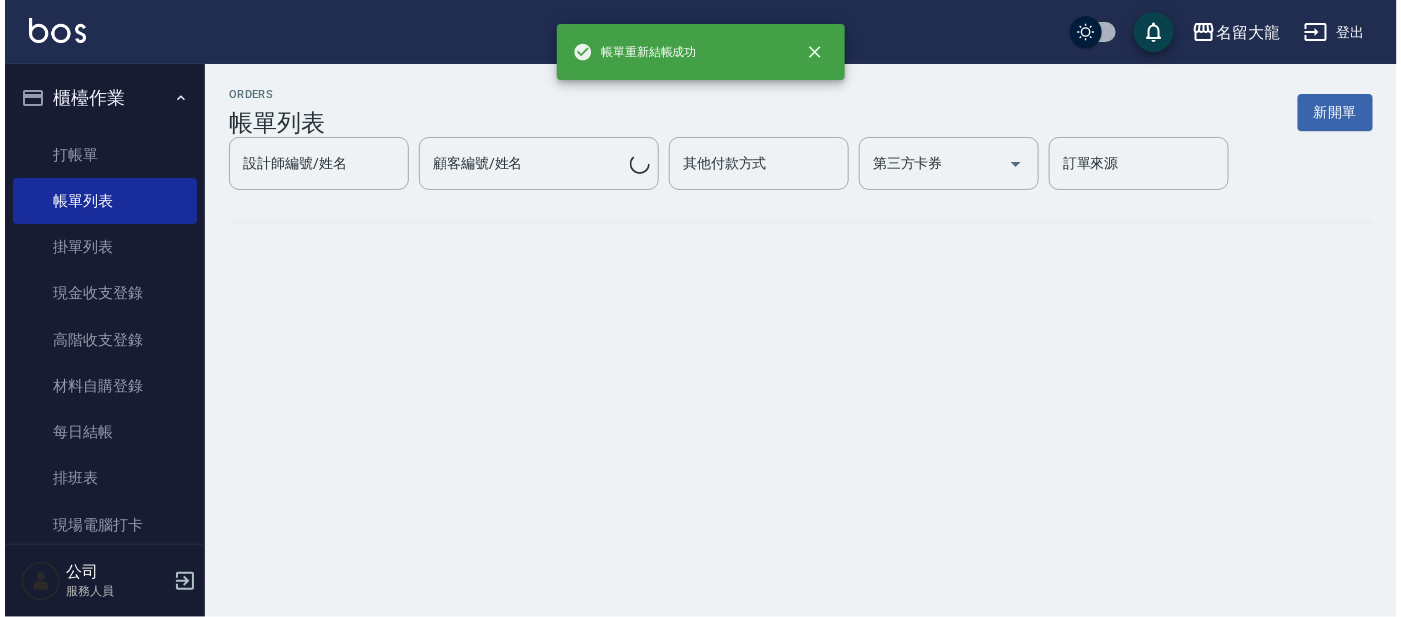 scroll, scrollTop: 0, scrollLeft: 0, axis: both 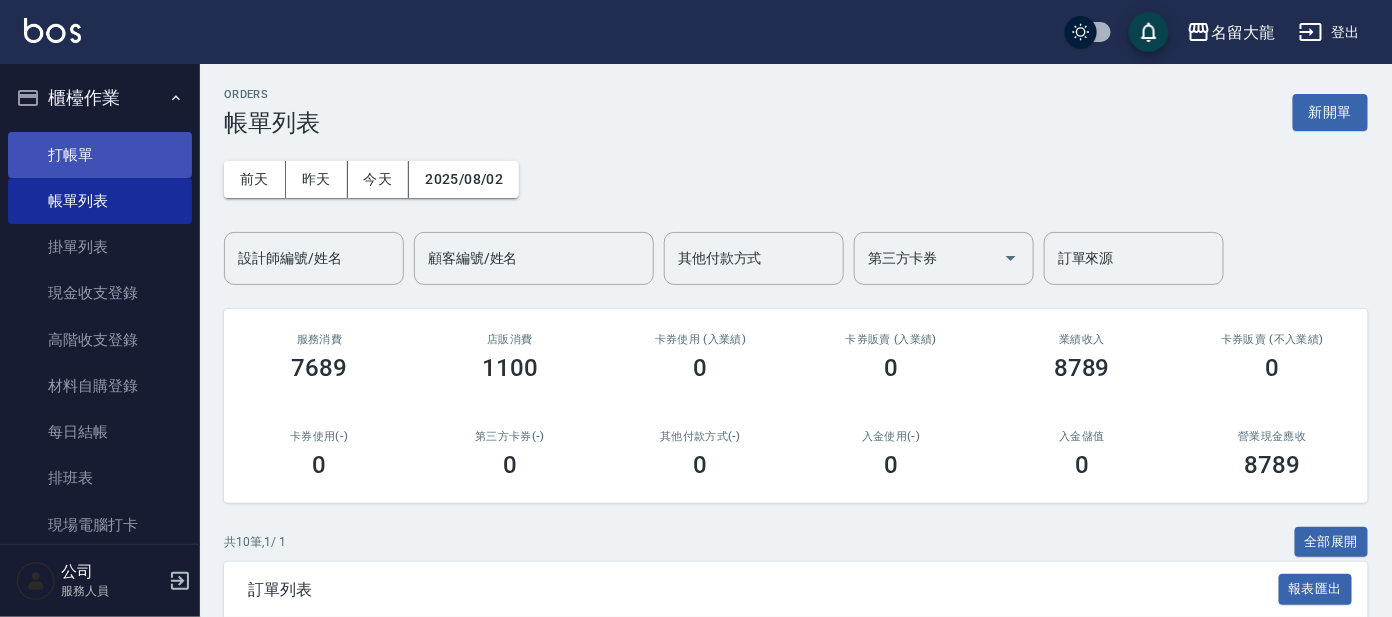 click on "打帳單" at bounding box center [100, 155] 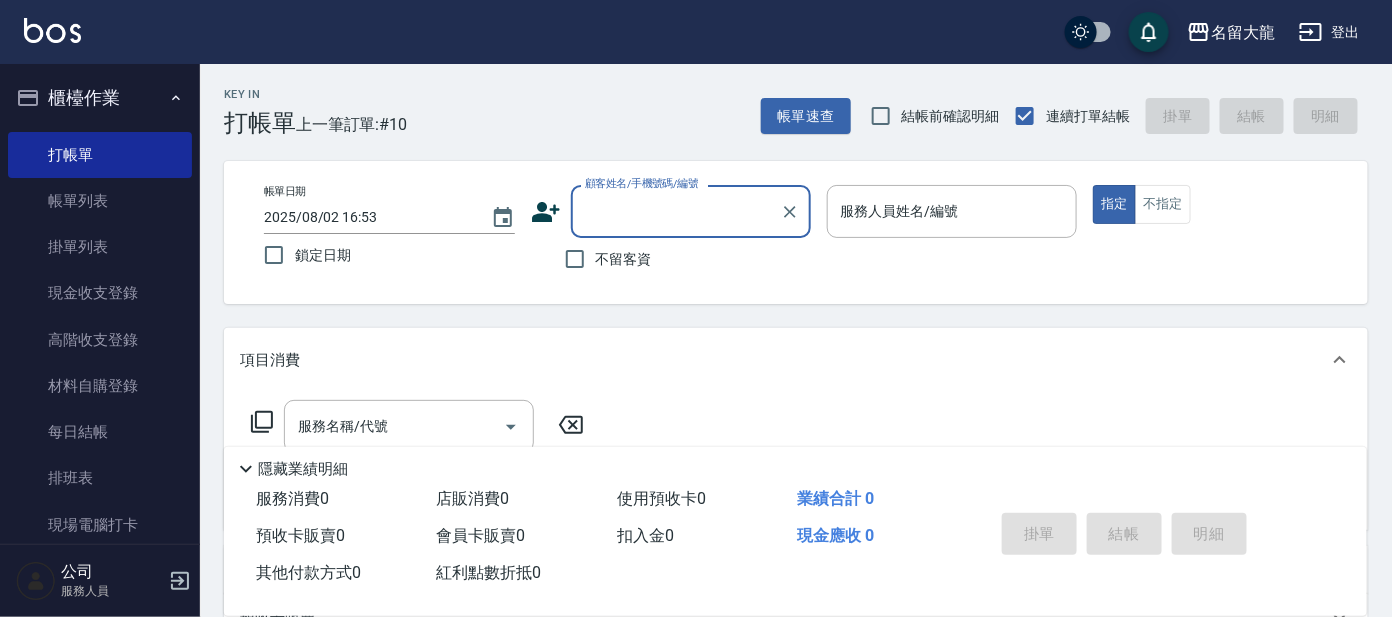 click on "顧客姓名/手機號碼/編號" at bounding box center [676, 211] 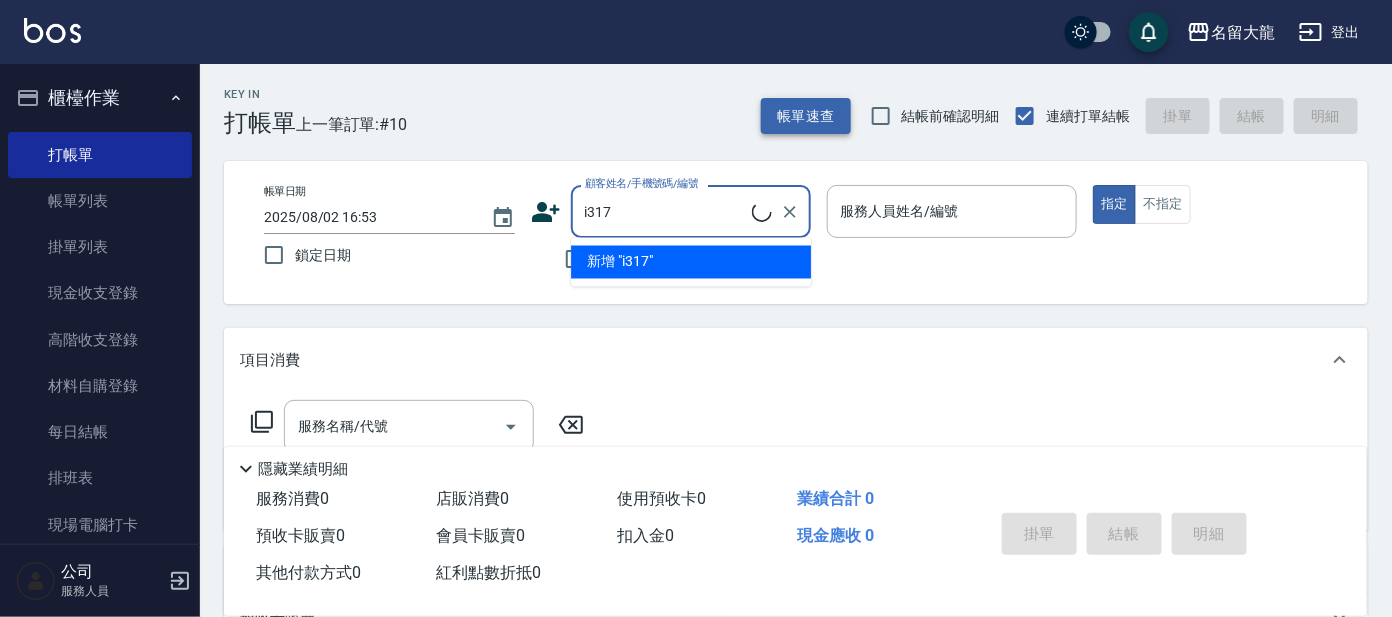 type on "i317" 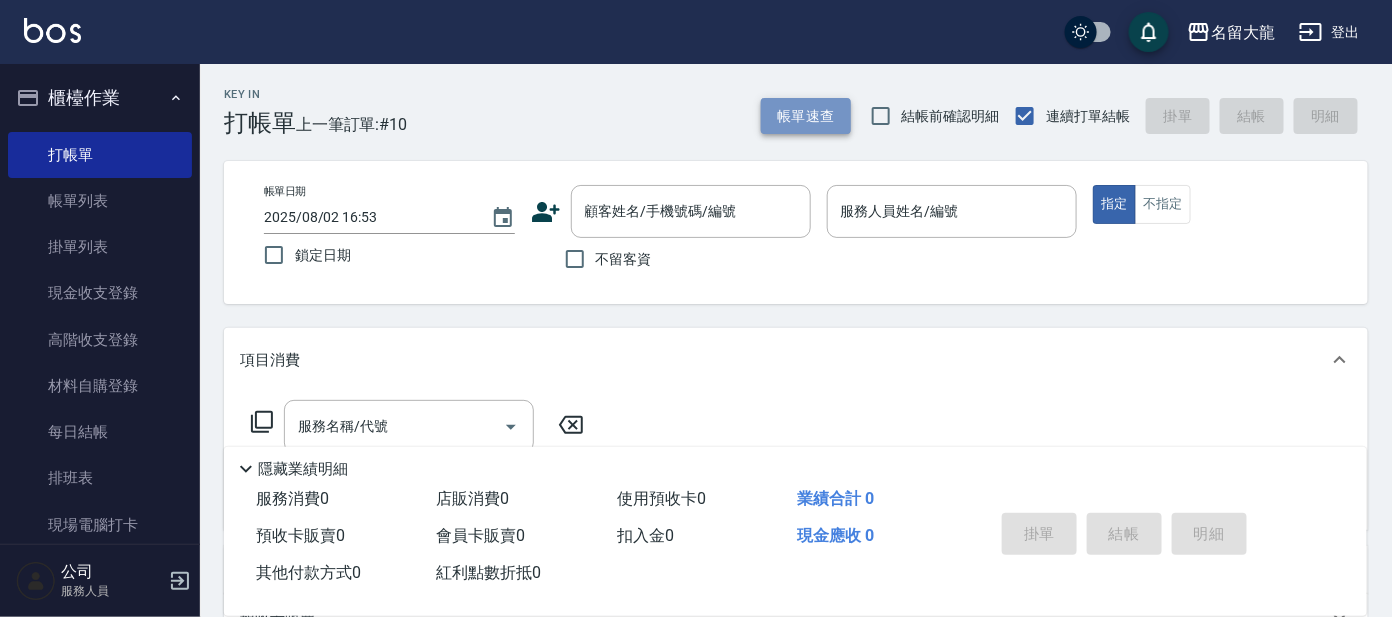 click on "帳單速查" at bounding box center [806, 116] 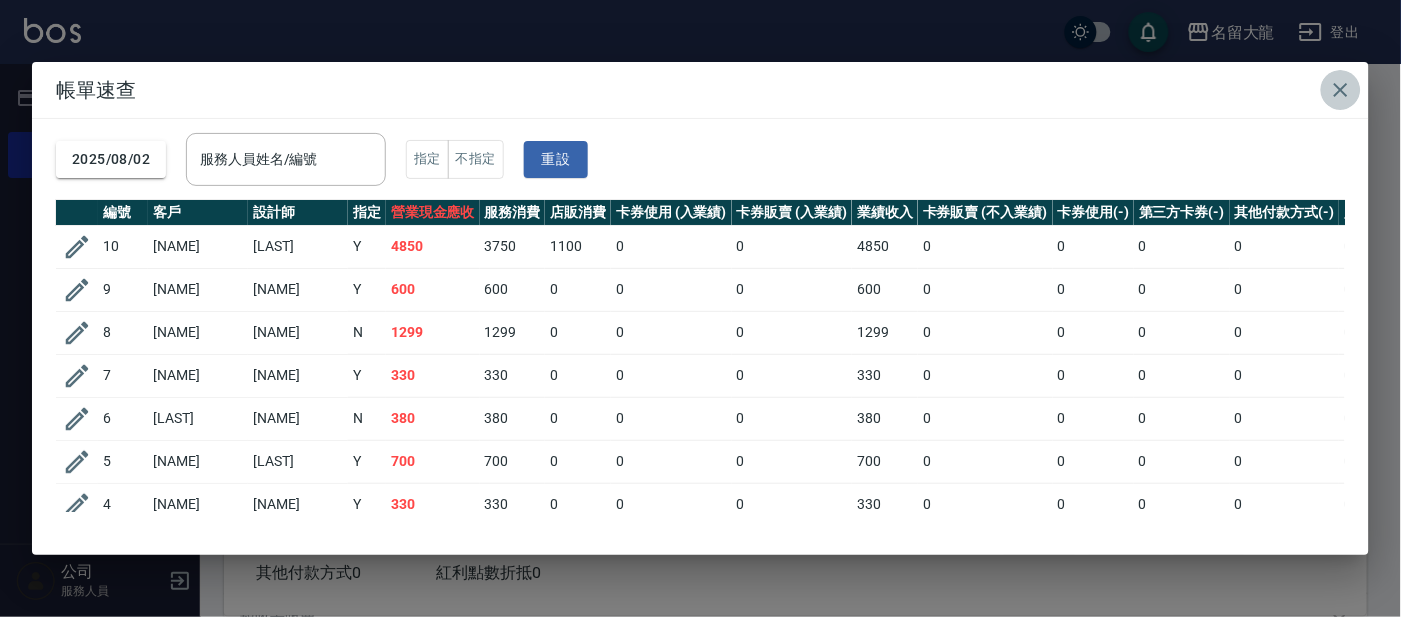 click 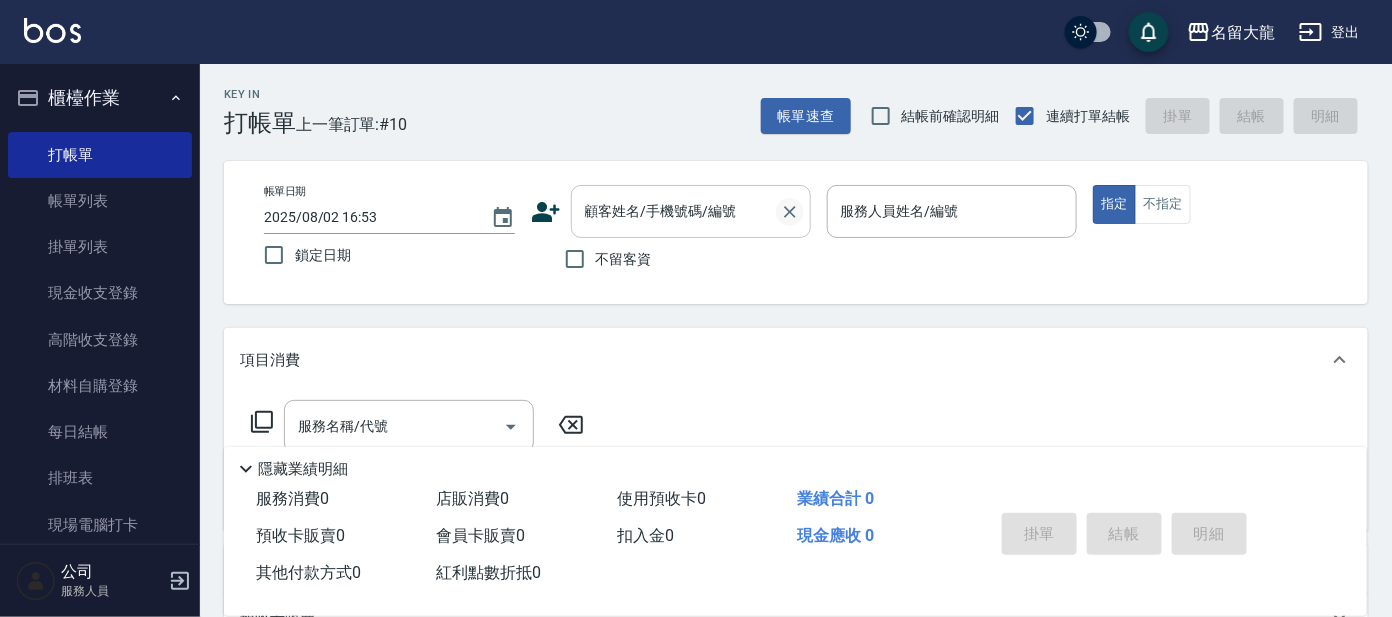 drag, startPoint x: 774, startPoint y: 204, endPoint x: 782, endPoint y: 215, distance: 13.601471 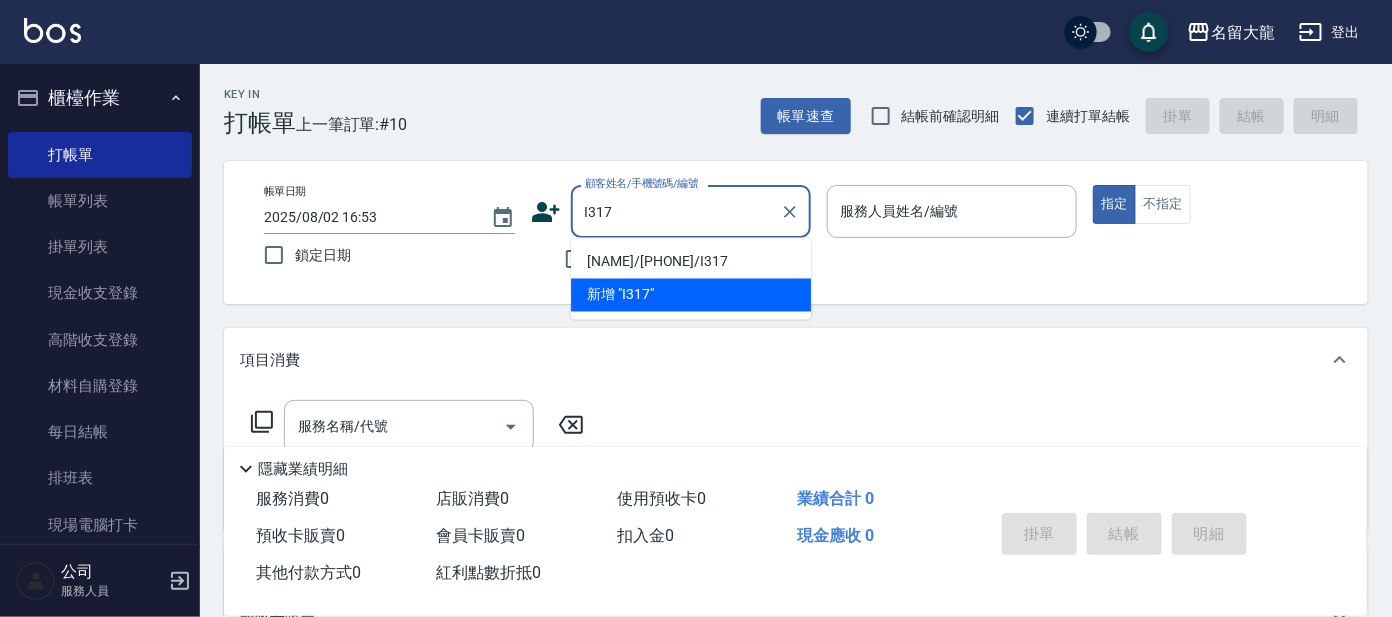 click on "[NAME]/[PHONE]/I317" at bounding box center (691, 262) 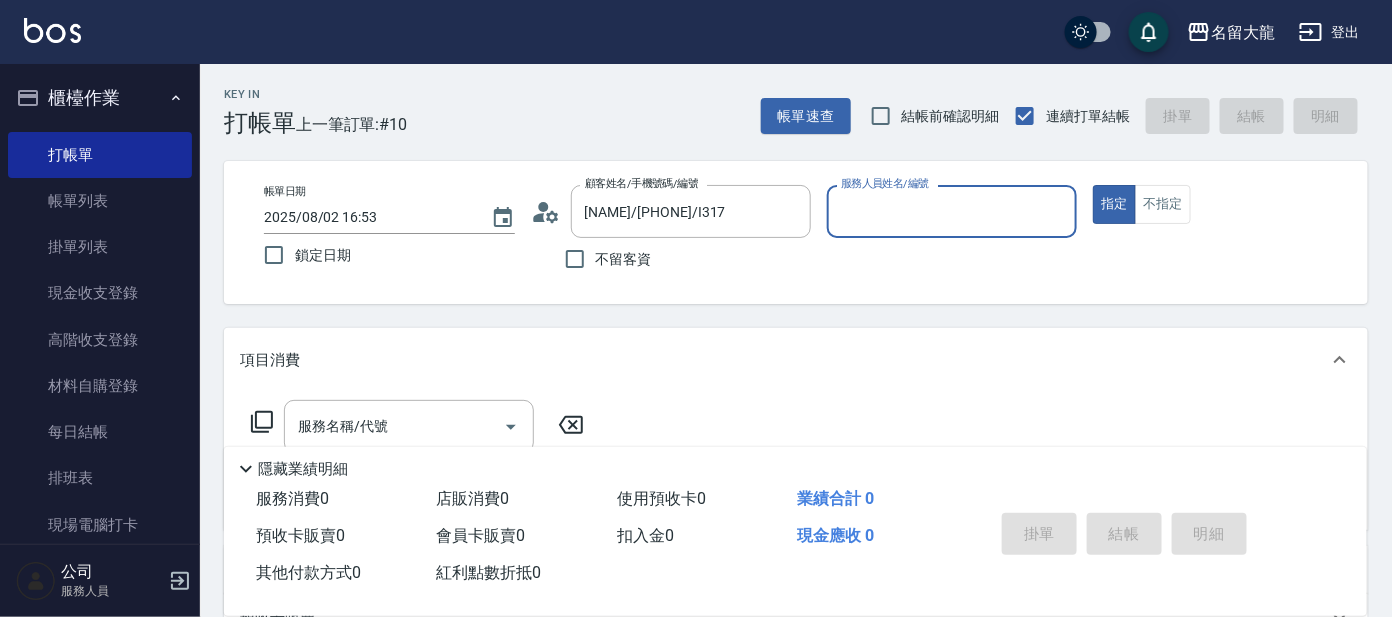 type on "公司 -100" 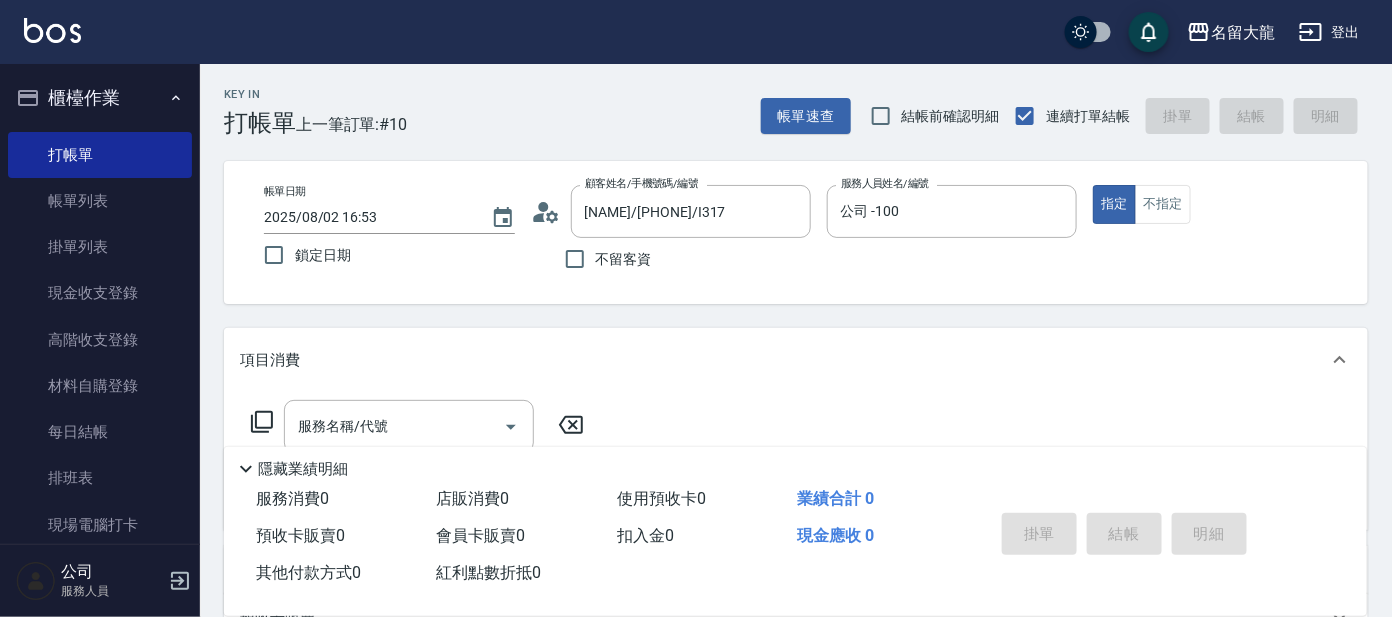 click 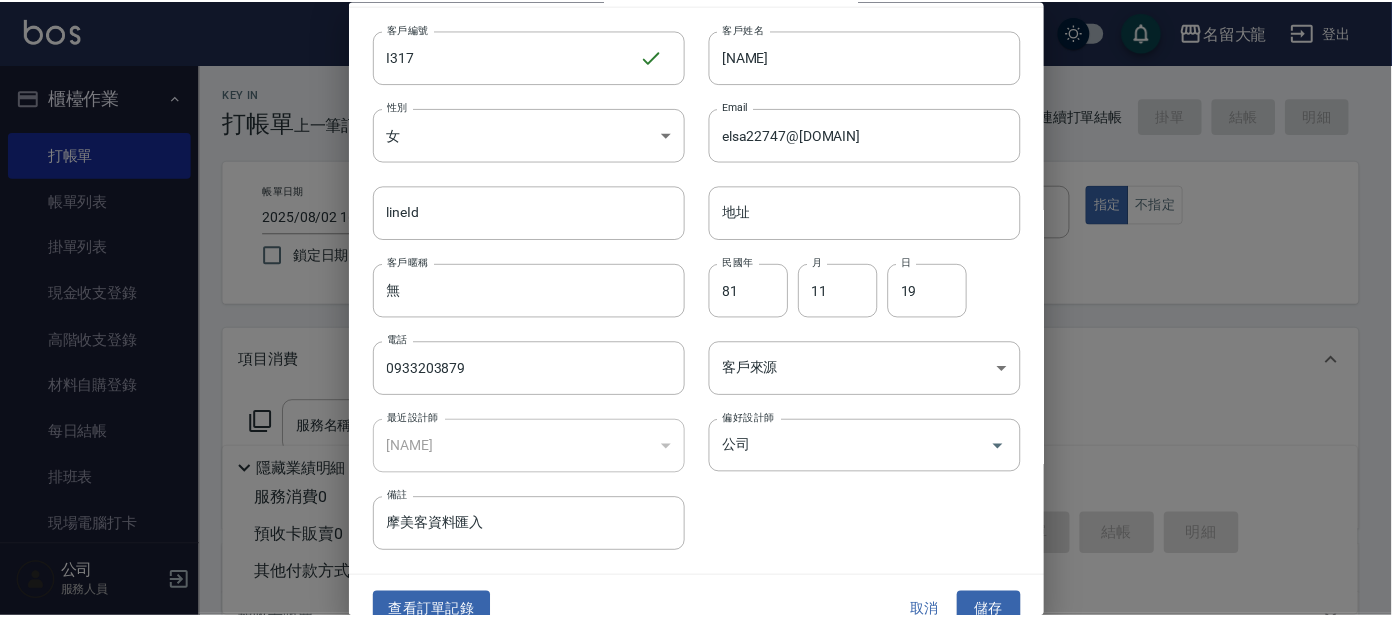 scroll, scrollTop: 75, scrollLeft: 0, axis: vertical 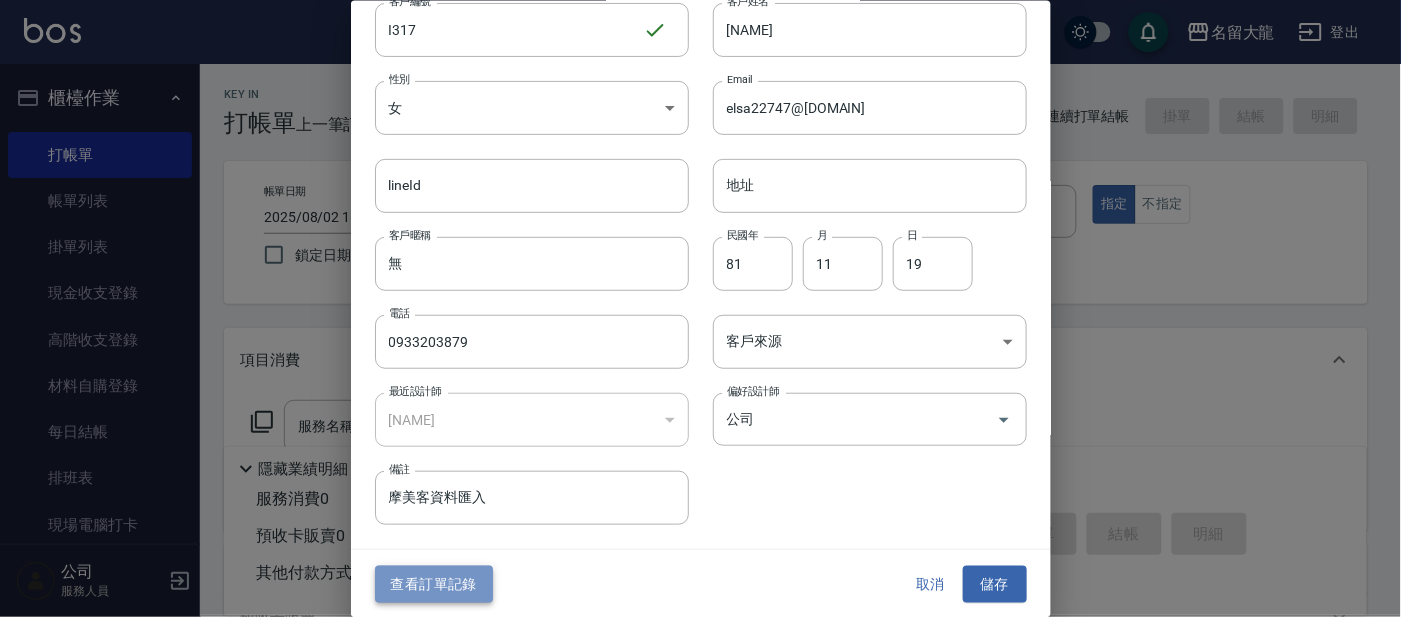 click on "查看訂單記錄" at bounding box center [434, 584] 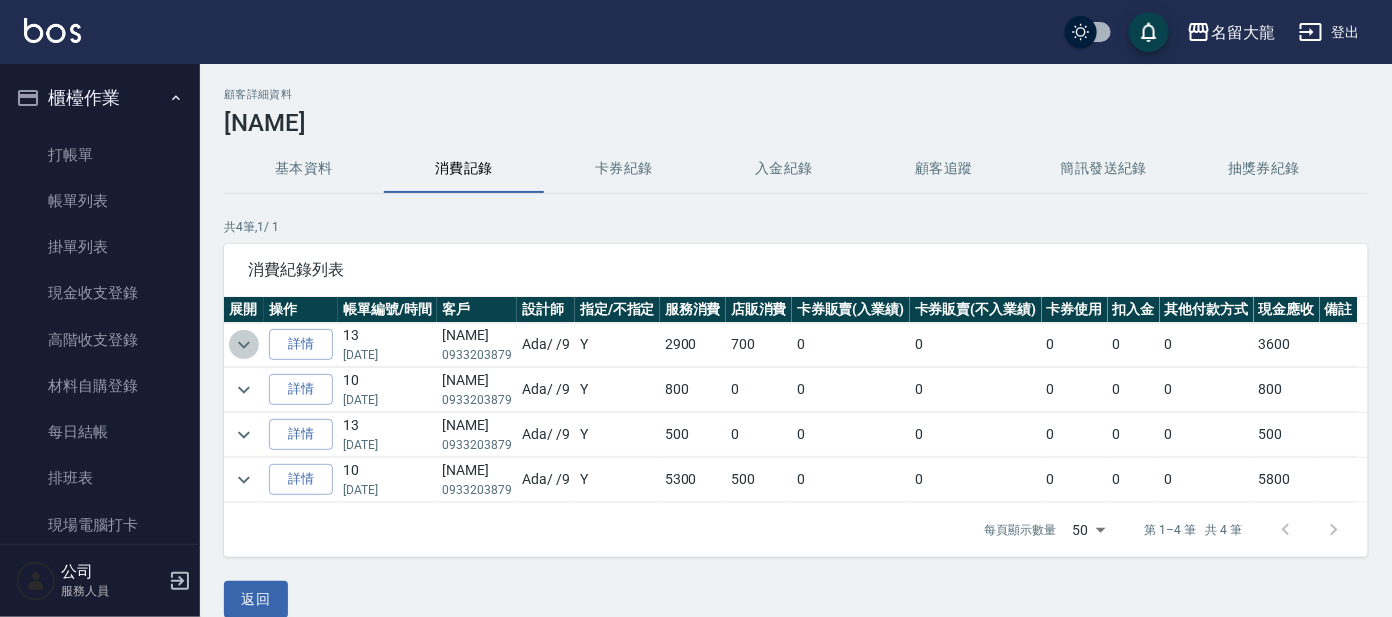 click 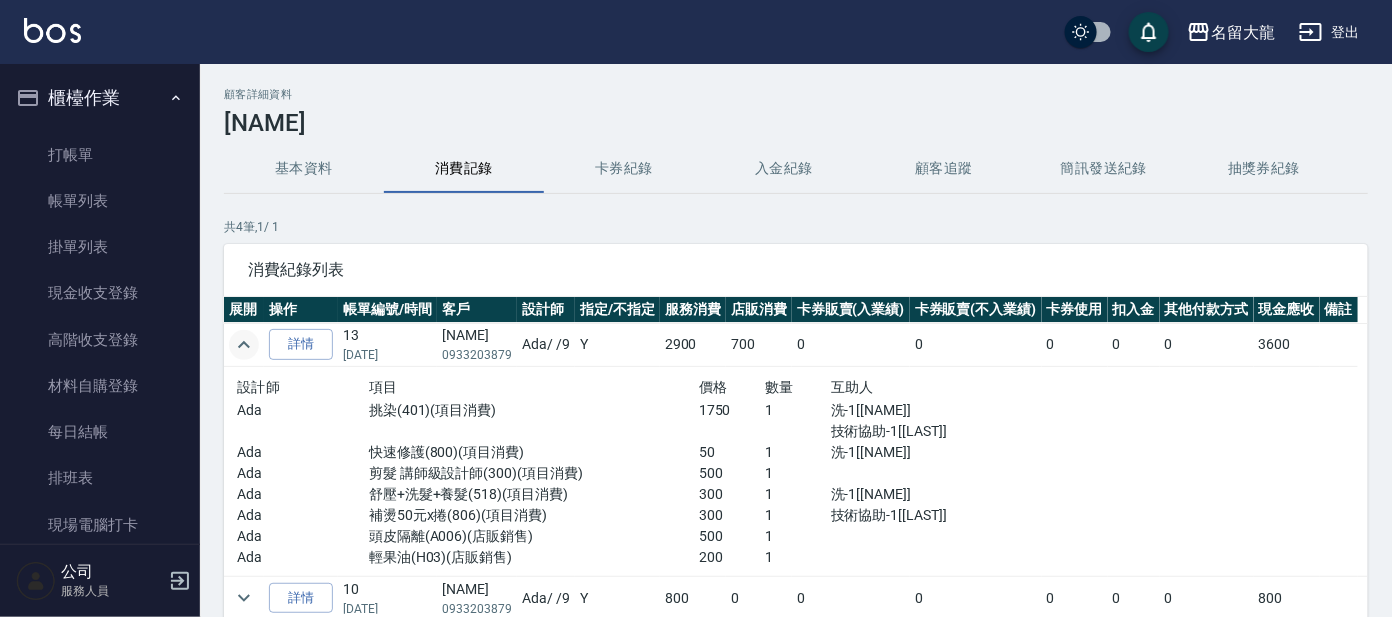 scroll, scrollTop: 114, scrollLeft: 0, axis: vertical 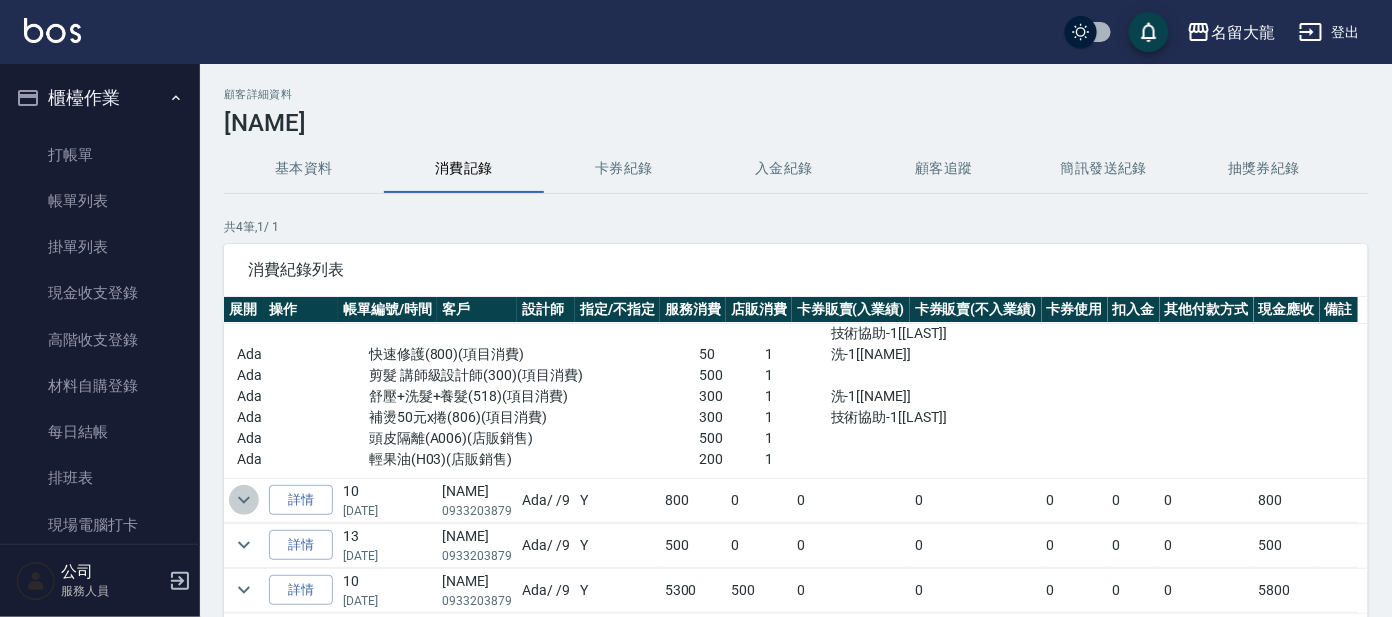 click 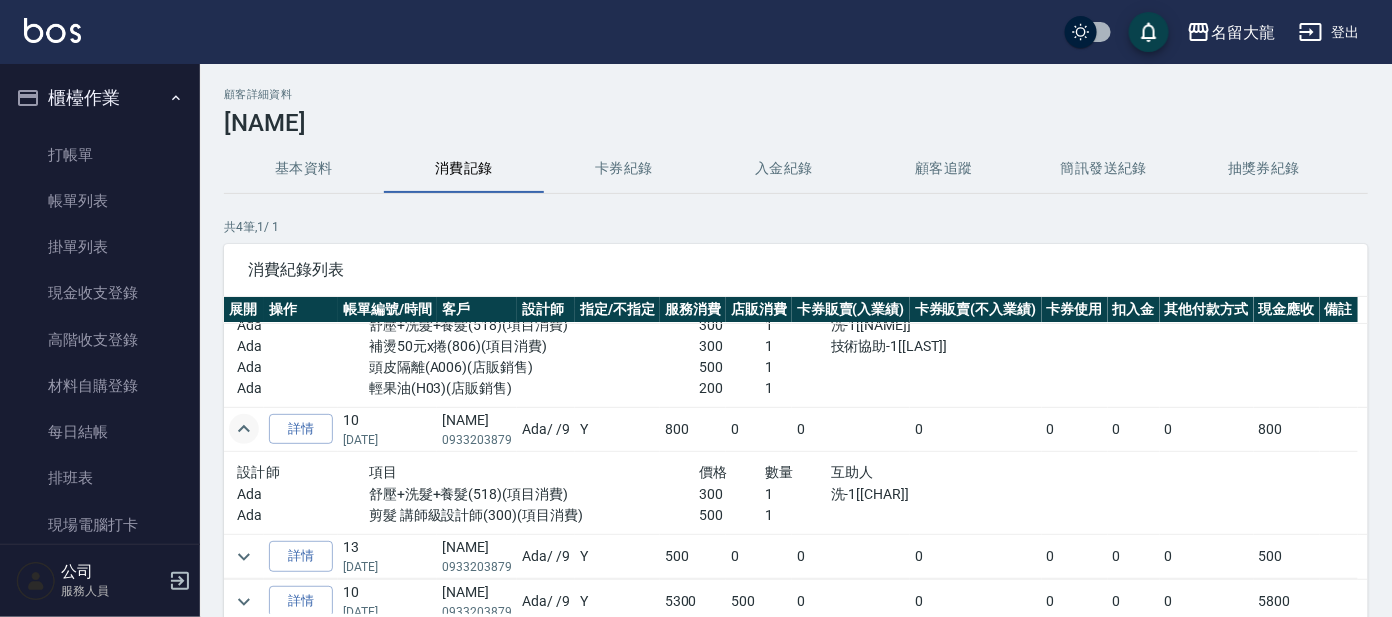 scroll, scrollTop: 197, scrollLeft: 0, axis: vertical 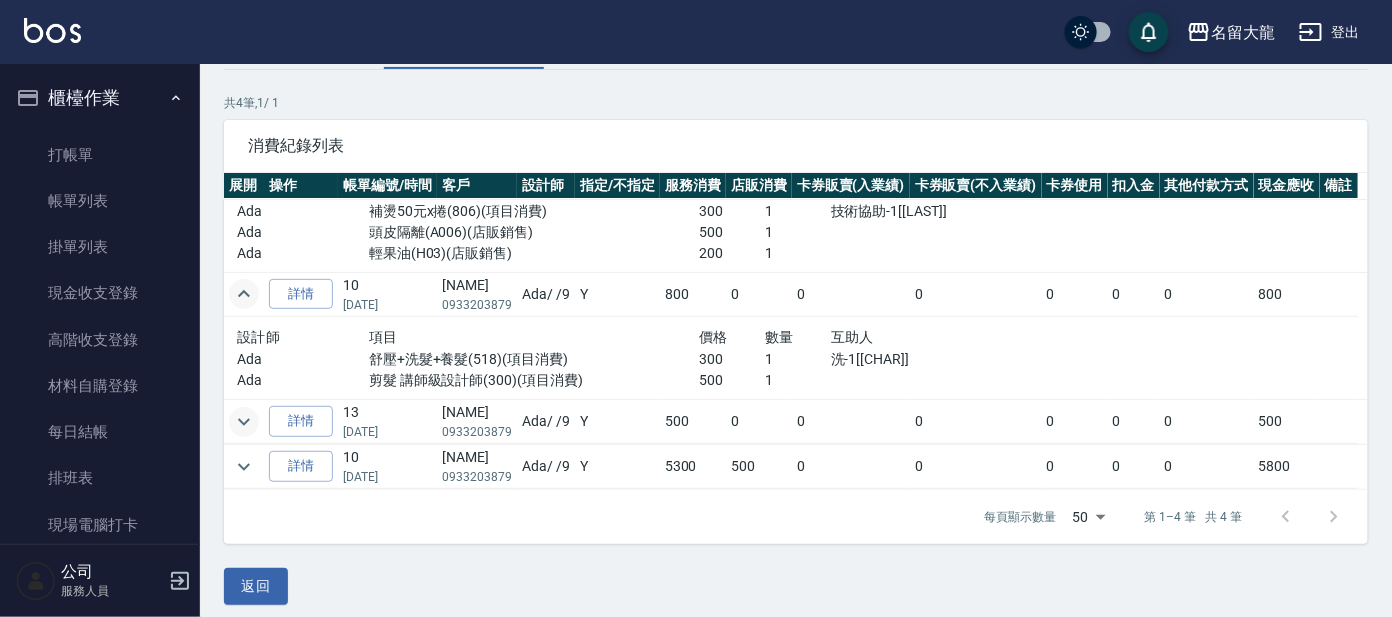 click 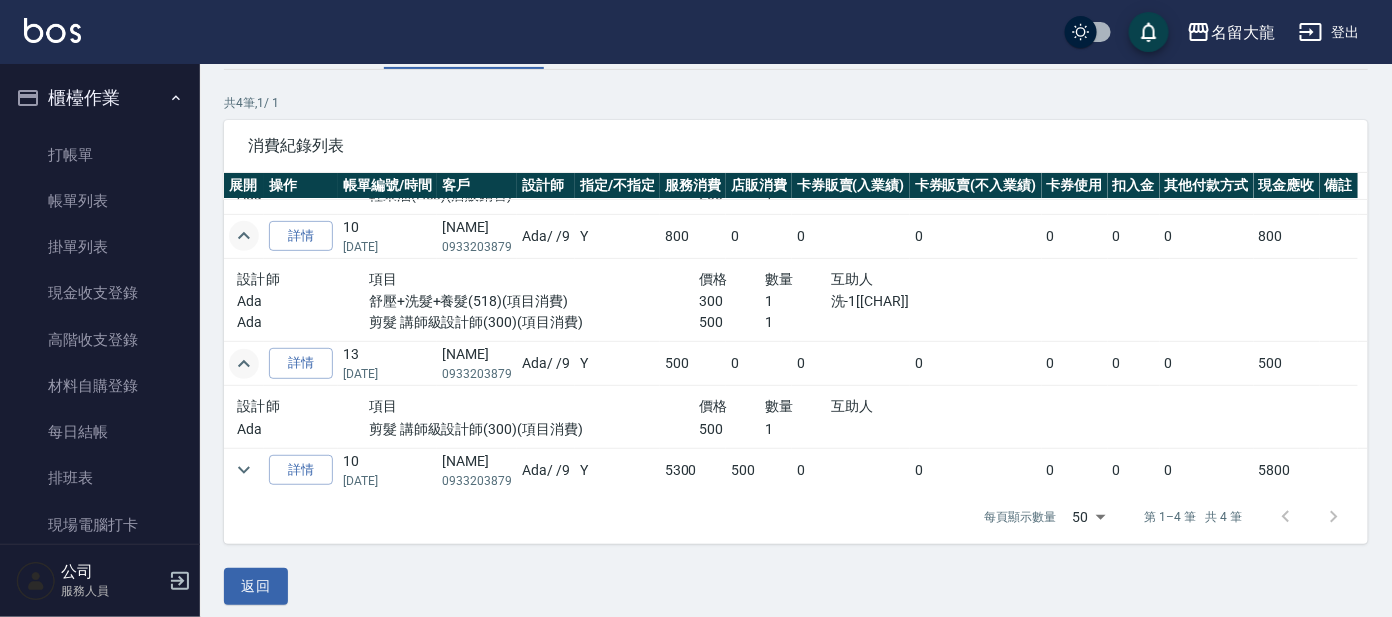 scroll, scrollTop: 259, scrollLeft: 0, axis: vertical 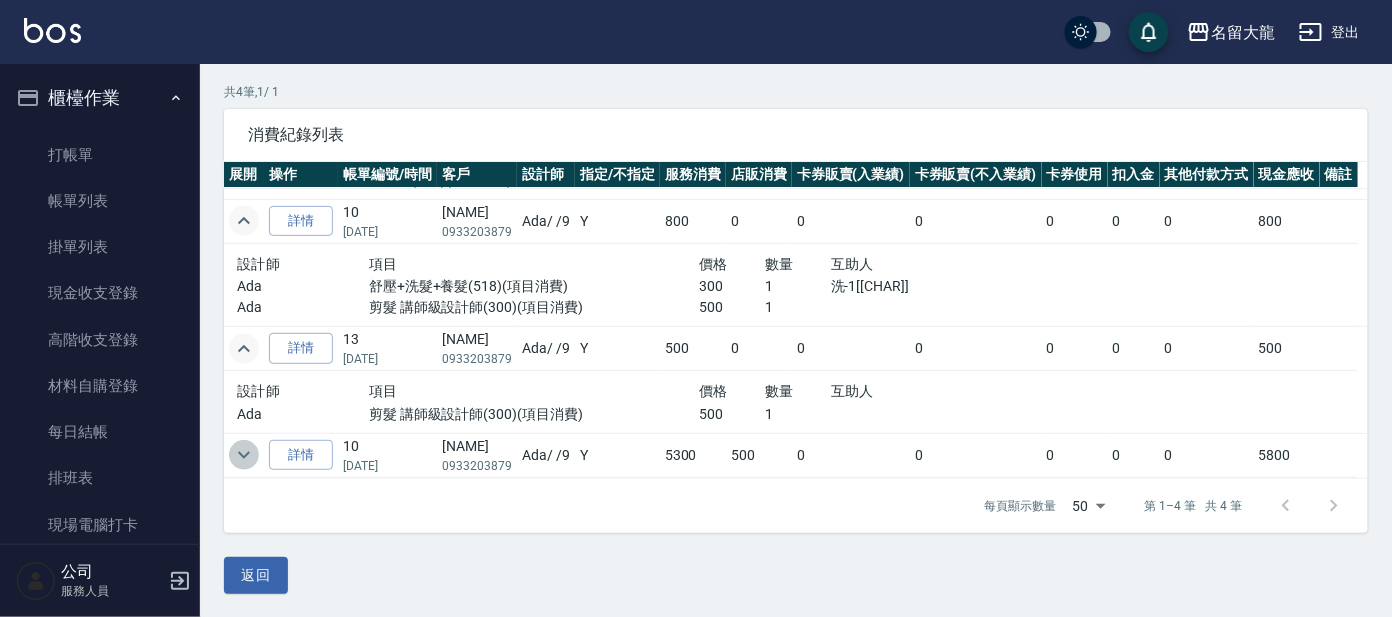 click 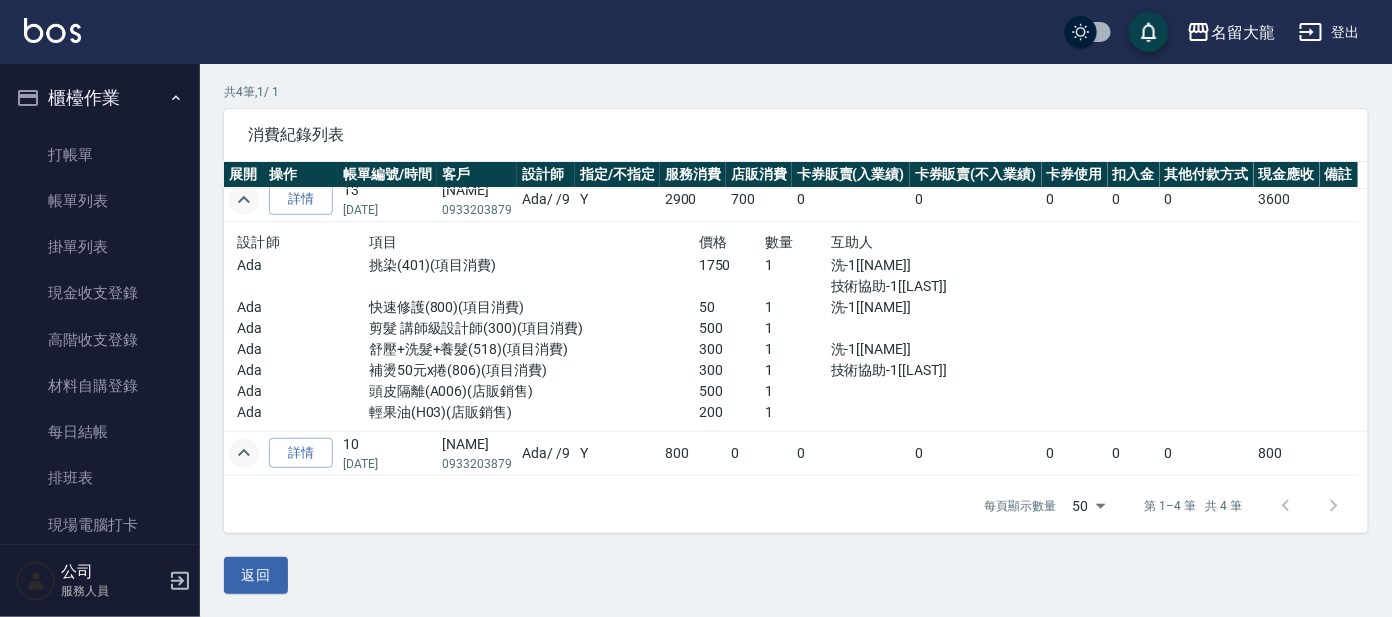 scroll, scrollTop: 0, scrollLeft: 0, axis: both 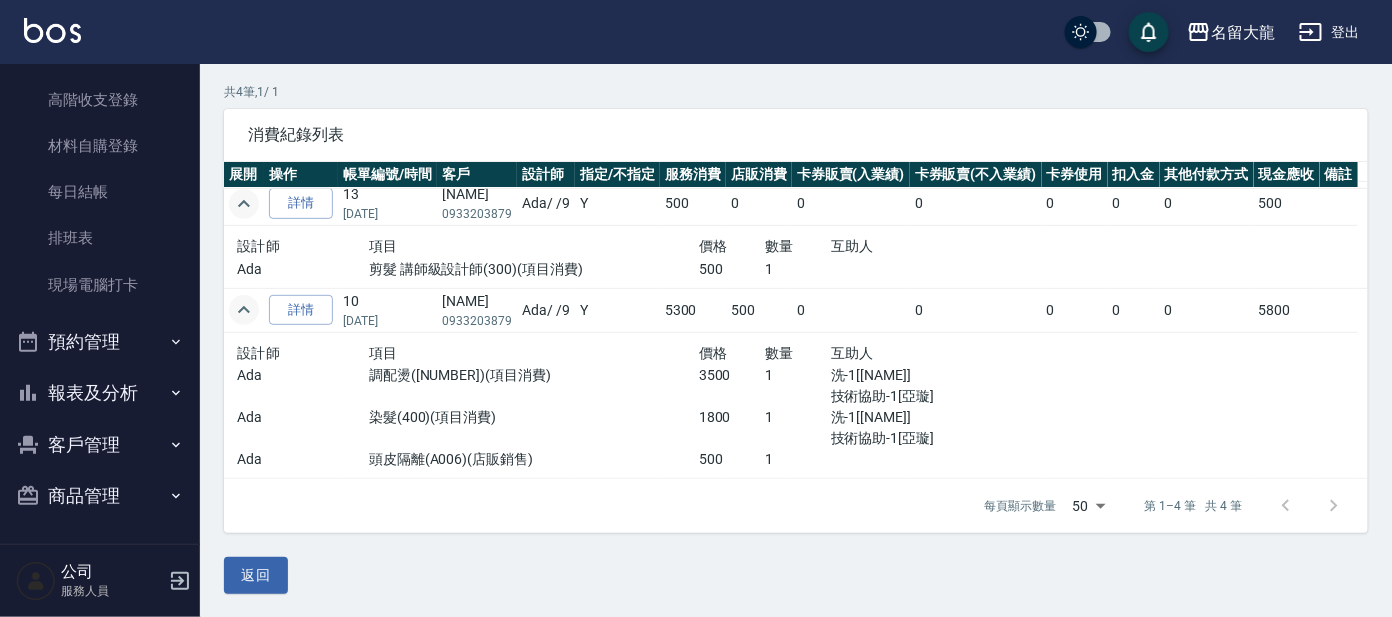 click on "報表及分析" at bounding box center (100, 393) 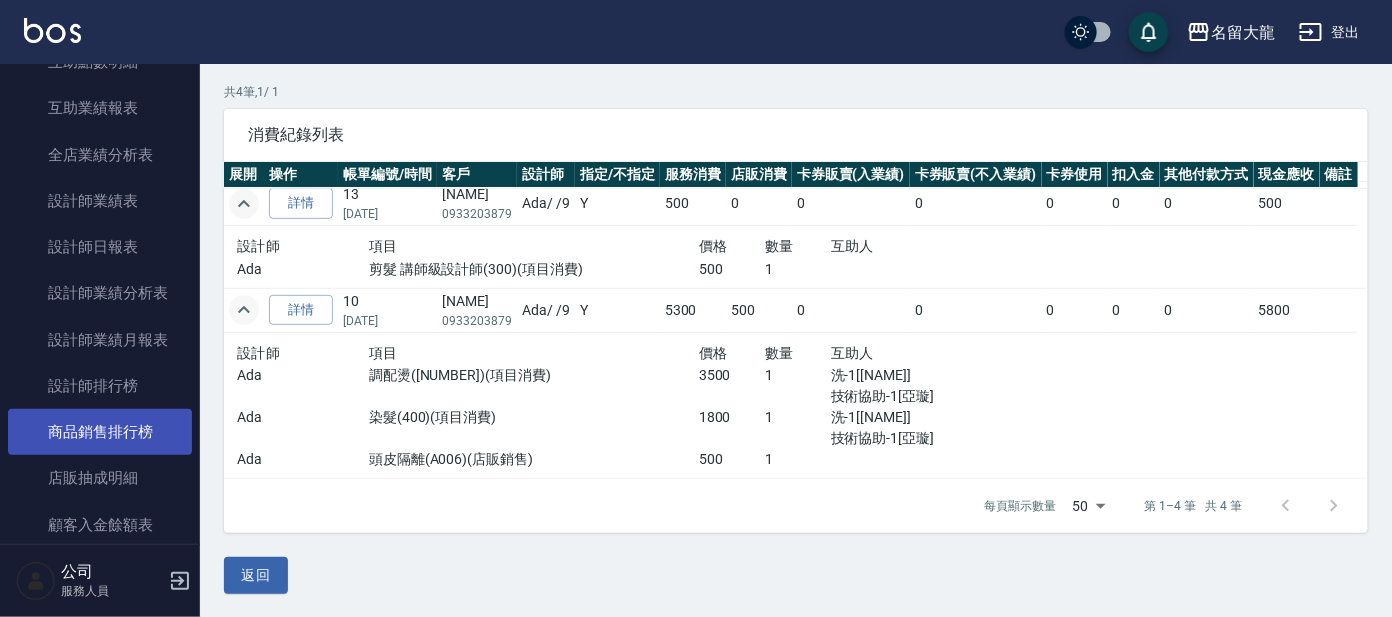 scroll, scrollTop: 865, scrollLeft: 0, axis: vertical 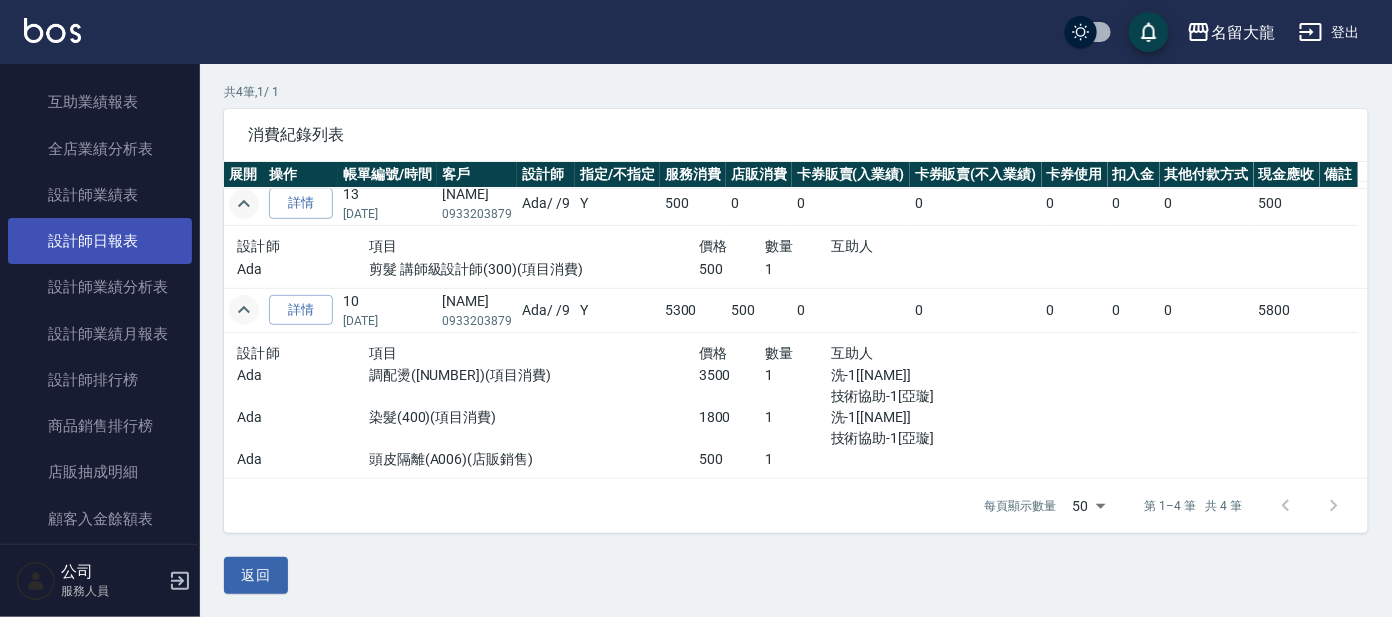 click on "設計師日報表" at bounding box center (100, 241) 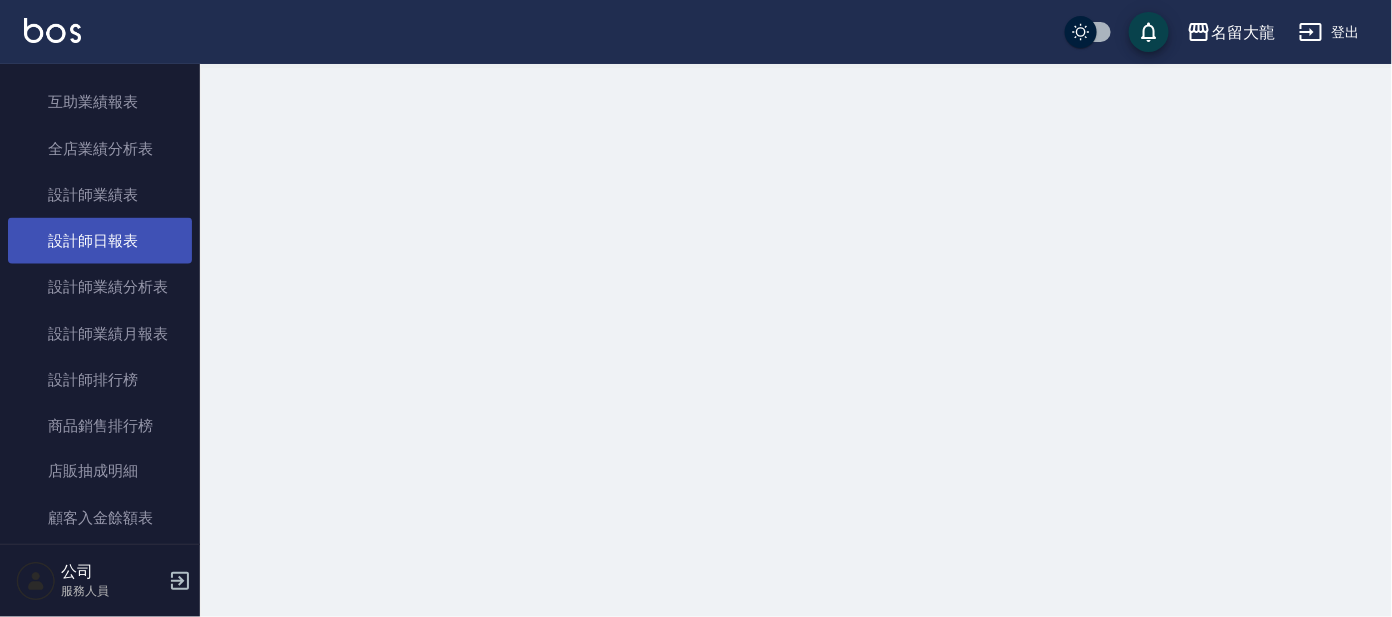 scroll, scrollTop: 0, scrollLeft: 0, axis: both 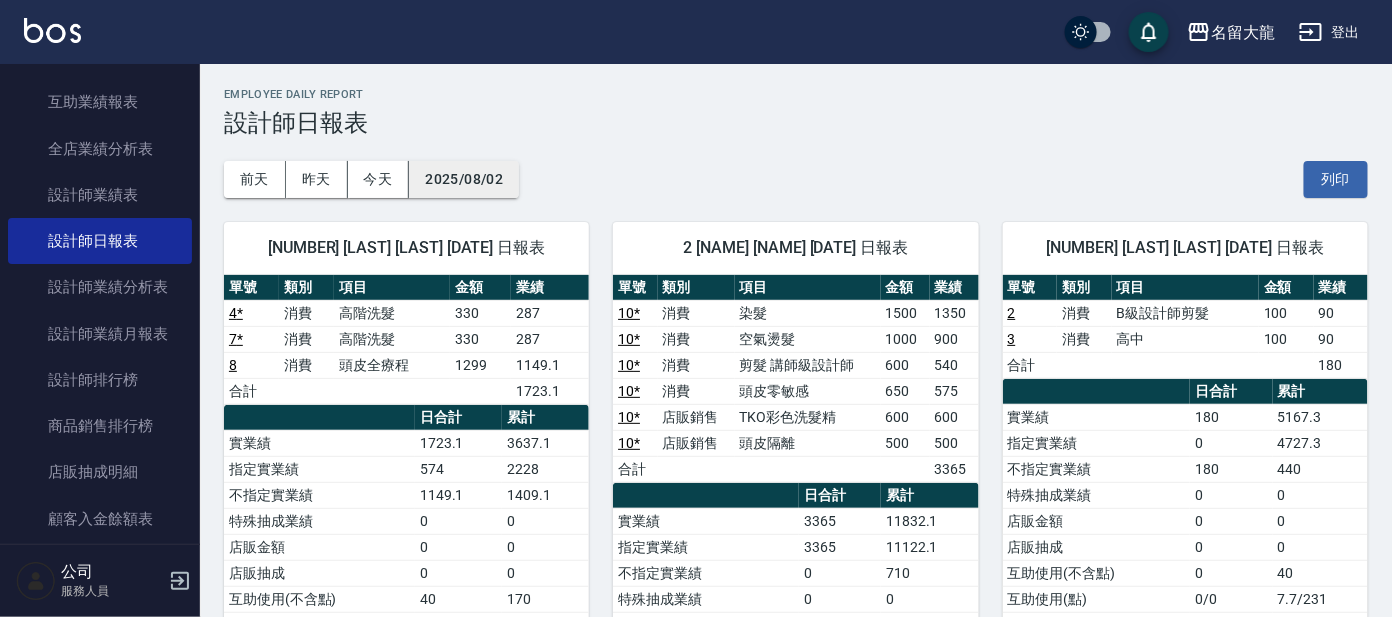 click on "2025/08/02" at bounding box center [464, 179] 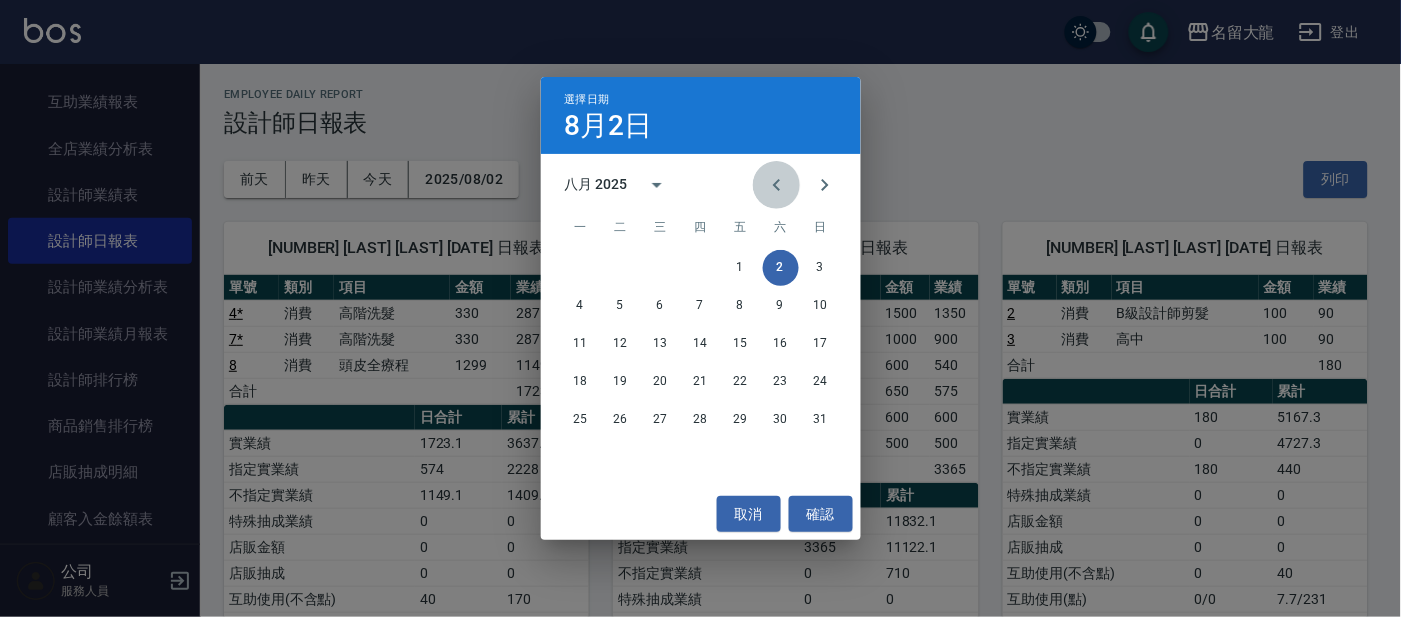 click 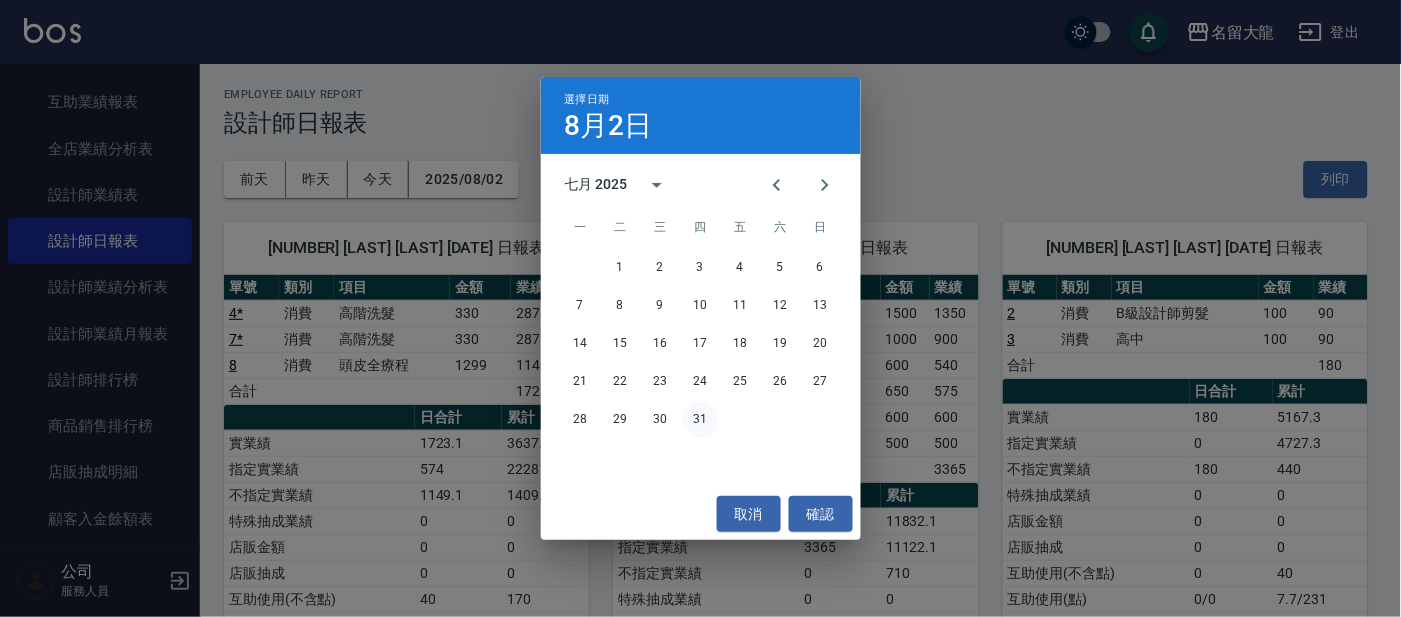 click on "31" at bounding box center [701, 420] 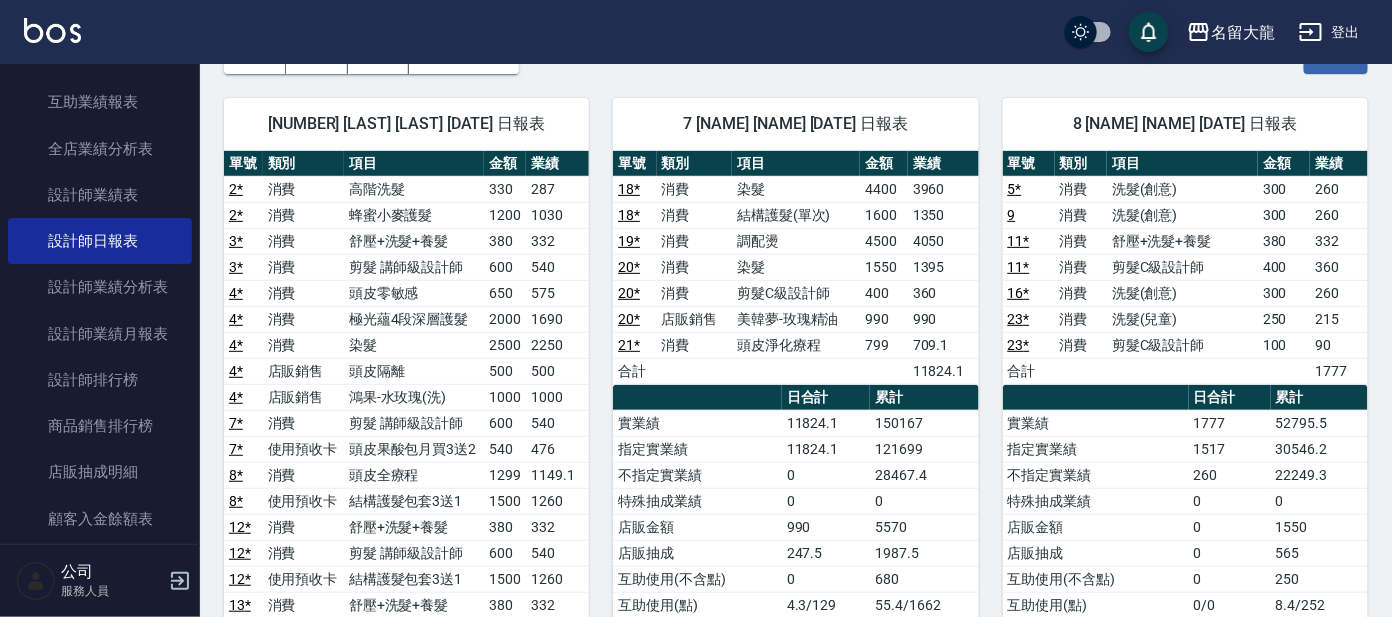 scroll, scrollTop: 0, scrollLeft: 0, axis: both 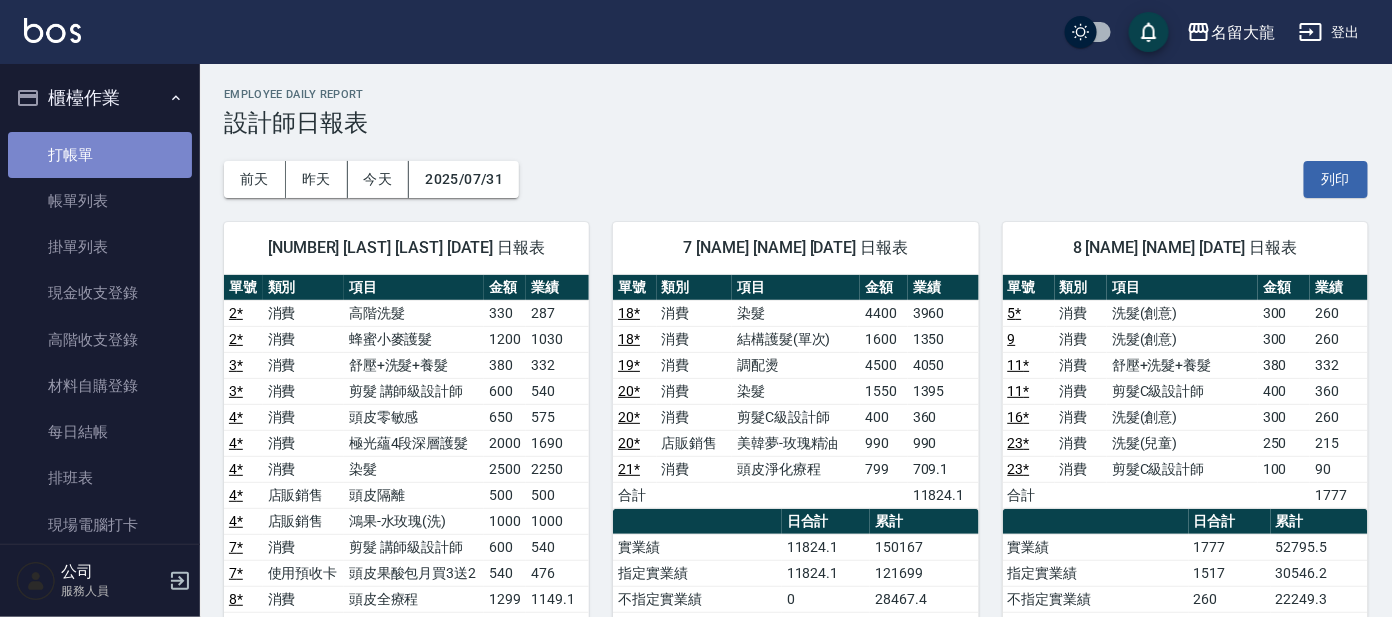 click on "打帳單" at bounding box center (100, 155) 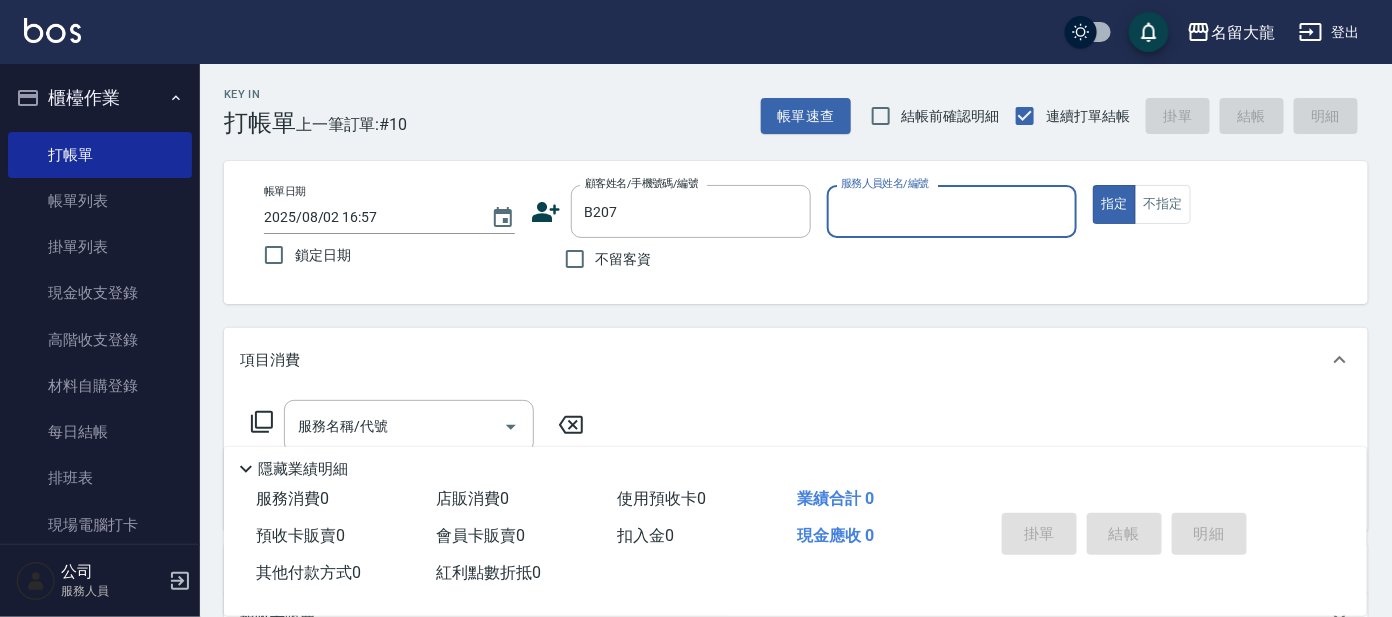 type on "[NAME]/[NAME]B207/B207" 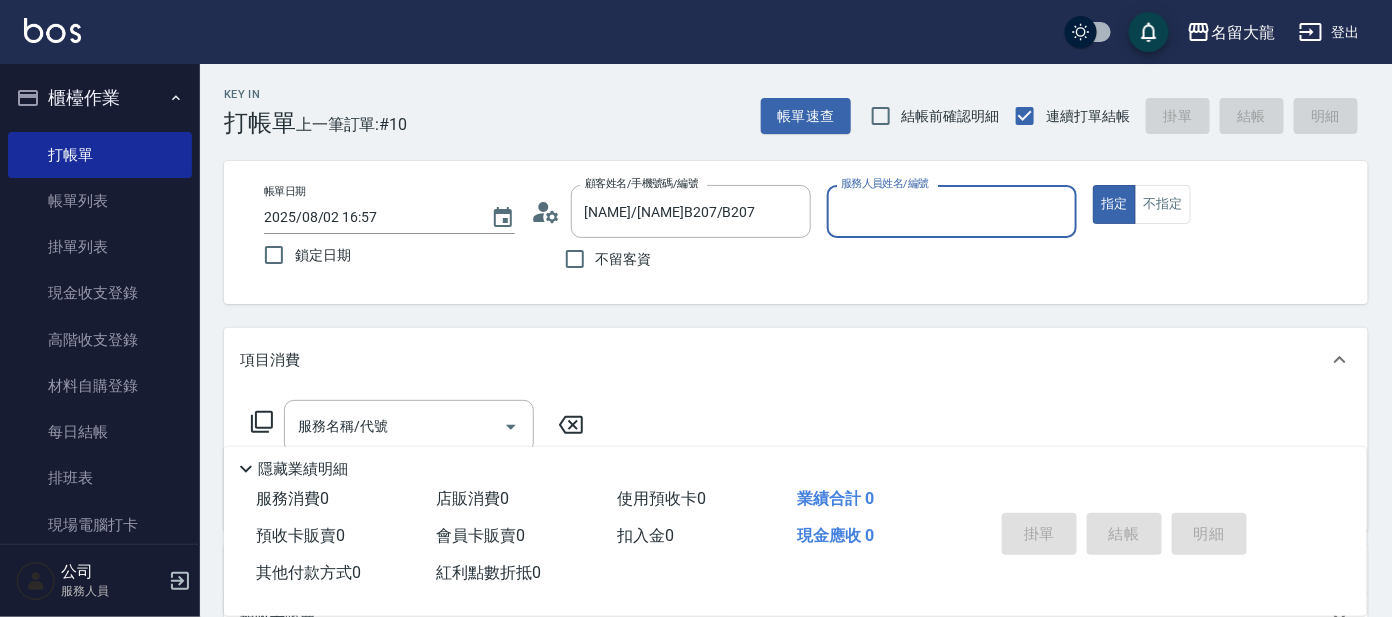 type on "[NAME]-2" 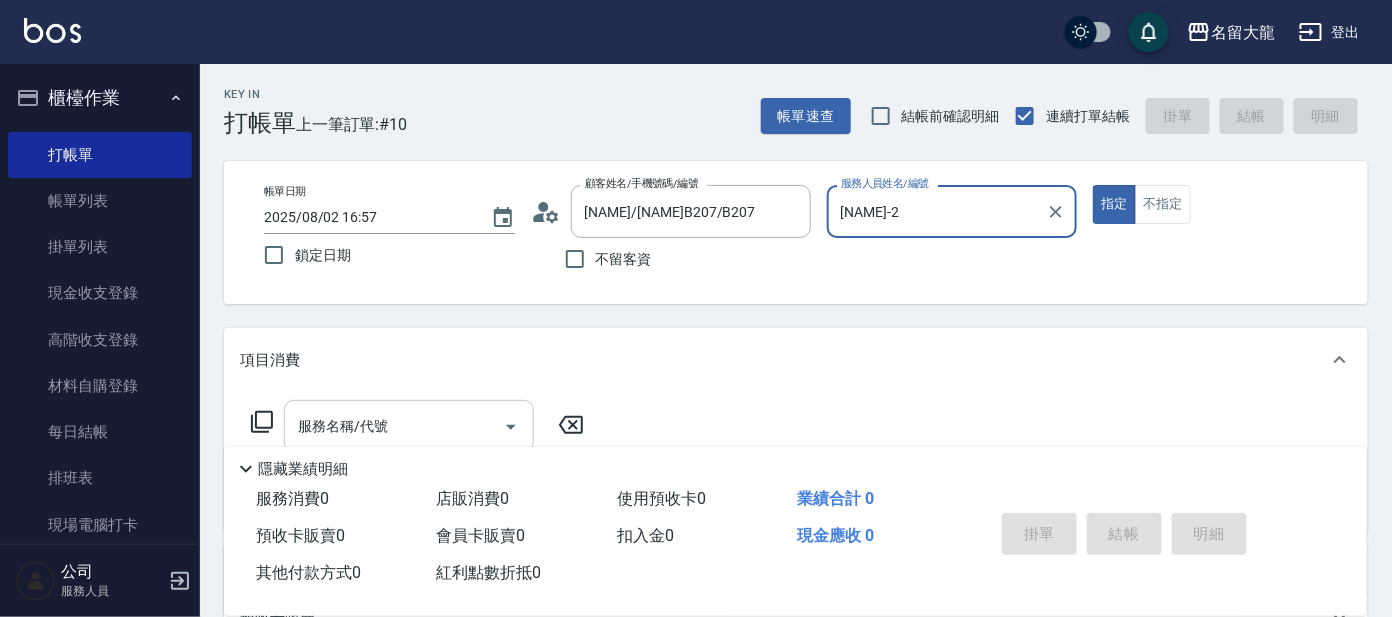 click on "服務名稱/代號" at bounding box center (394, 426) 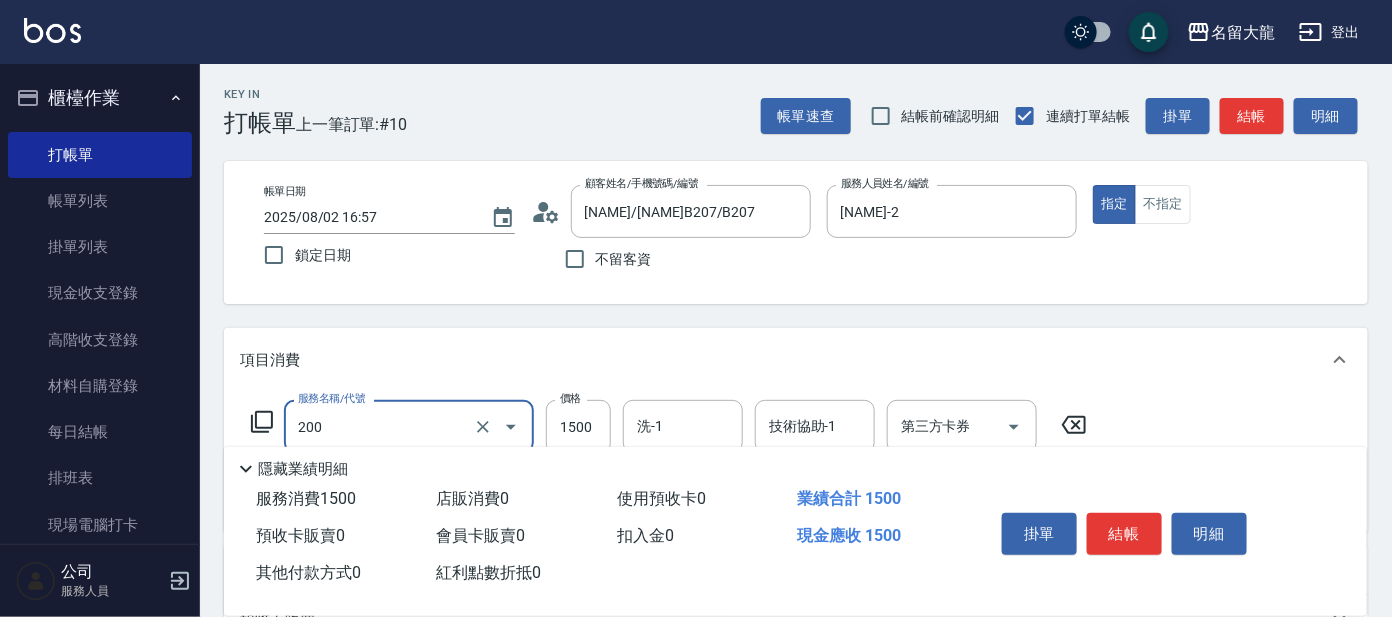 type on "空氣燙髮(200)" 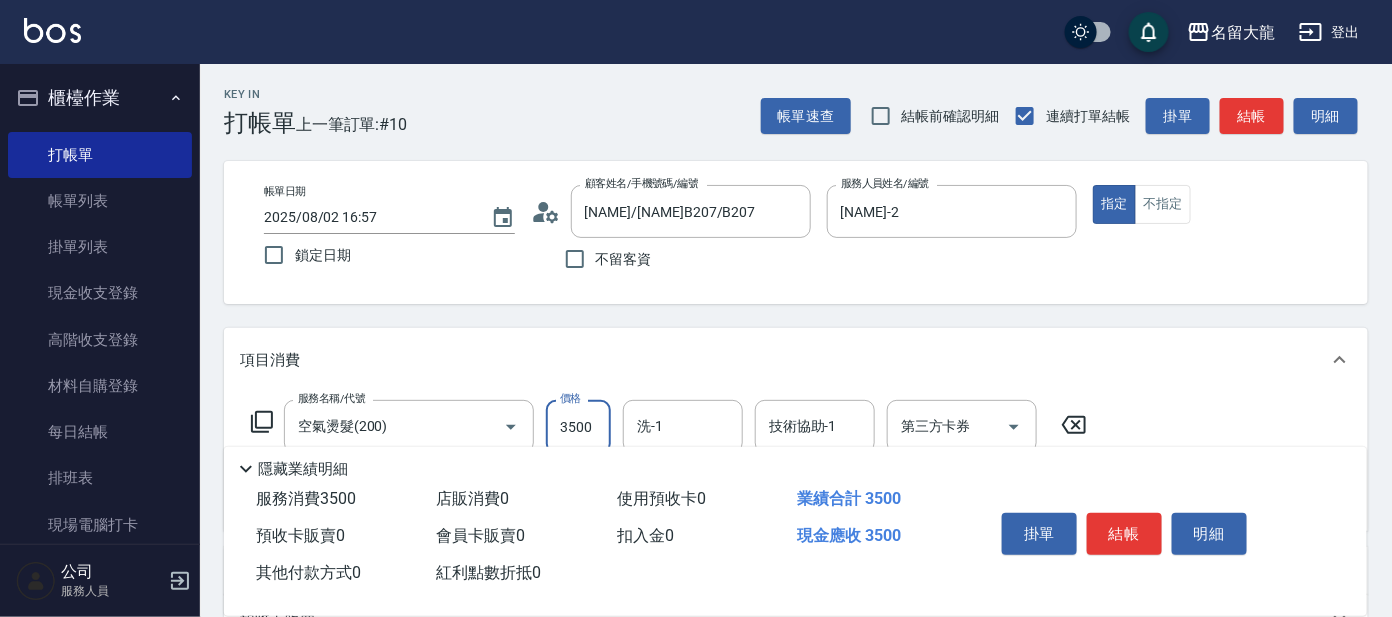 type on "3500" 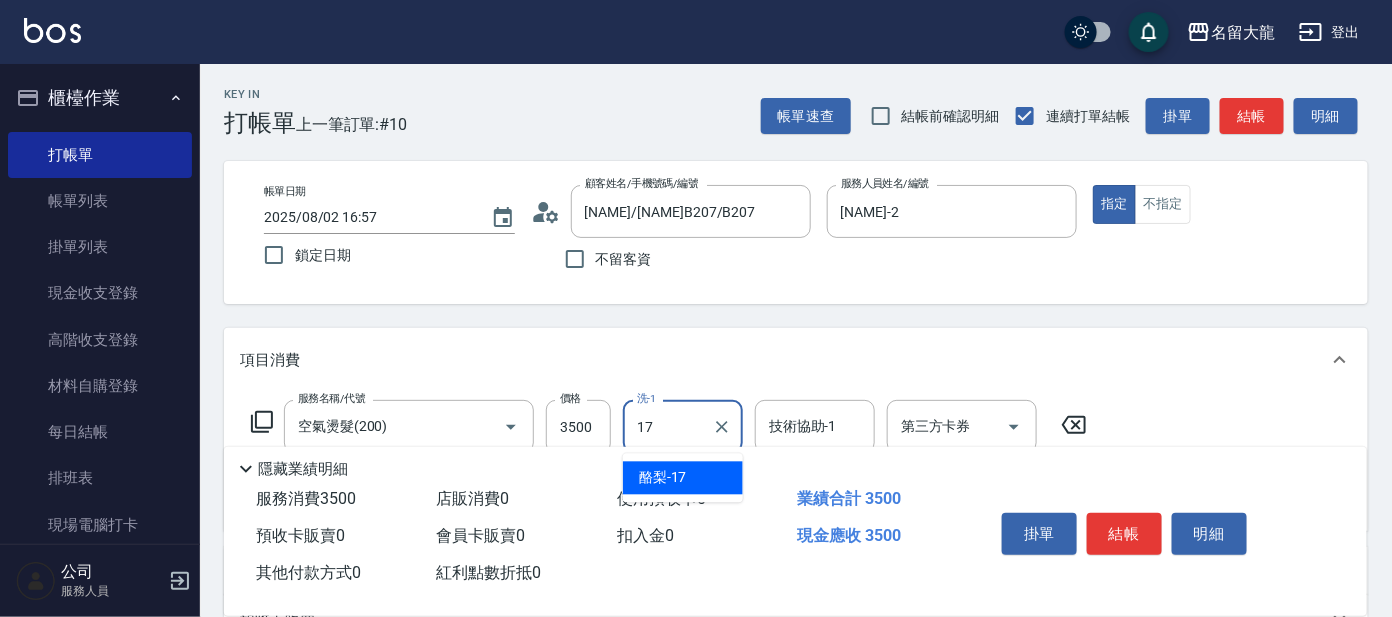 type on "酪梨-17" 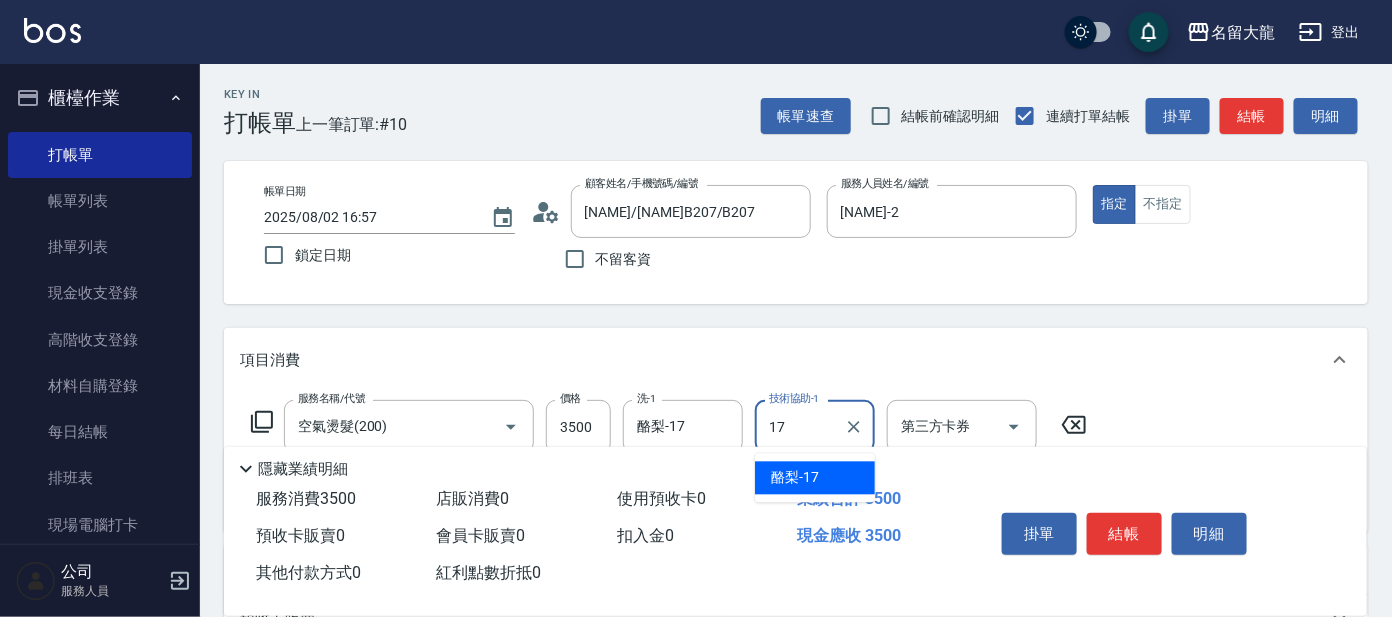 type on "酪梨-17" 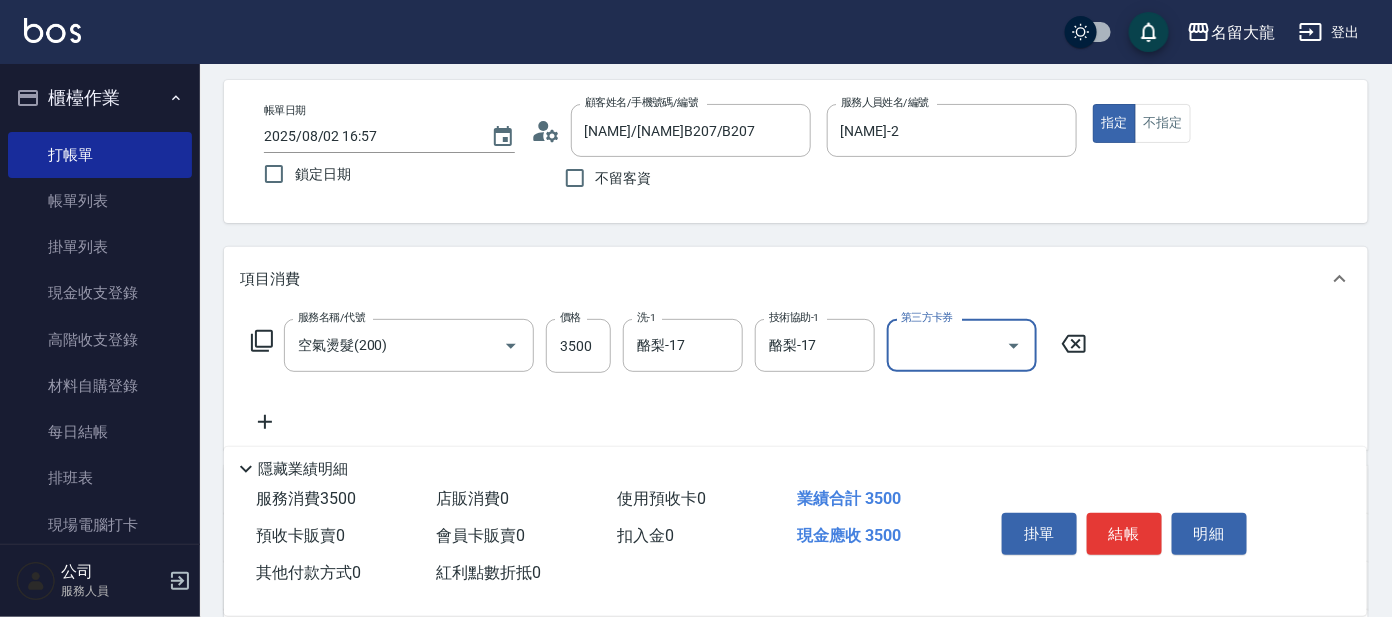 scroll, scrollTop: 124, scrollLeft: 0, axis: vertical 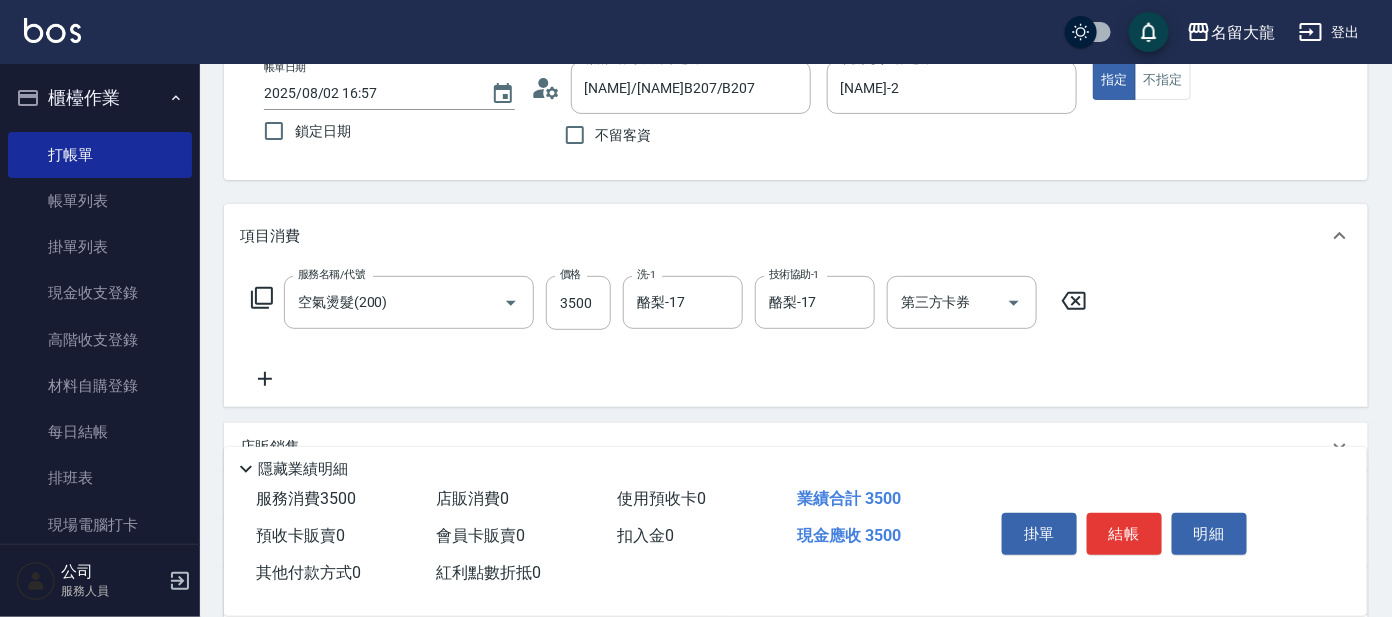 click 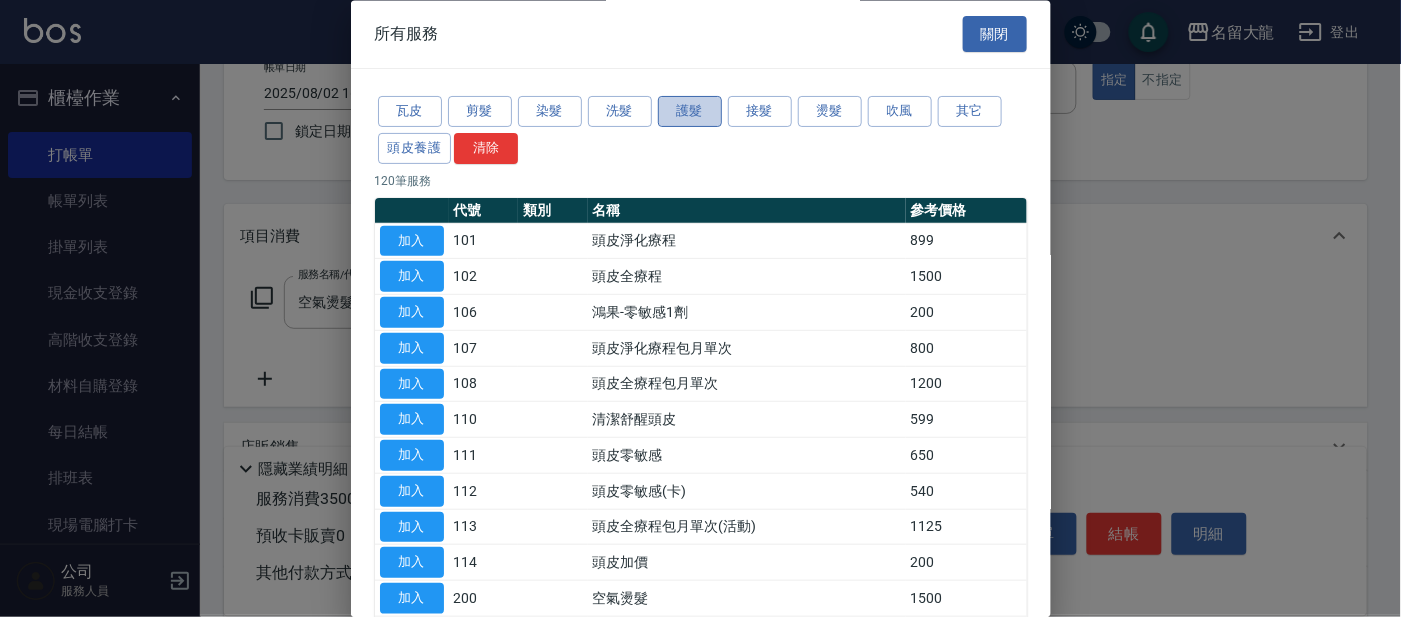 click on "護髮" at bounding box center [690, 112] 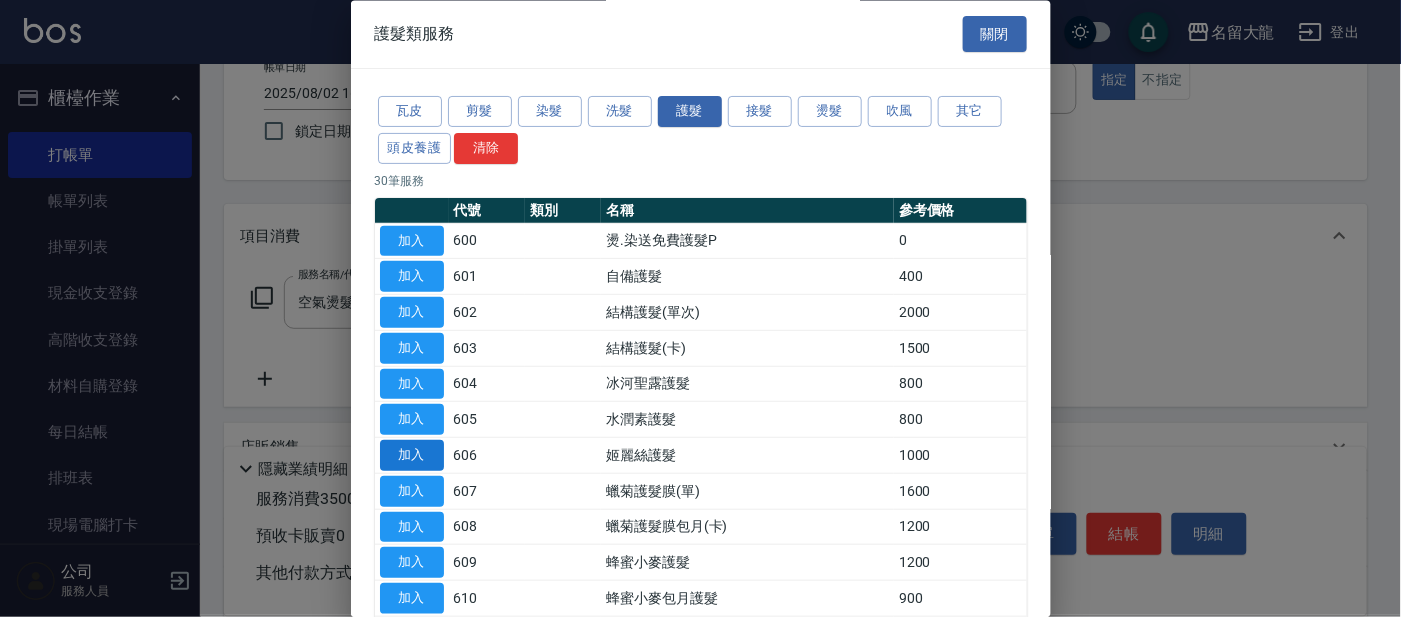 click on "加入" at bounding box center (412, 456) 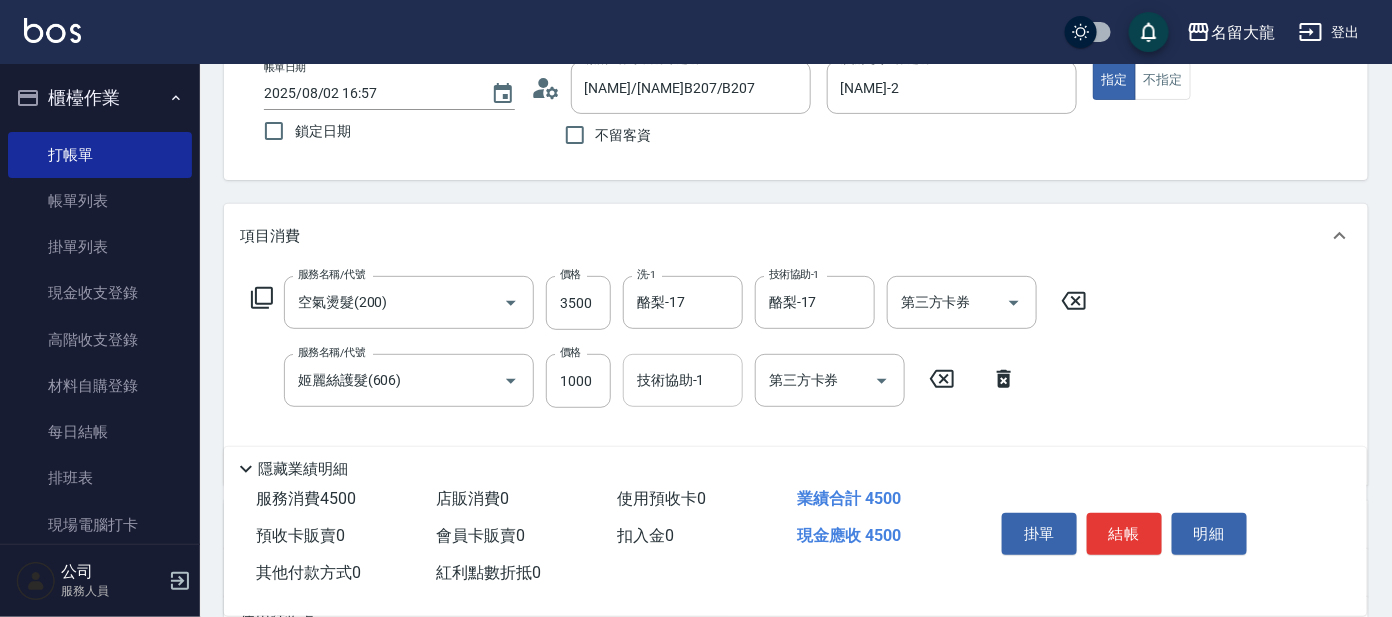 click on "技術協助-1" at bounding box center (683, 380) 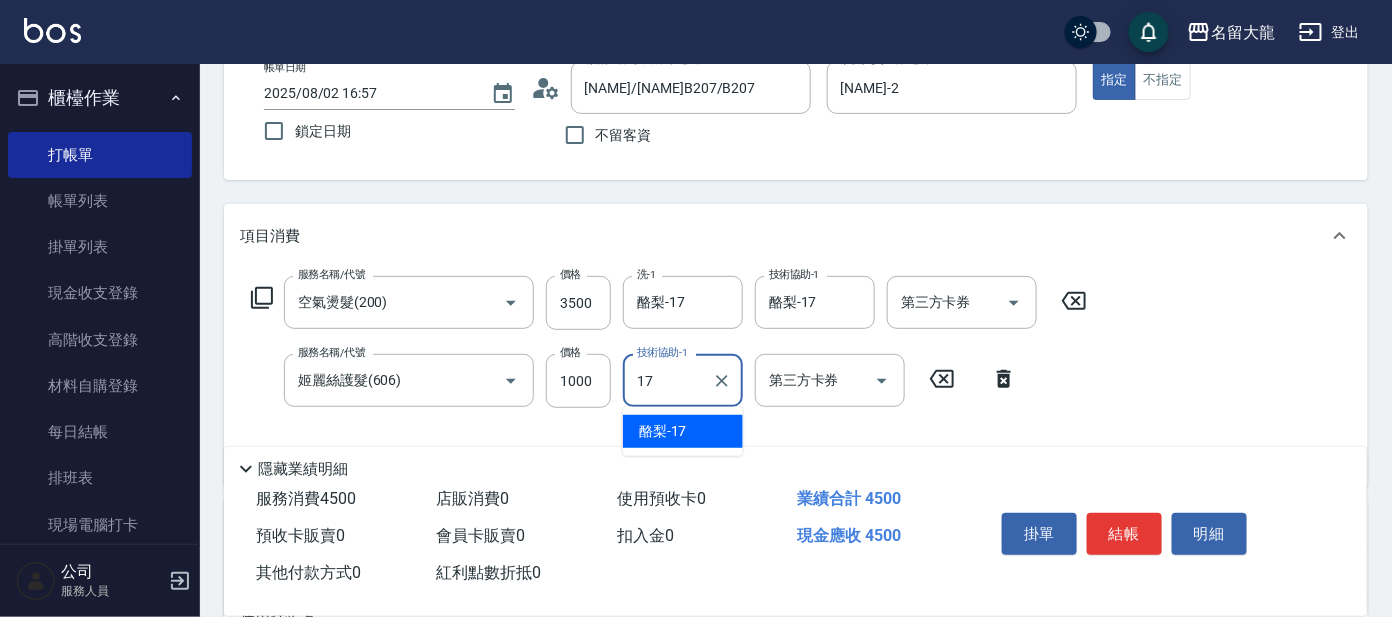 type on "酪梨-17" 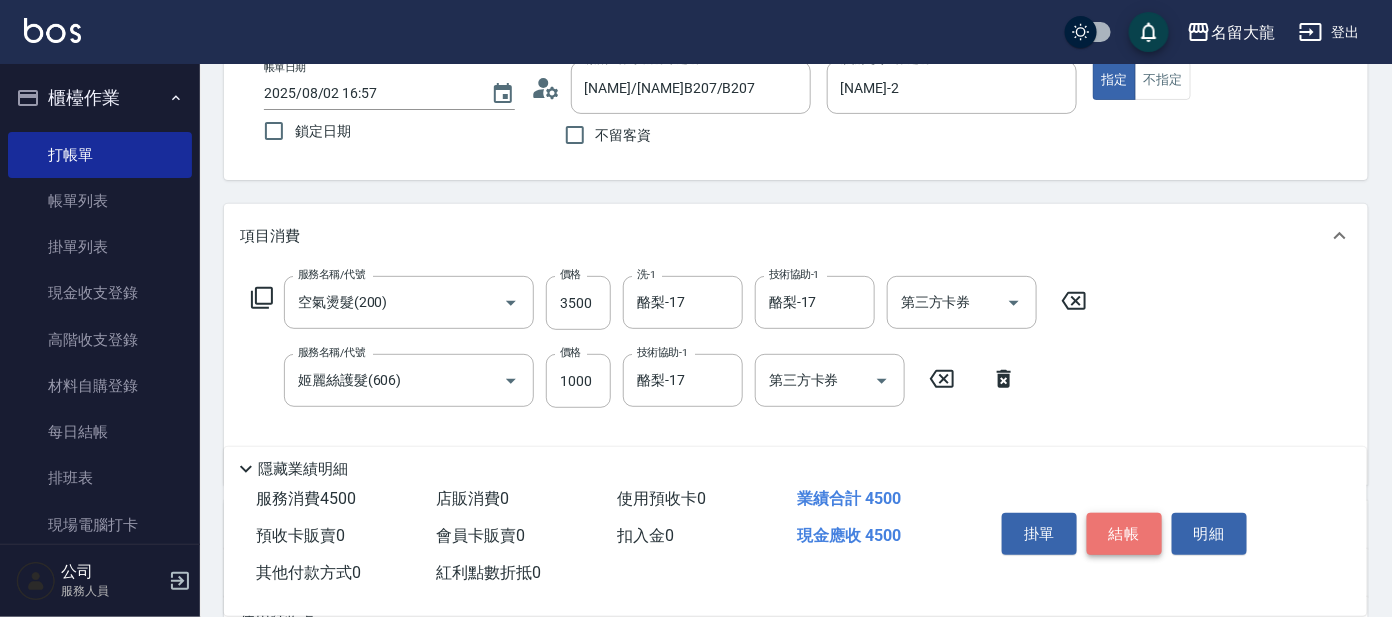 click on "結帳" at bounding box center (1124, 534) 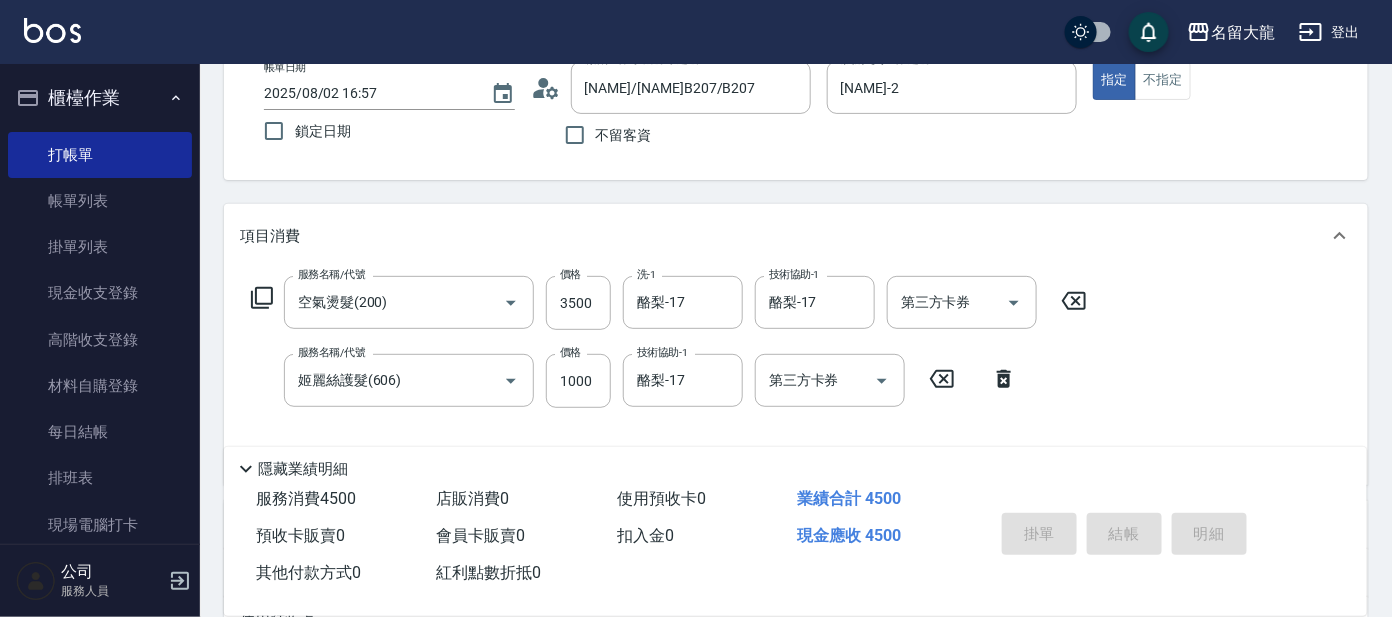 type on "[DATE] [TIME]" 